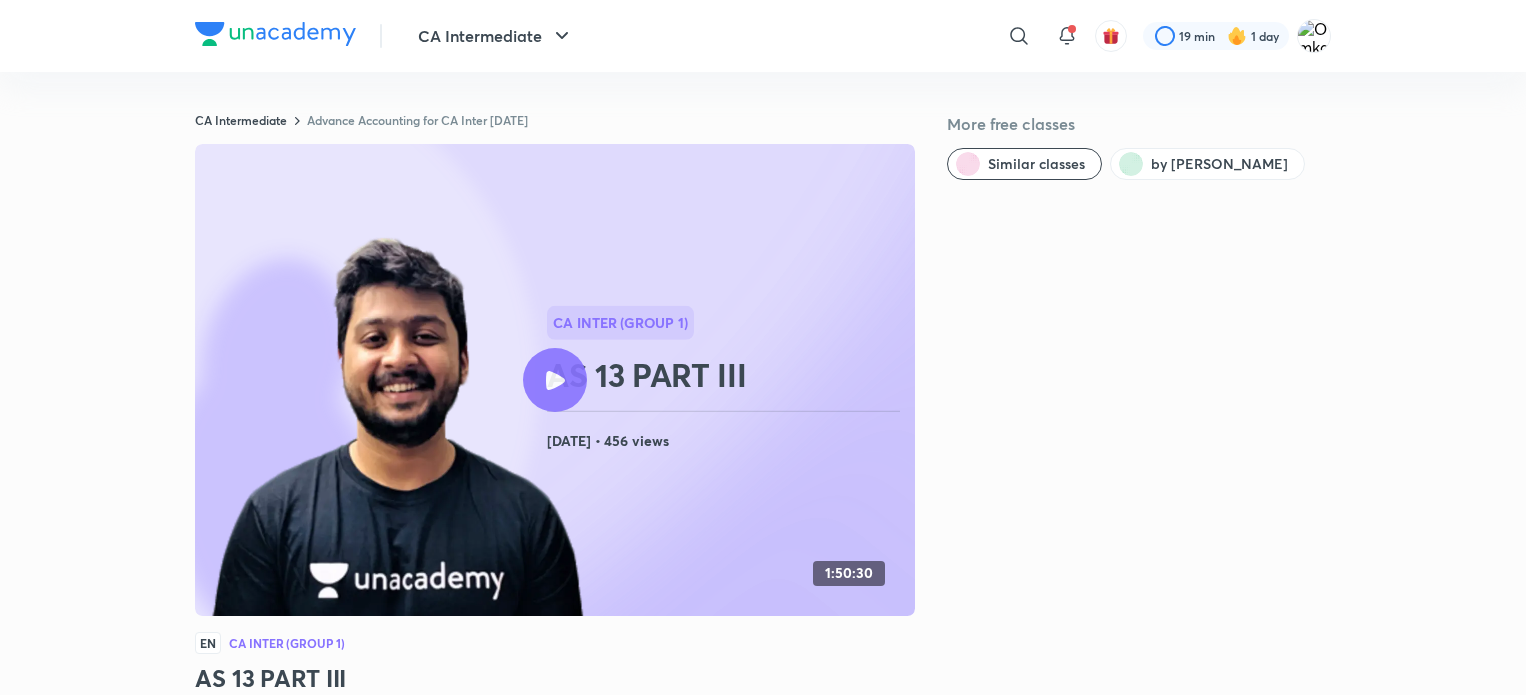 scroll, scrollTop: 0, scrollLeft: 0, axis: both 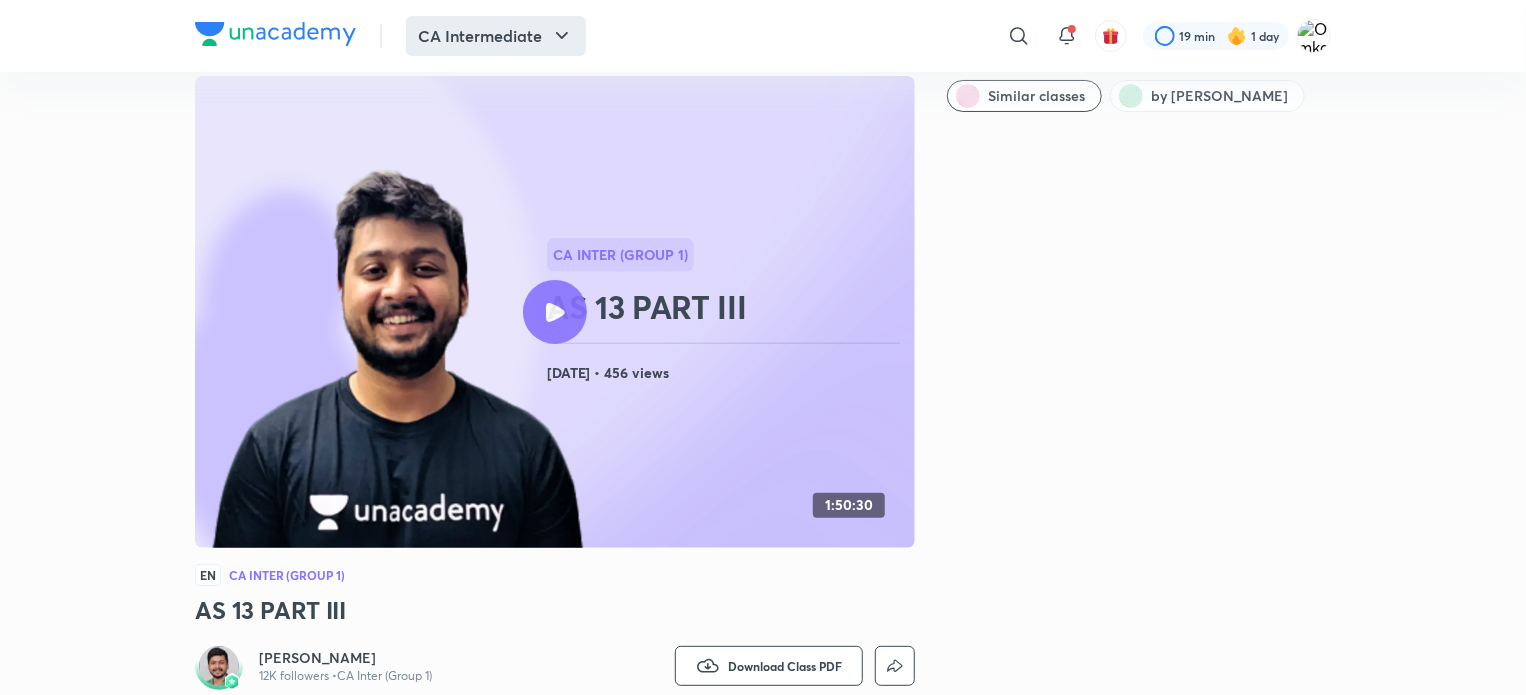 click on "CA Intermediate" at bounding box center (496, 36) 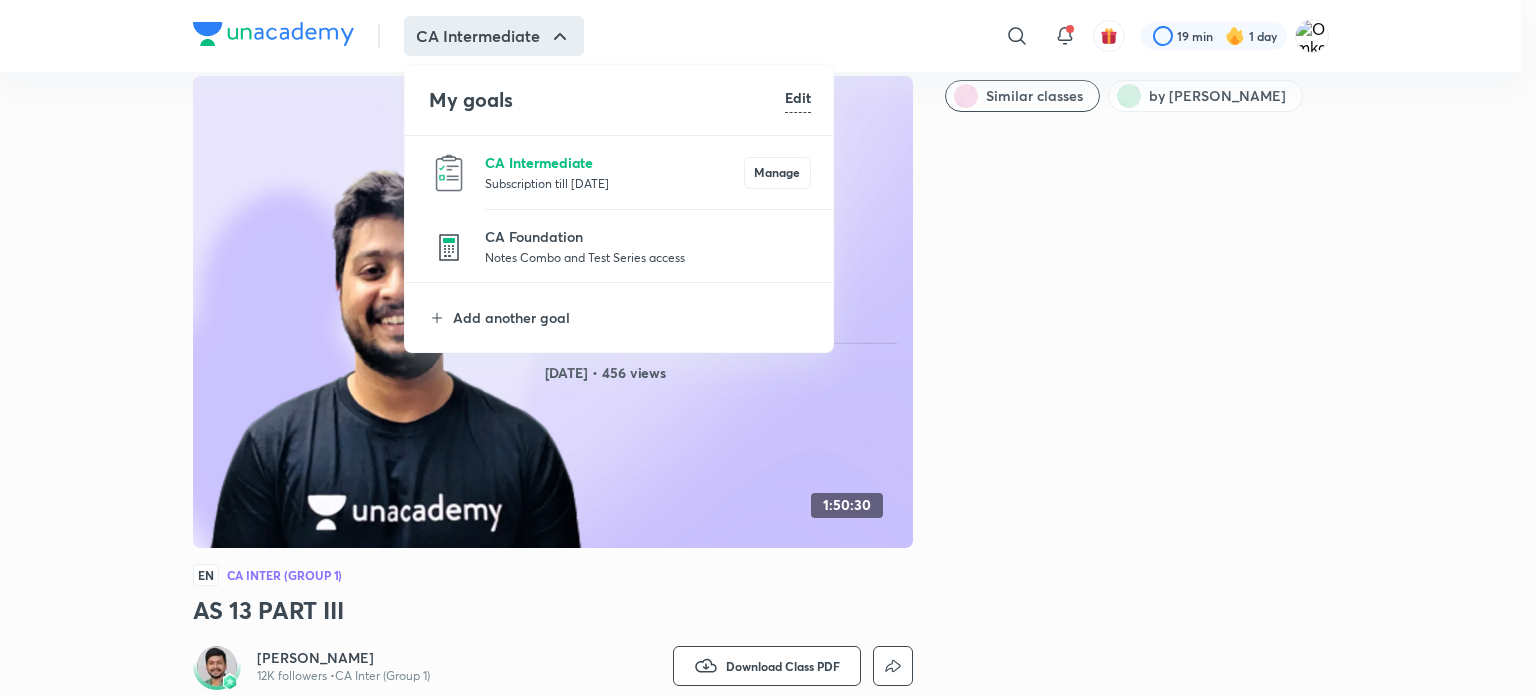 click on "CA Intermediate" at bounding box center (614, 162) 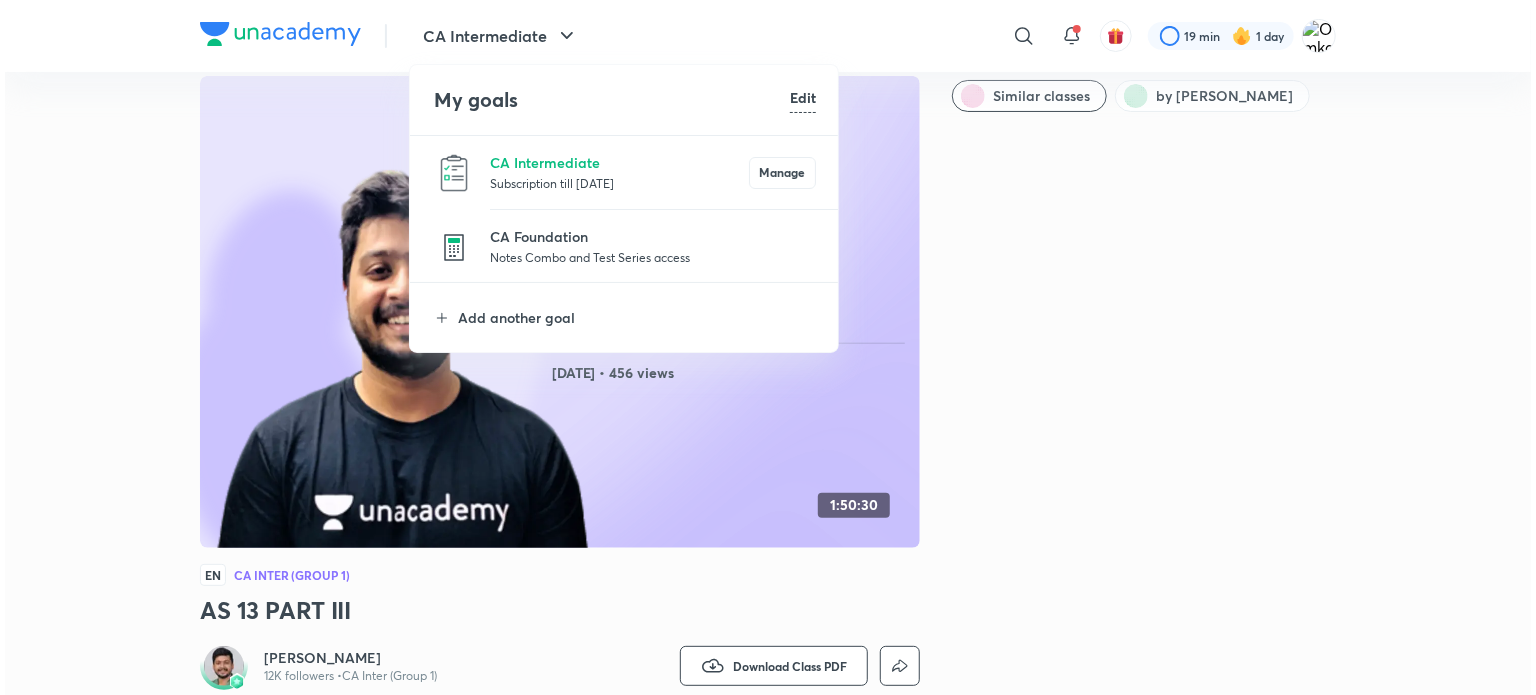 scroll, scrollTop: 0, scrollLeft: 0, axis: both 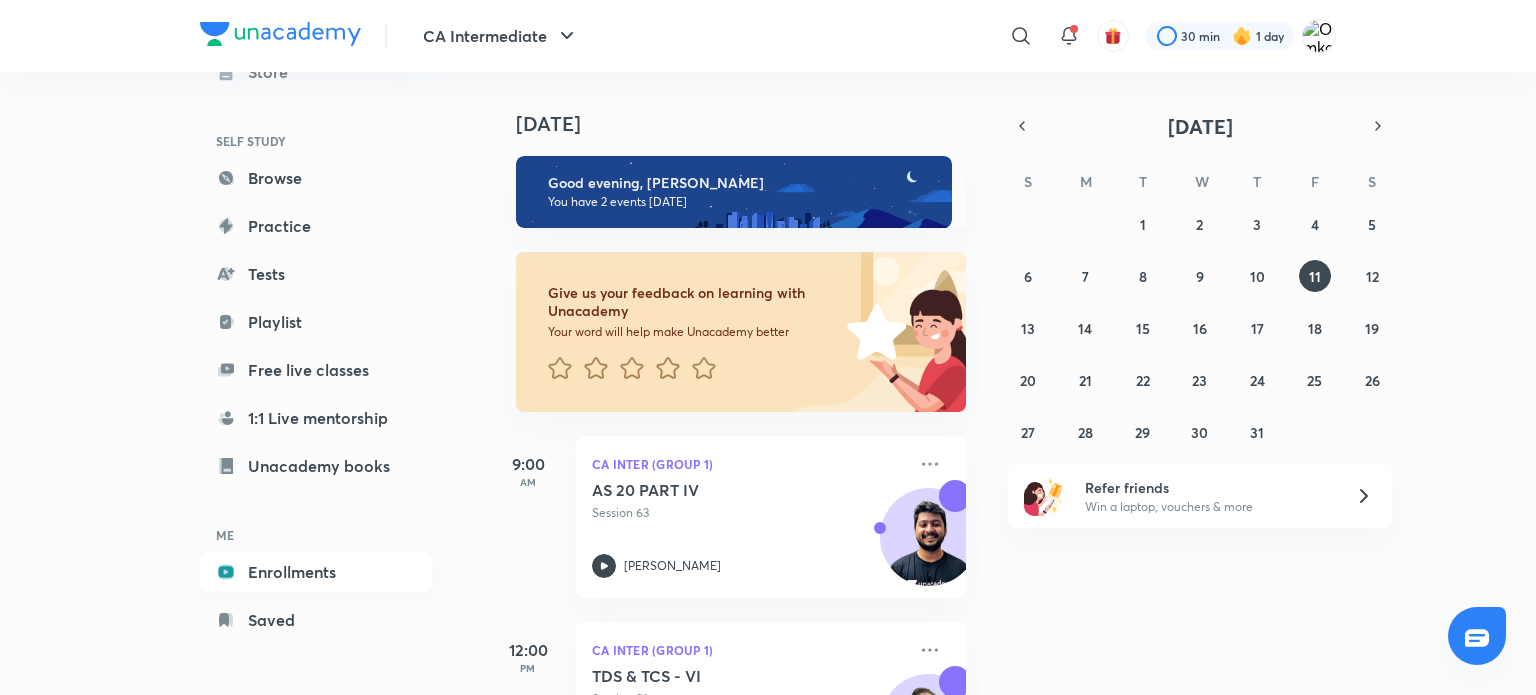 click on "Enrollments" at bounding box center (316, 572) 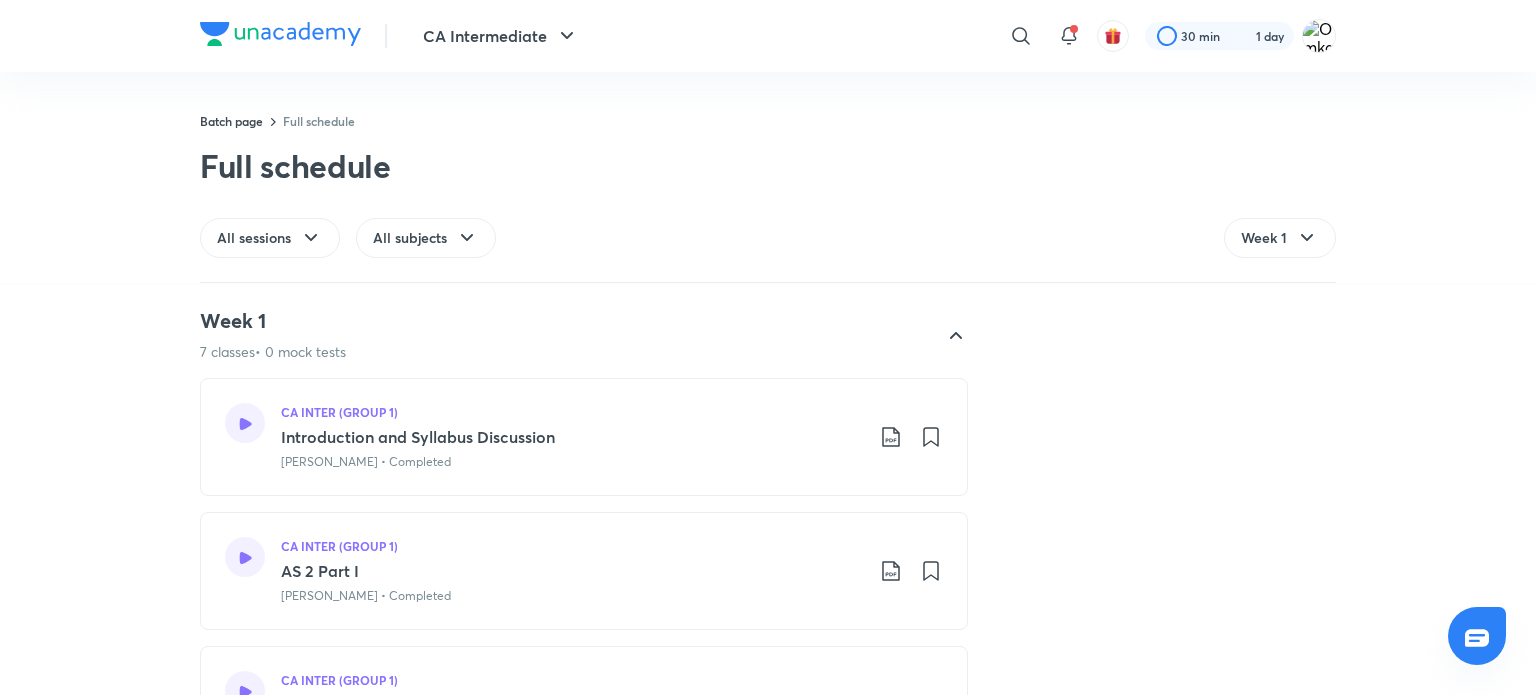 scroll, scrollTop: 0, scrollLeft: 0, axis: both 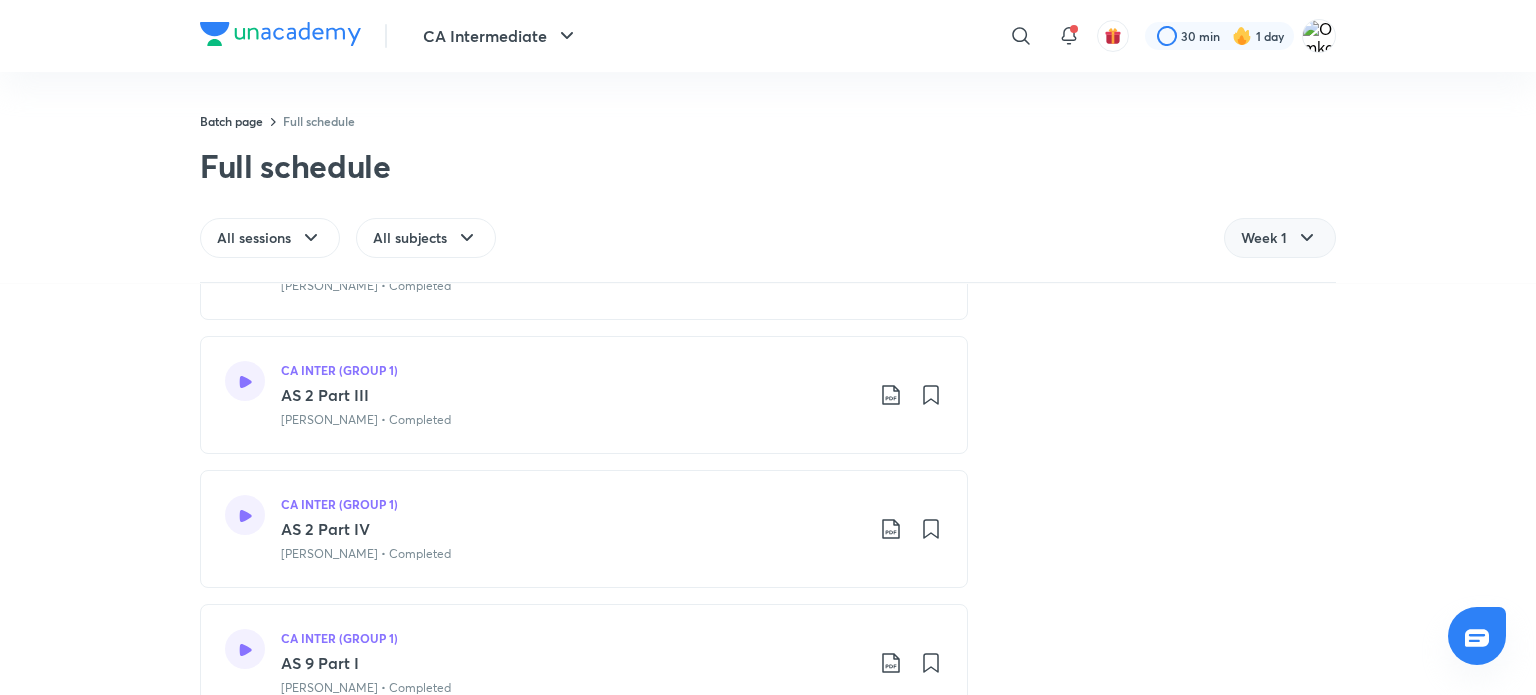 click on "Week 1" at bounding box center [1280, 238] 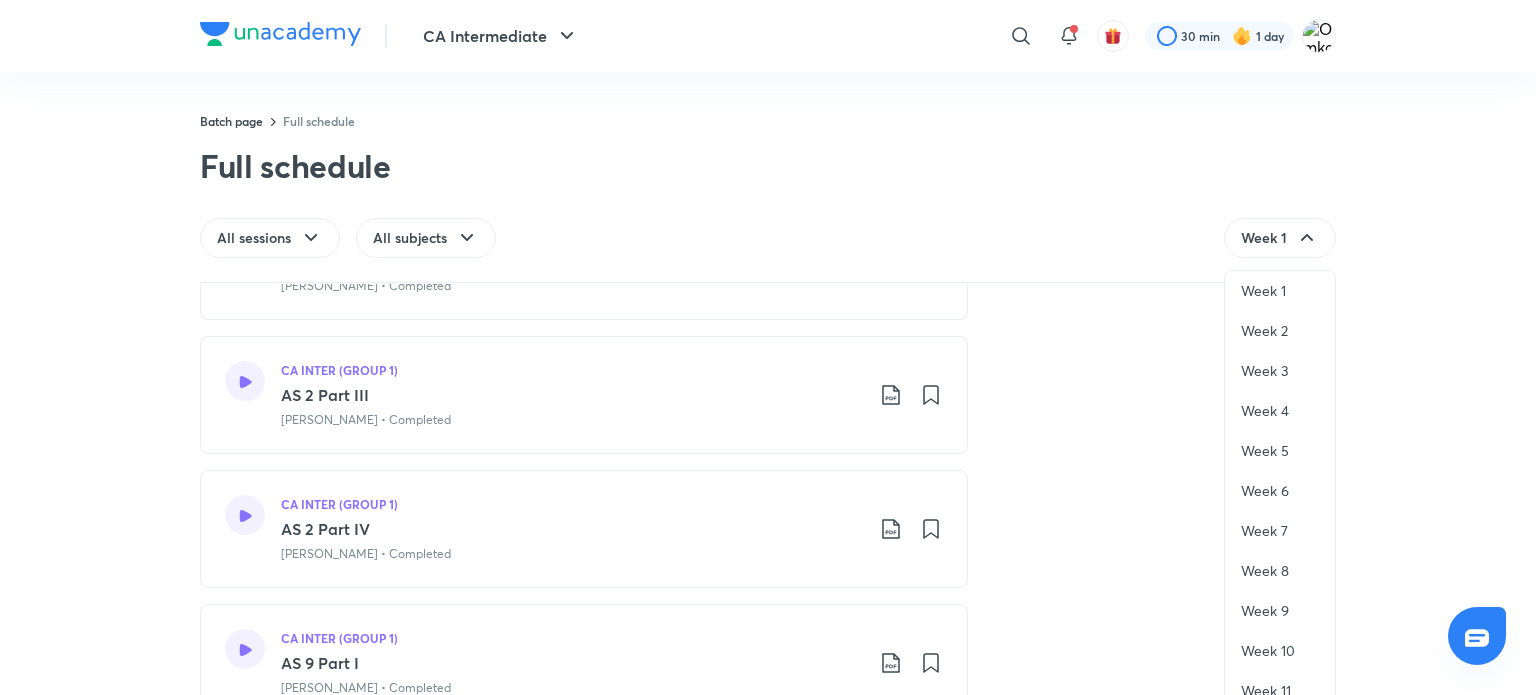 click on "Week 1 7 classes  •   0 mock tests CA INTER (GROUP 1) Introduction and Syllabus Discussion Nakul Katheria • Completed CA INTER (GROUP 1) AS 2 Part I Nakul Katheria • Completed CA INTER (GROUP 1) AS 2 Part II Nakul Katheria • Completed CA INTER (GROUP 1) AS 2 Part III Nakul Katheria • Completed CA INTER (GROUP 1) AS 2 Part IV Nakul Katheria • Completed CA INTER (GROUP 1) AS 9 Part I Nakul Katheria • Completed CA INTER (GROUP 1) AS 9 Part II Nakul Katheria • Completed" at bounding box center [768, 360] 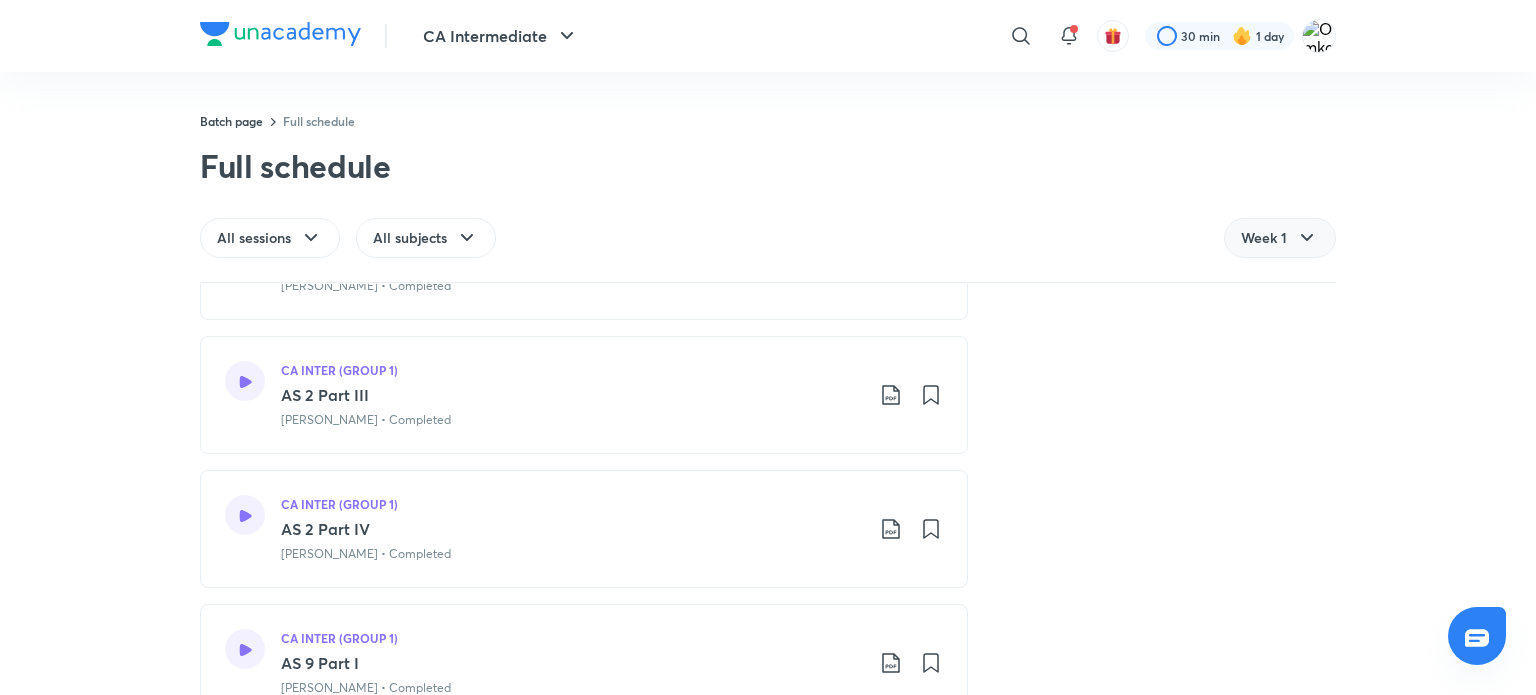 click on "Week 1" at bounding box center (1280, 238) 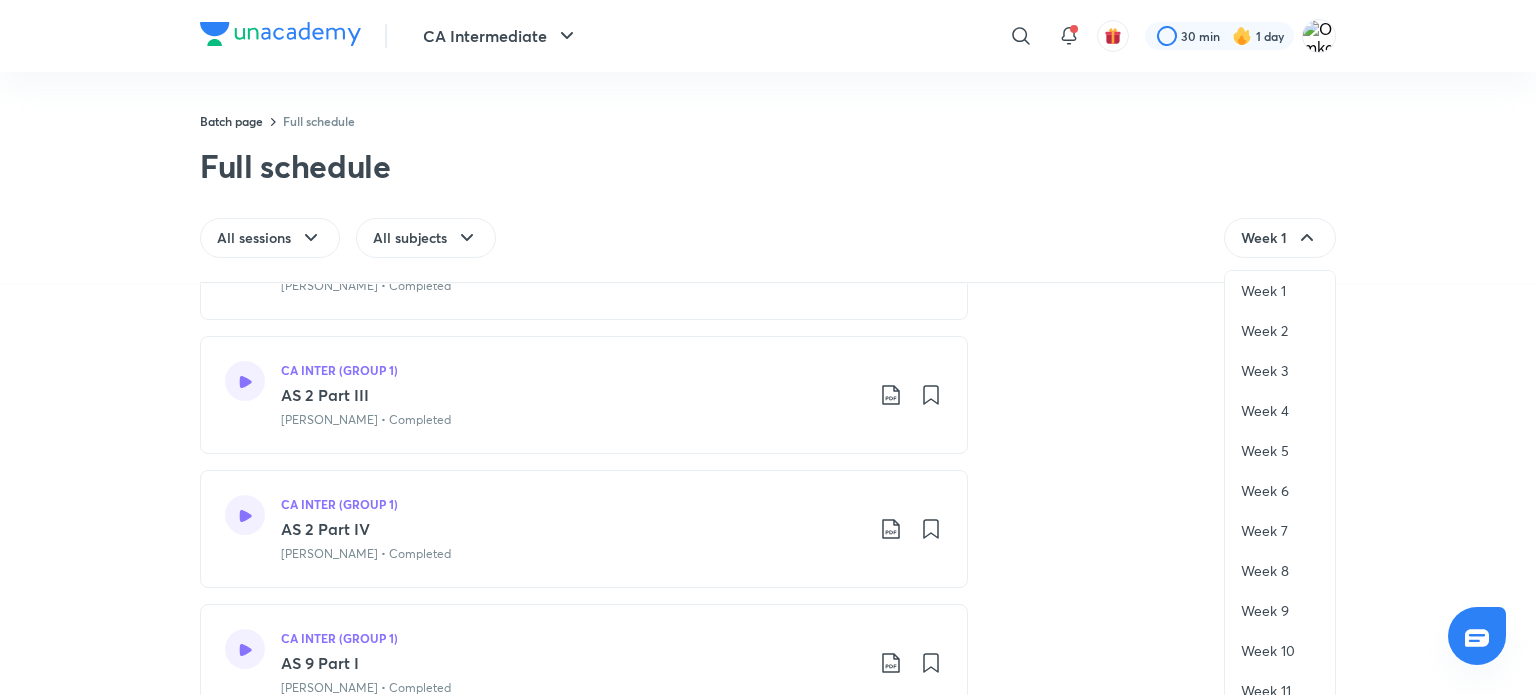 click on "Batch page Full schedule Full schedule All sessions All subjects Week 1 Week 1 Week 2 Week 3 Week 4 Week 5 Week 6 Week 7 Week 8 Week 9 Week 10 Week 11 Week 12 Week 13 Week 14 Week 15 Week 16 Week 17 Week 18 Week 19 Jump To Week" at bounding box center (768, 141) 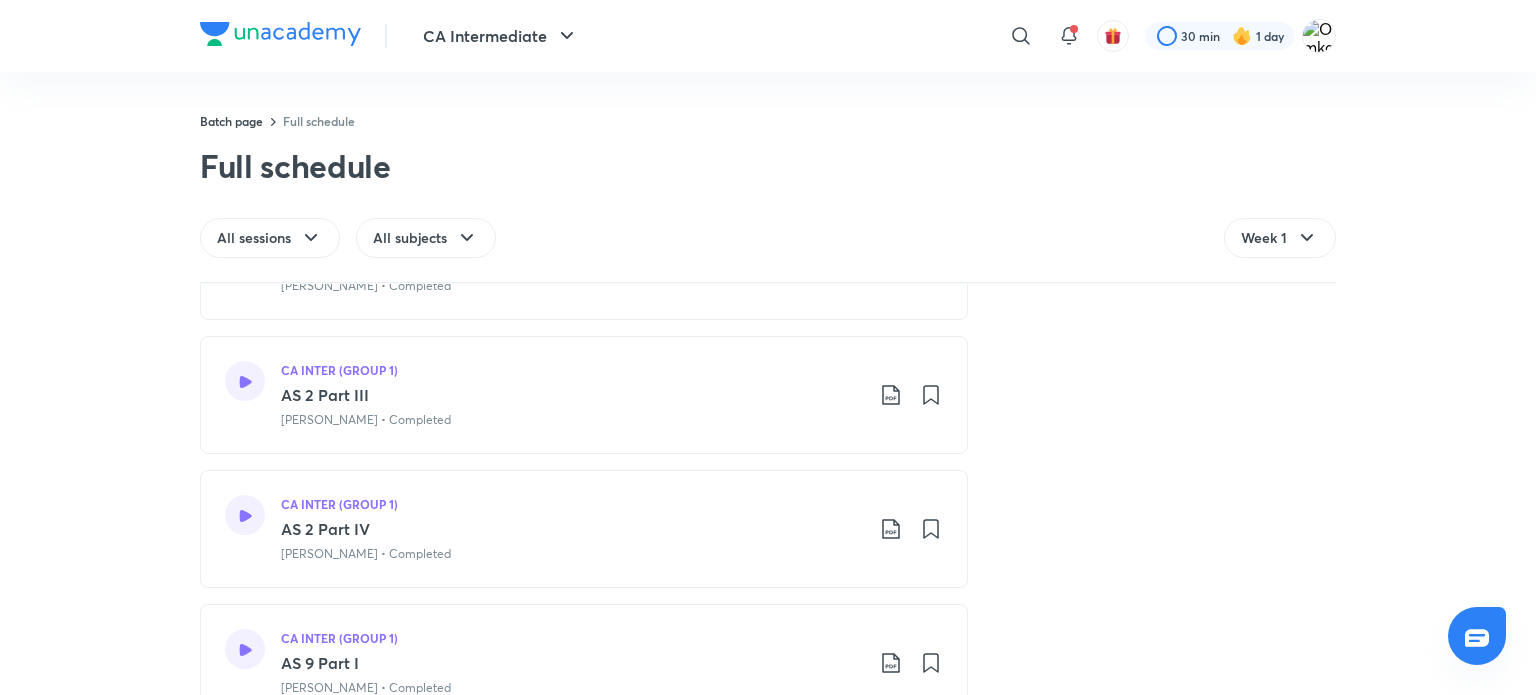 scroll, scrollTop: 0, scrollLeft: 0, axis: both 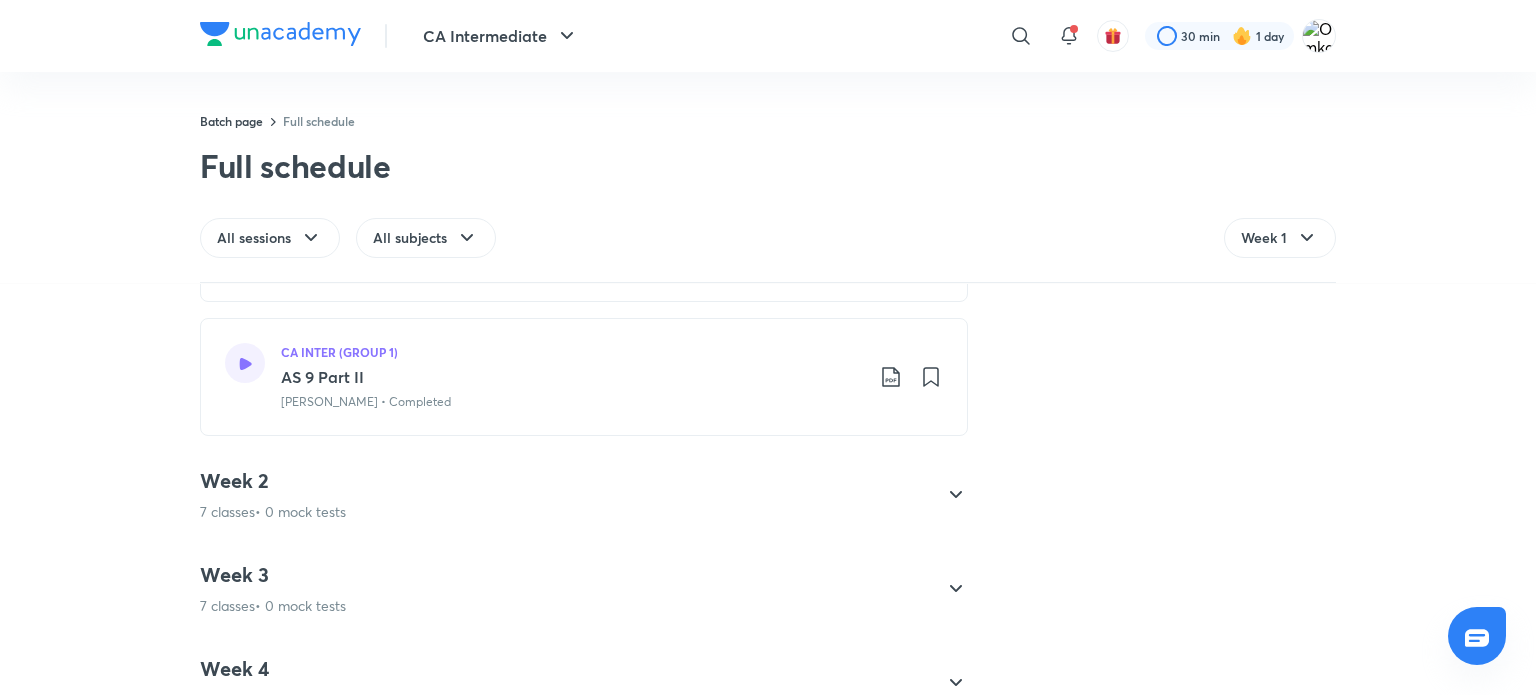 click on "Week 2 7 classes  •   0 mock tests" at bounding box center (566, 495) 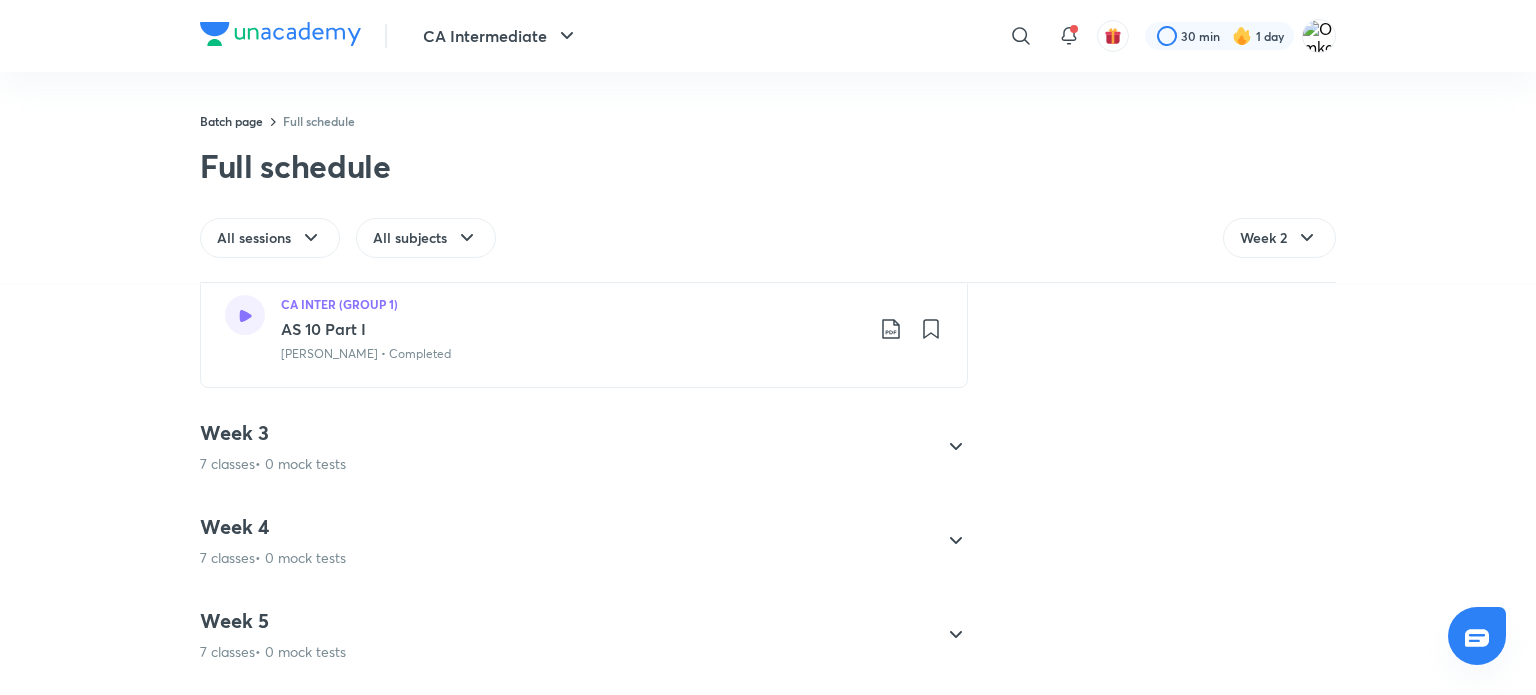 scroll, scrollTop: 1007, scrollLeft: 0, axis: vertical 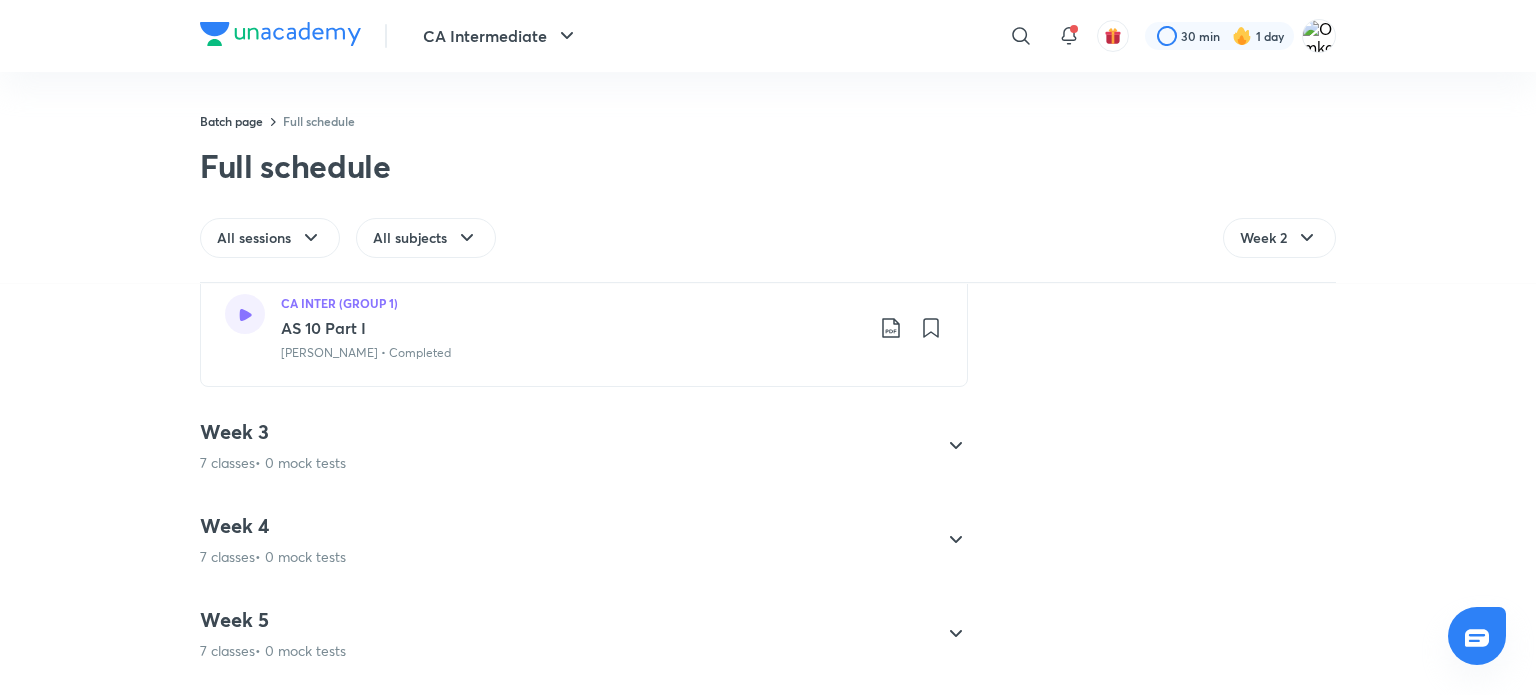 click on "Week 3 7 classes  •   0 mock tests" at bounding box center (566, 446) 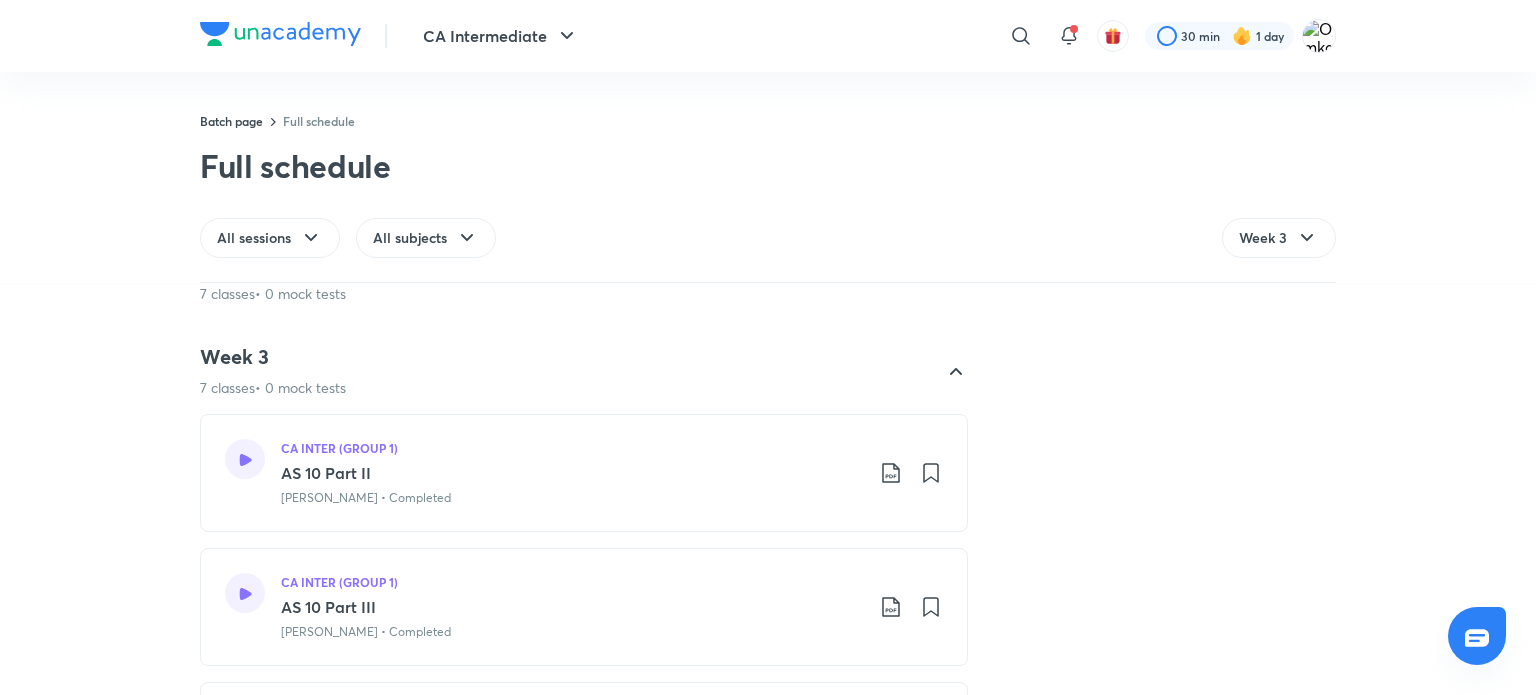 scroll, scrollTop: 0, scrollLeft: 0, axis: both 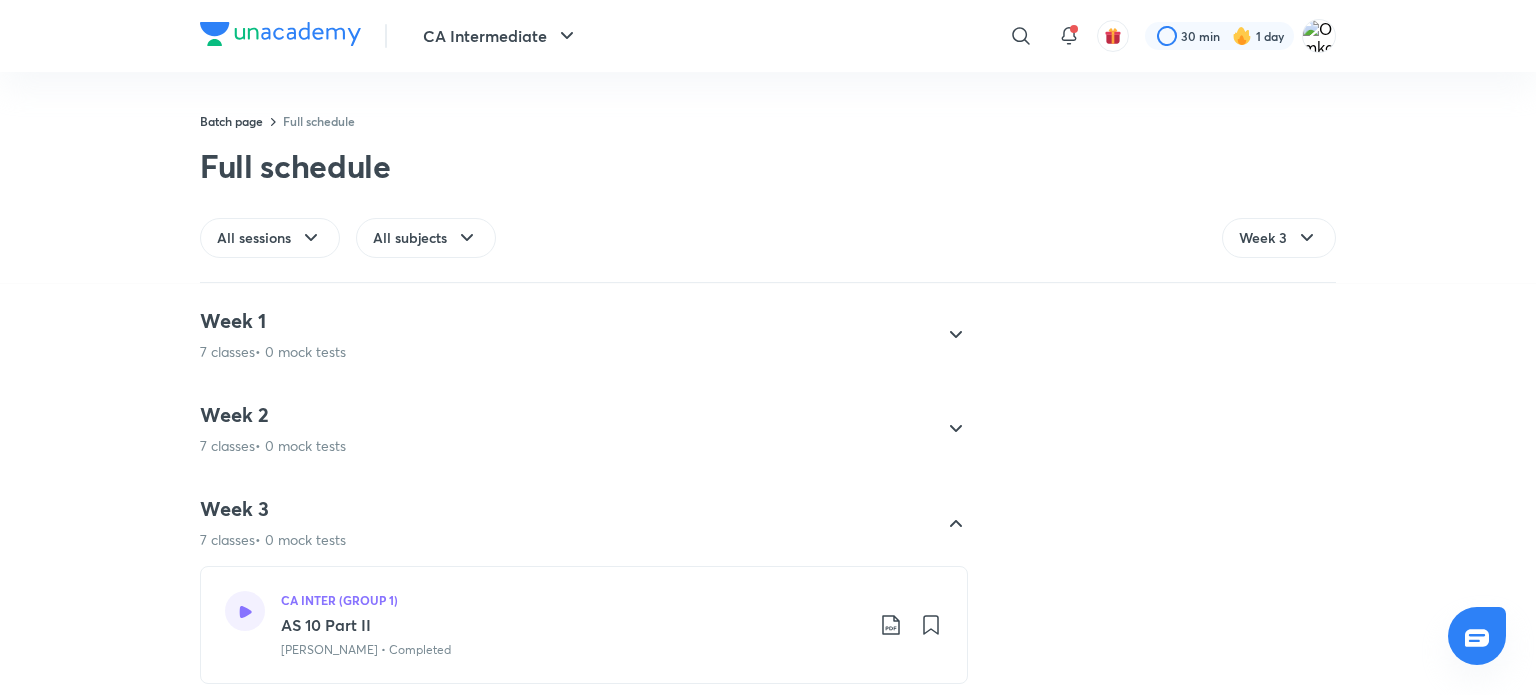 click on "Week 1" at bounding box center [273, 321] 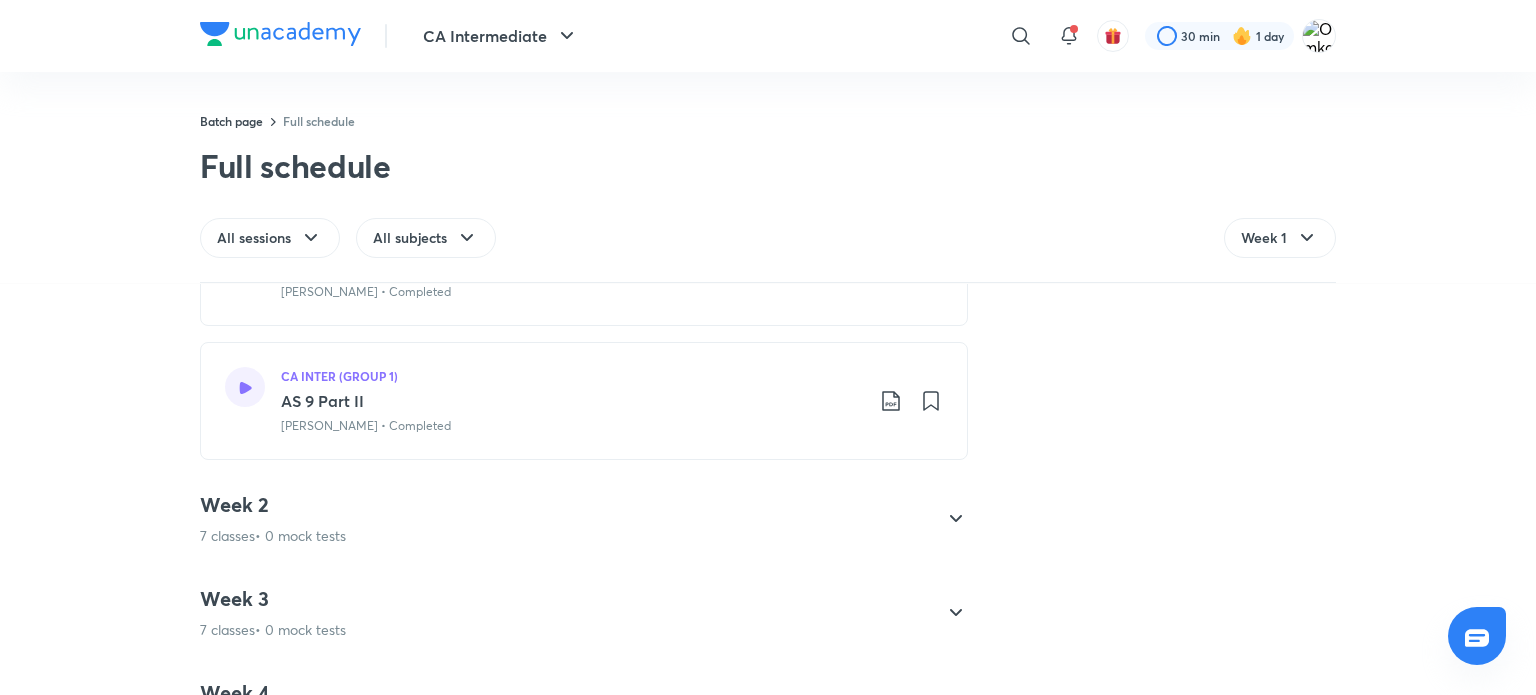 scroll, scrollTop: 860, scrollLeft: 0, axis: vertical 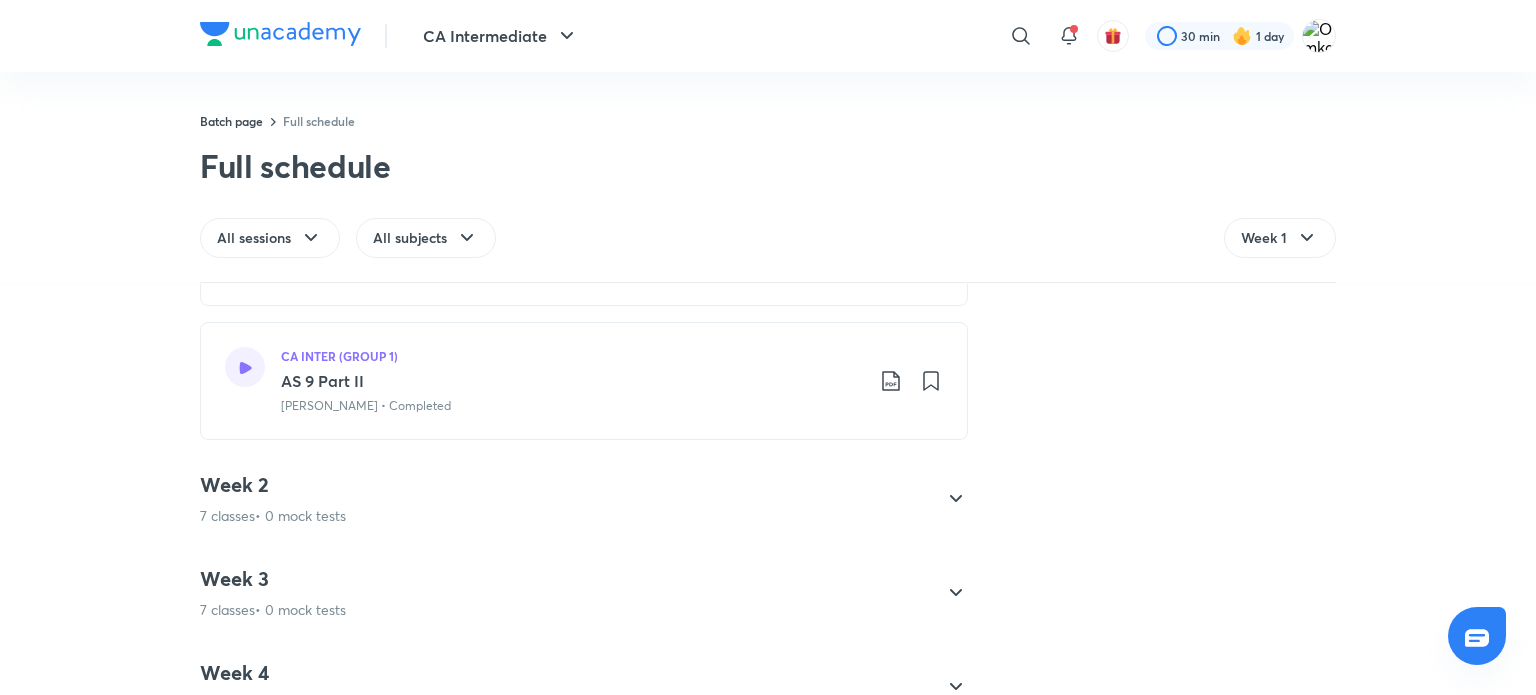 click on "Week 2" at bounding box center [273, 485] 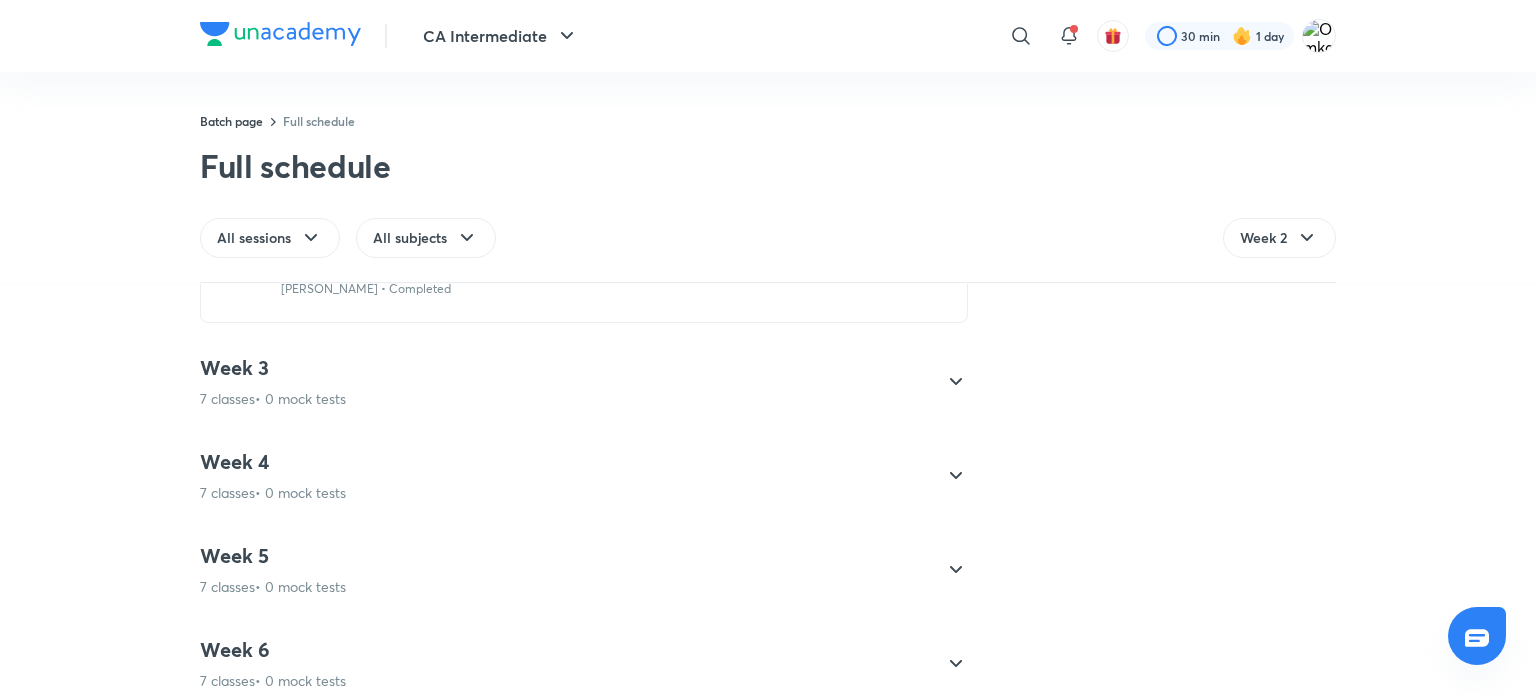 scroll, scrollTop: 1074, scrollLeft: 0, axis: vertical 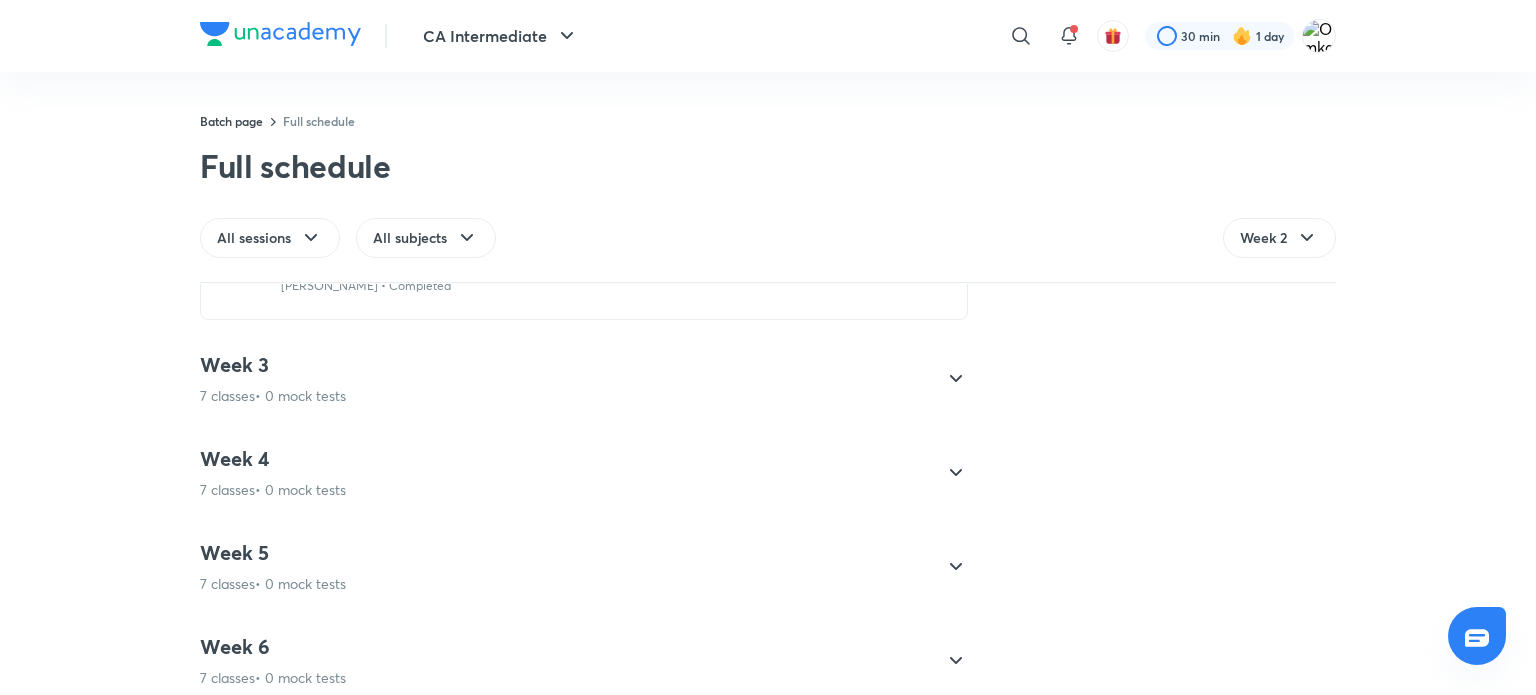 click on "7 classes  •   0 mock tests" at bounding box center [273, 396] 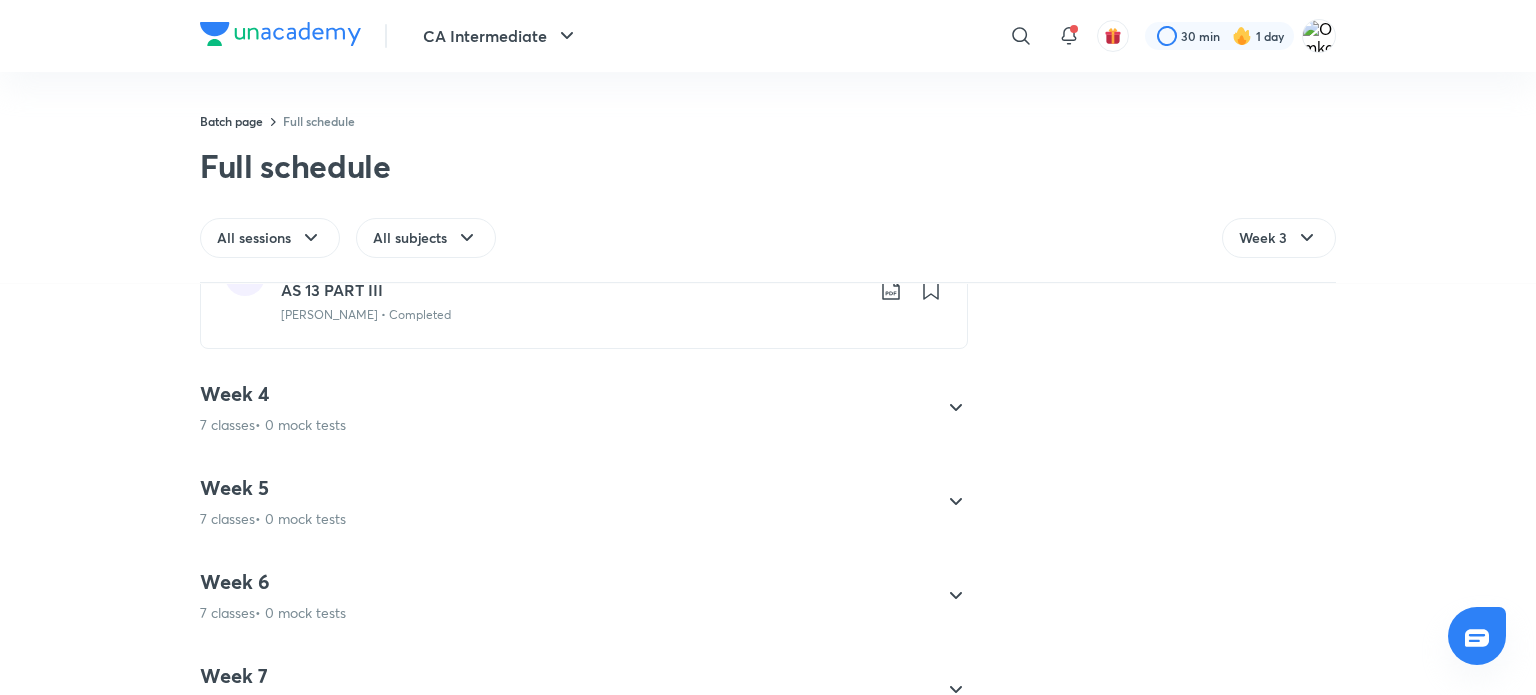 scroll, scrollTop: 1140, scrollLeft: 0, axis: vertical 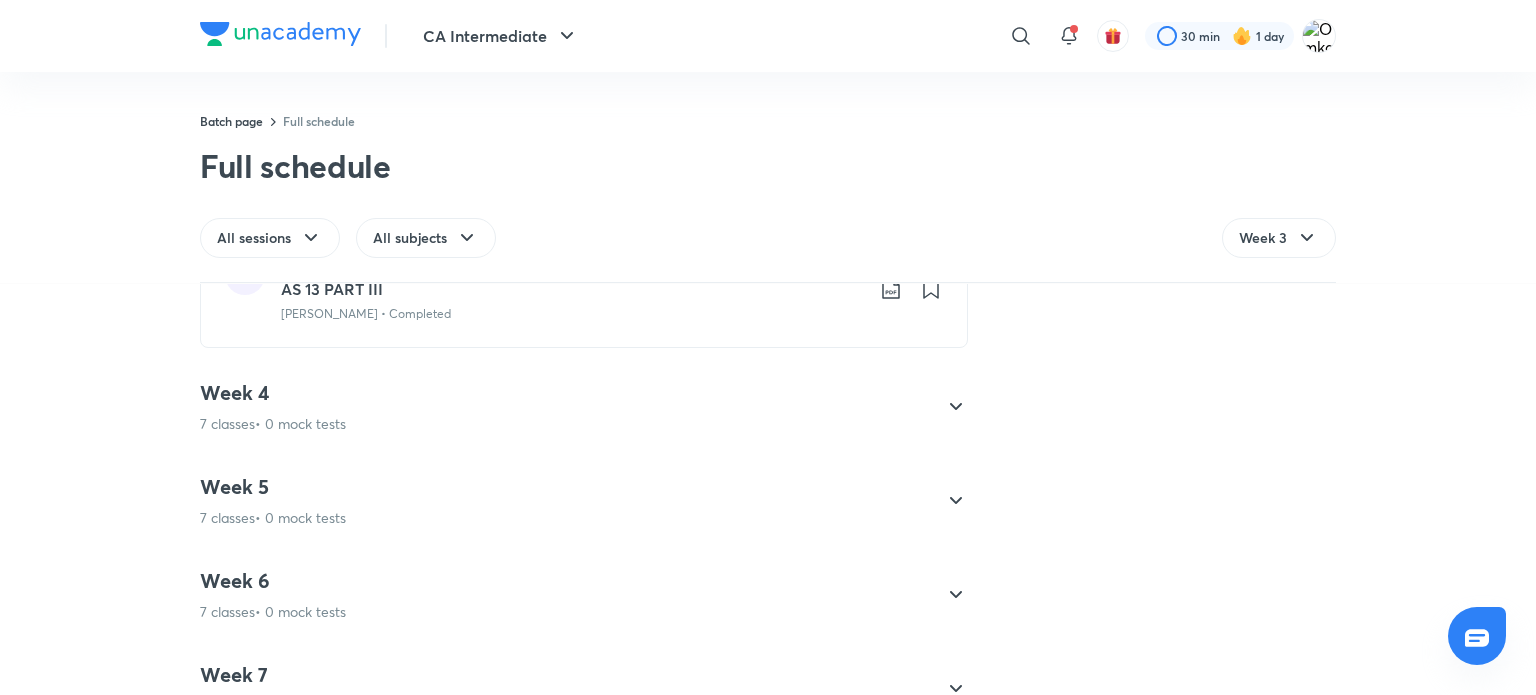 click on "7 classes  •   0 mock tests" at bounding box center [273, 424] 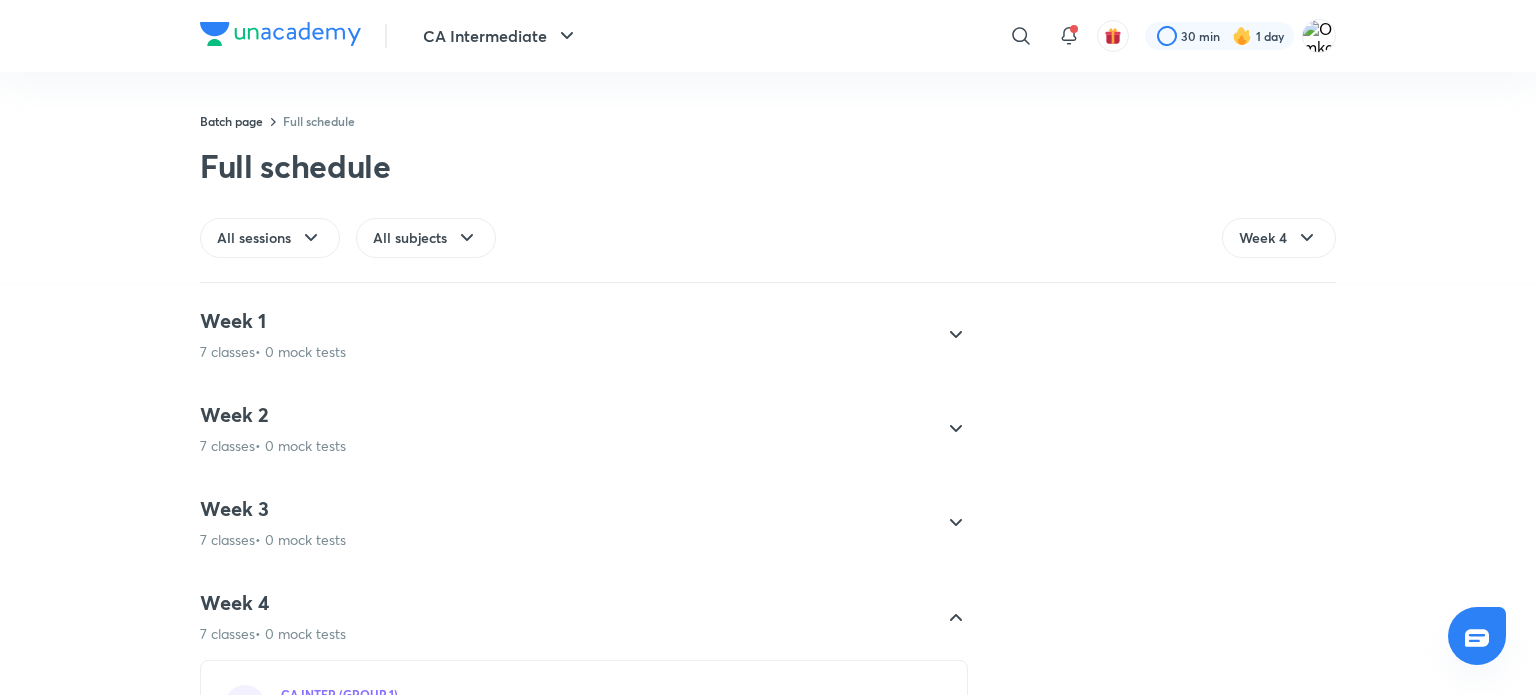 scroll, scrollTop: 0, scrollLeft: 0, axis: both 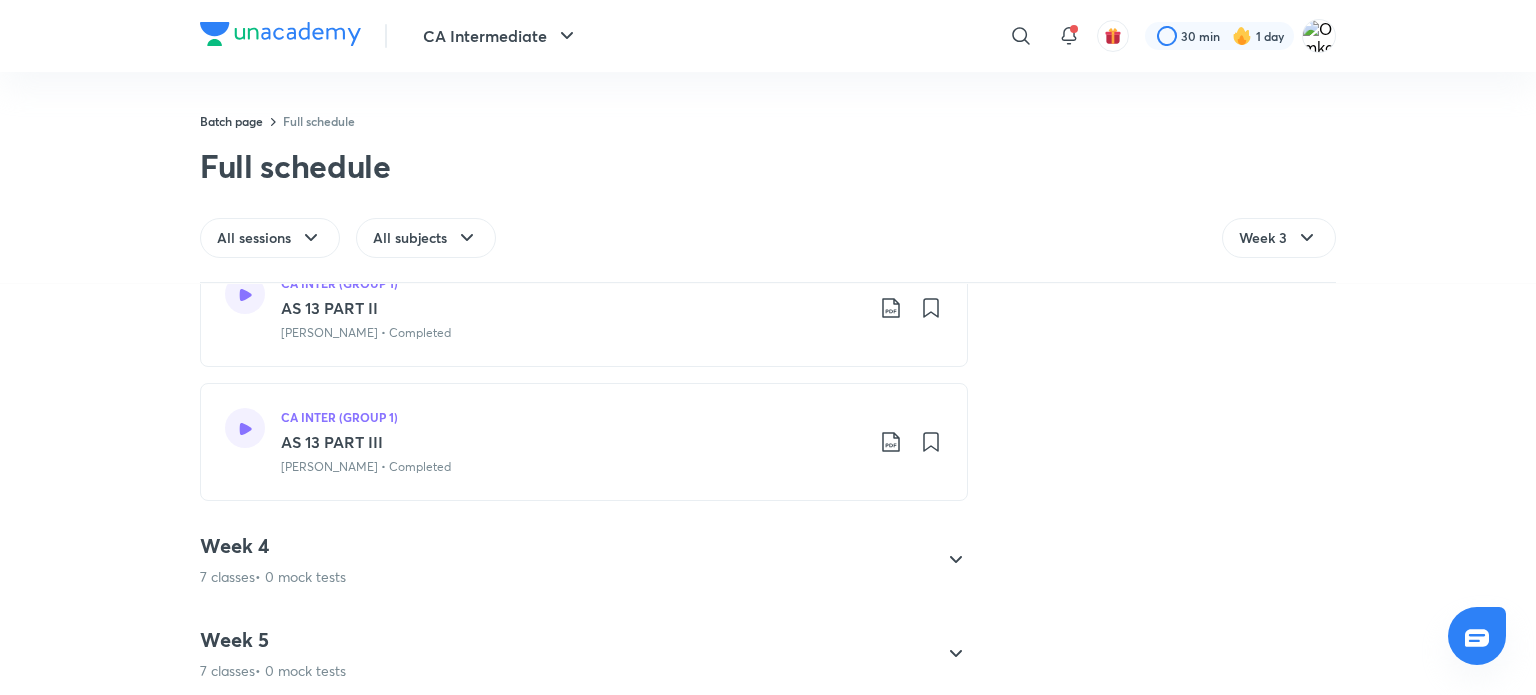 click on "Week 4 7 classes  •   0 mock tests CA INTER (GROUP 1) AS 13 PART II Nakul Katheria • Completed CA INTER (GROUP 1) AS 13 PART III Nakul Katheria • Completed CA INTER (GROUP 1) AS 13 PART IV Nakul Katheria • Completed CA INTER (GROUP 1) AS 13 PART V Nakul Katheria • Completed CA INTER (GROUP 1) AS 13 PART V Nakul Katheria • Completed CA INTER (GROUP 1) AS 12 PART I Nakul Katheria • Completed CA INTER (GROUP 1) Accounting Standard 17 Part I Nakul Katheria • Completed" at bounding box center (584, 560) 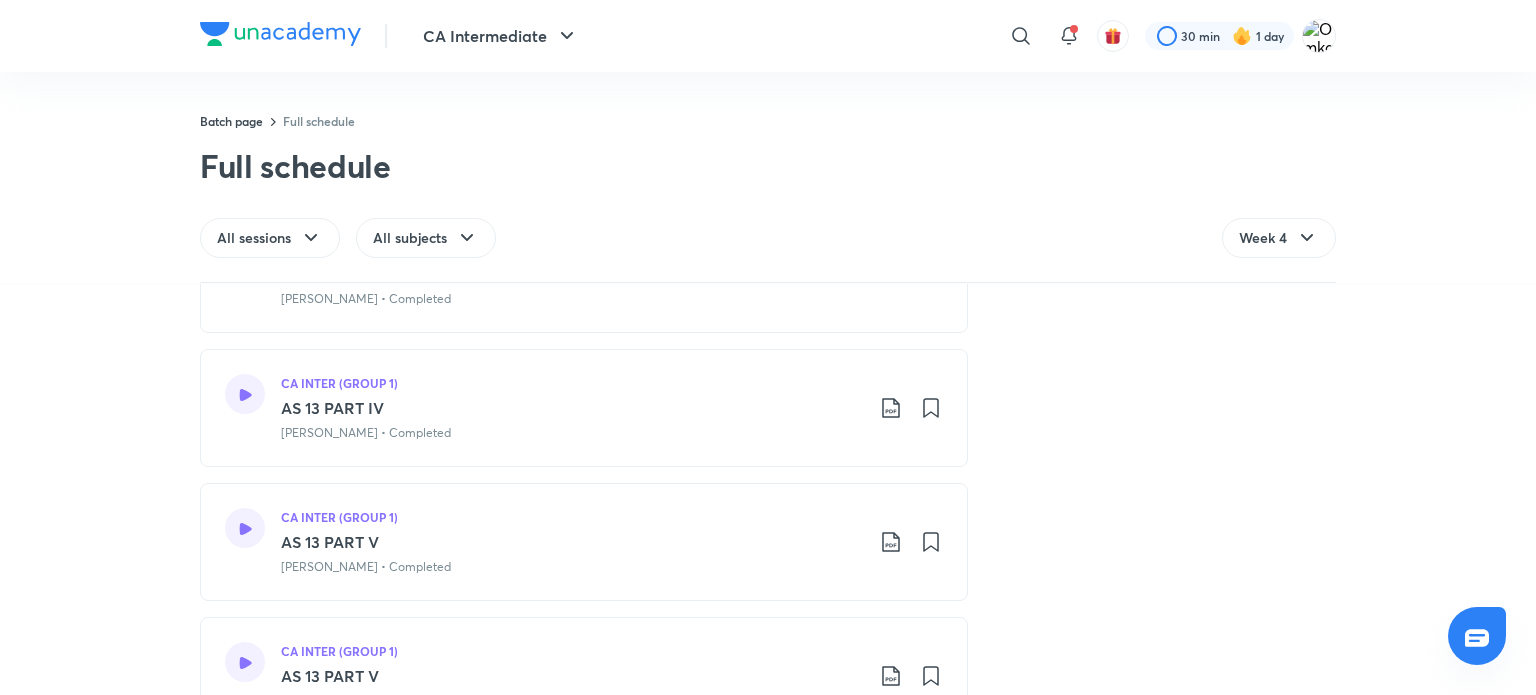 scroll, scrollTop: 608, scrollLeft: 0, axis: vertical 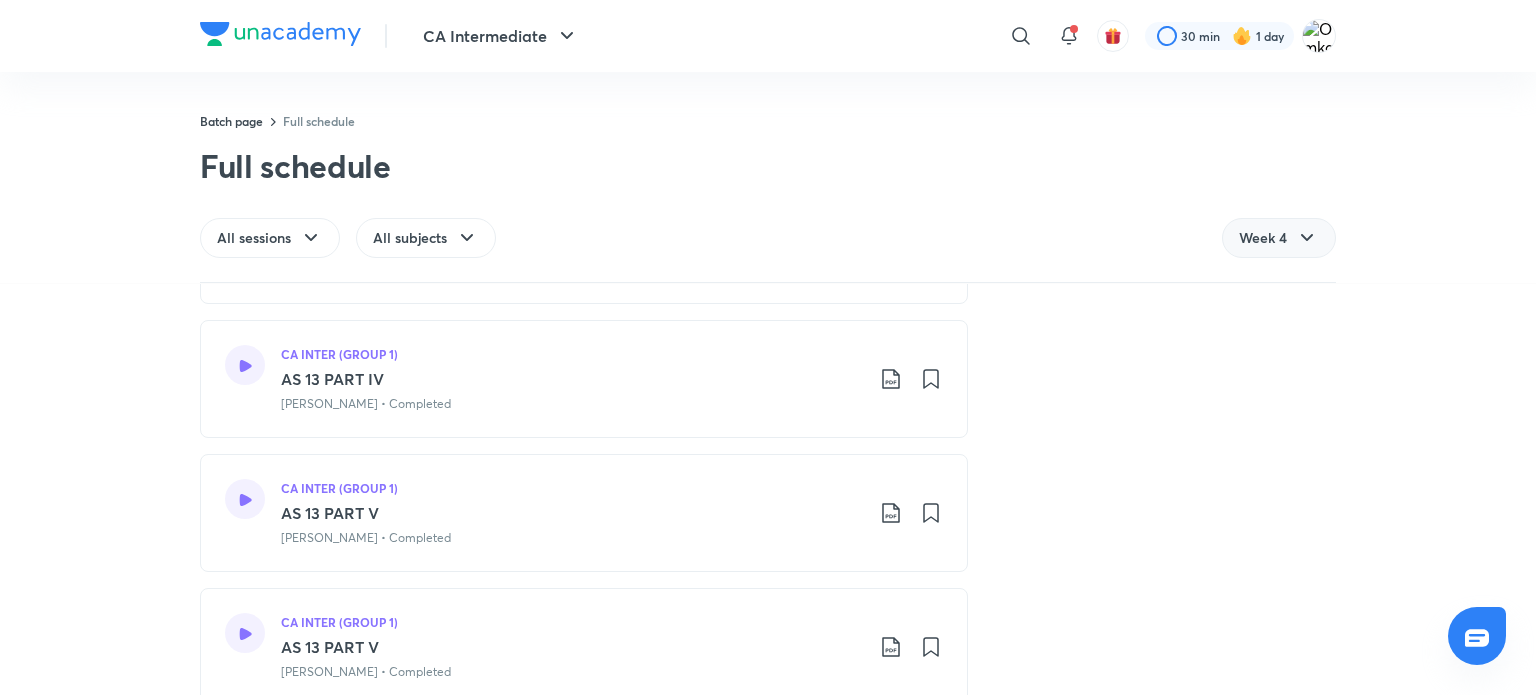 click on "Week 4" at bounding box center [1279, 238] 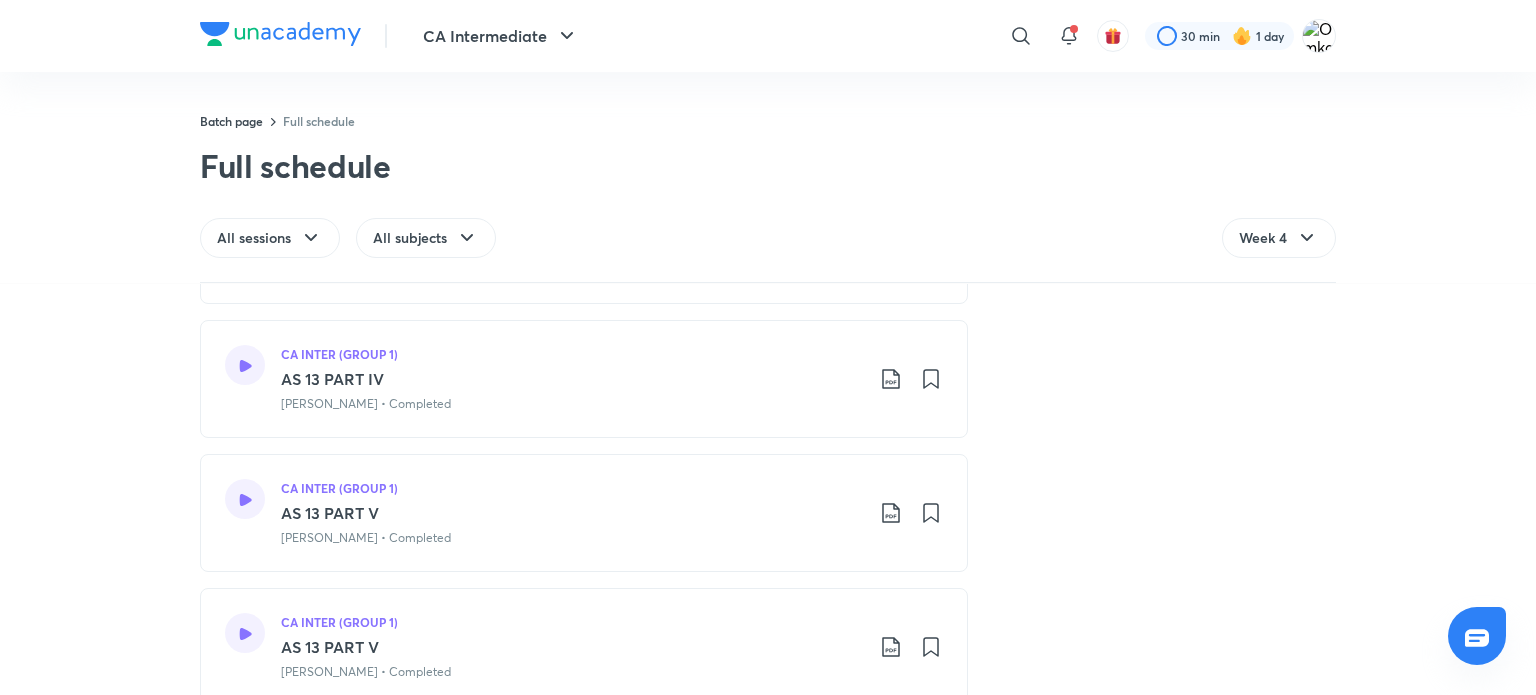 click on "Week 4 7 classes  •   0 mock tests CA INTER (GROUP 1) AS 13 PART II Nakul Katheria • Completed CA INTER (GROUP 1) AS 13 PART III Nakul Katheria • Completed CA INTER (GROUP 1) AS 13 PART IV Nakul Katheria • Completed CA INTER (GROUP 1) AS 13 PART V Nakul Katheria • Completed CA INTER (GROUP 1) AS 13 PART V Nakul Katheria • Completed CA INTER (GROUP 1) AS 12 PART I Nakul Katheria • Completed CA INTER (GROUP 1) Accounting Standard 17 Part I Nakul Katheria • Completed" at bounding box center [768, 478] 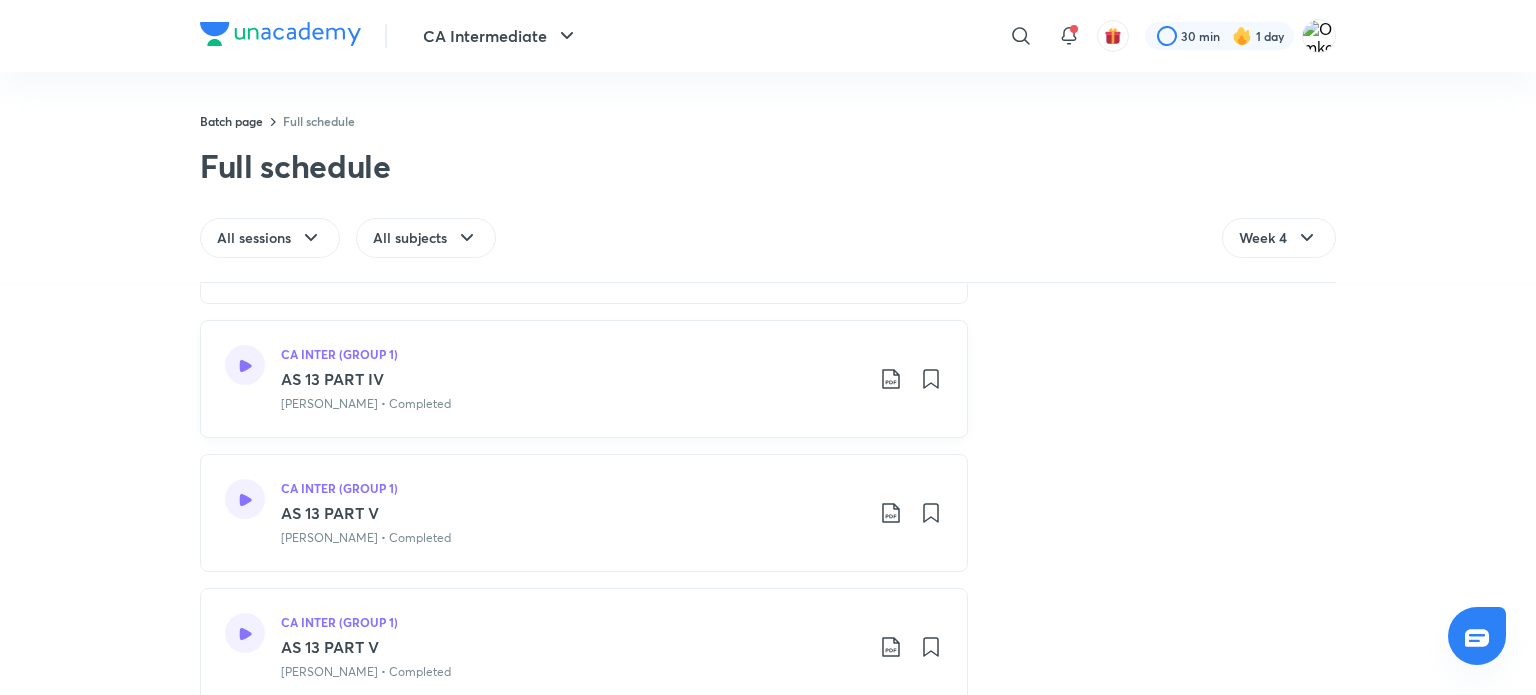 scroll, scrollTop: 0, scrollLeft: 0, axis: both 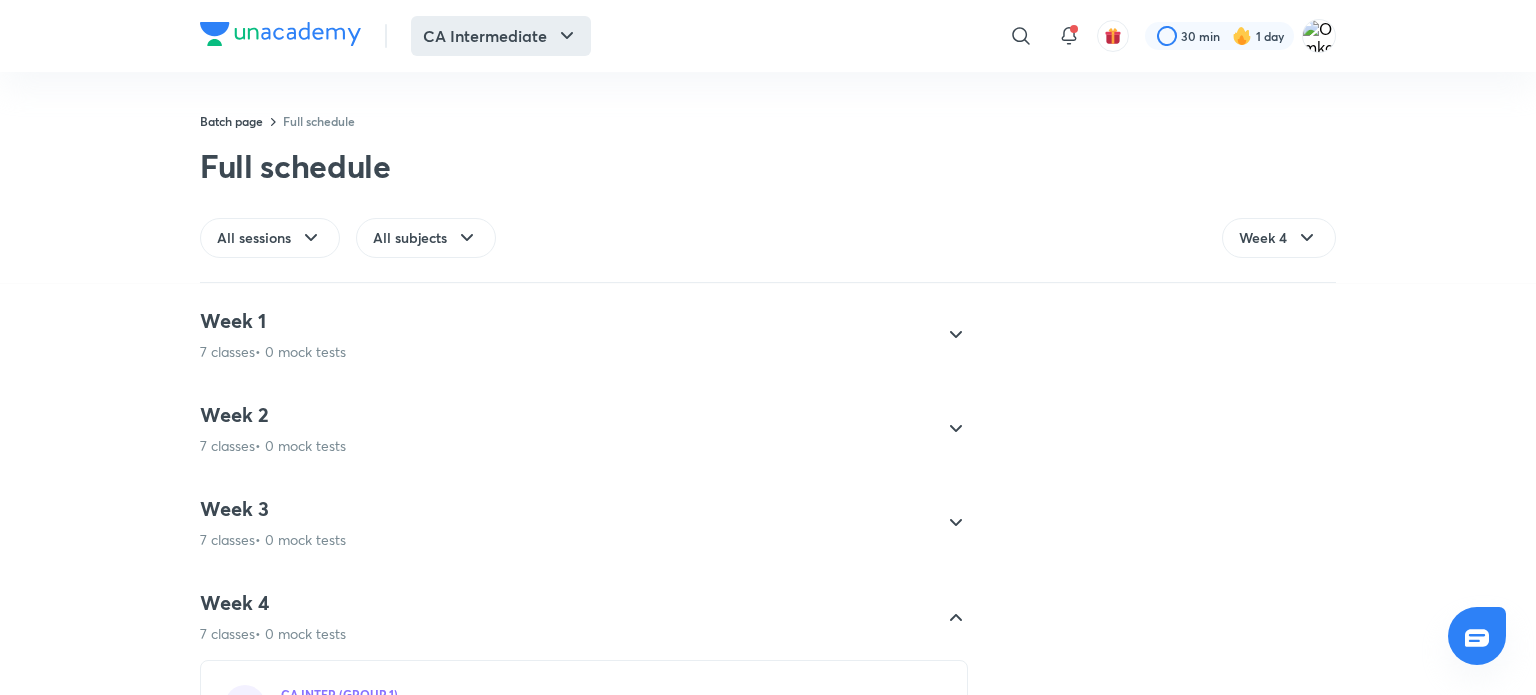 click on "CA Intermediate" at bounding box center [501, 36] 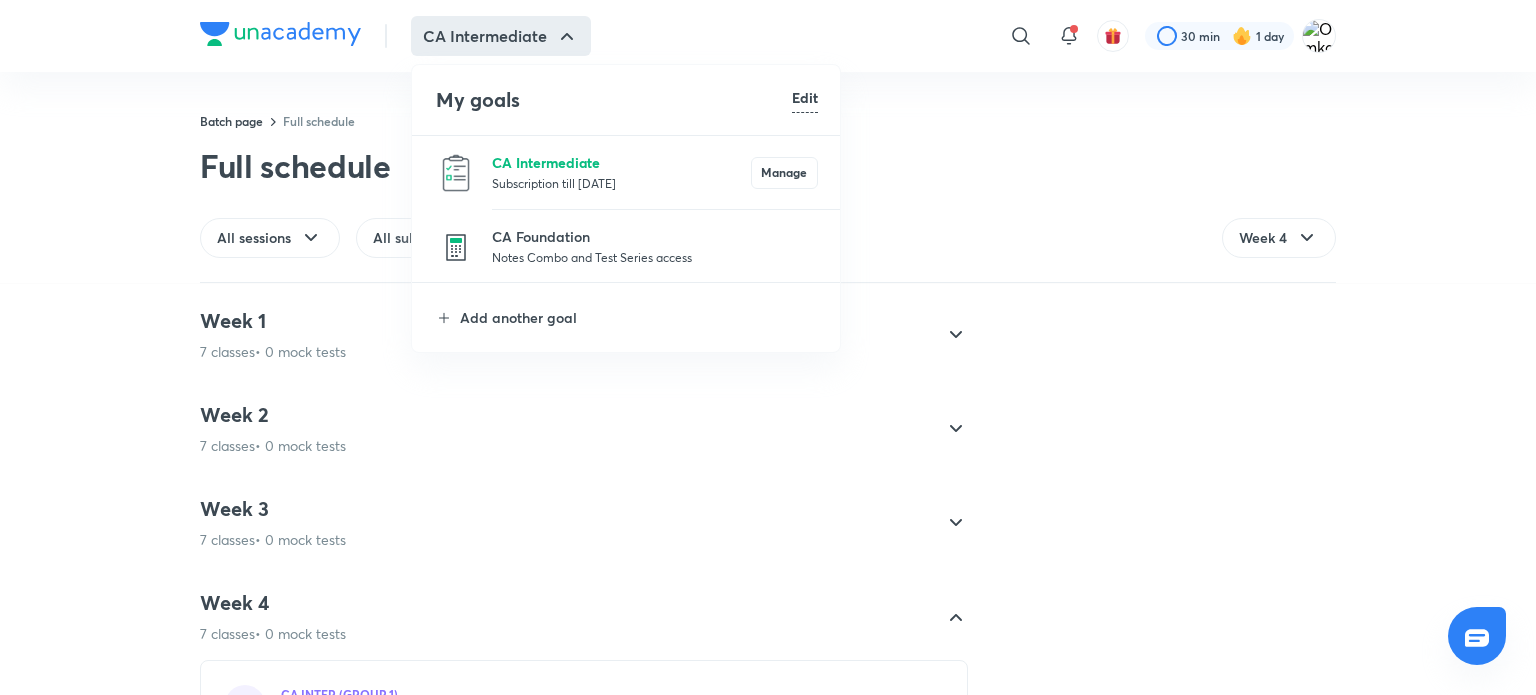 click on "CA Intermediate" at bounding box center (621, 162) 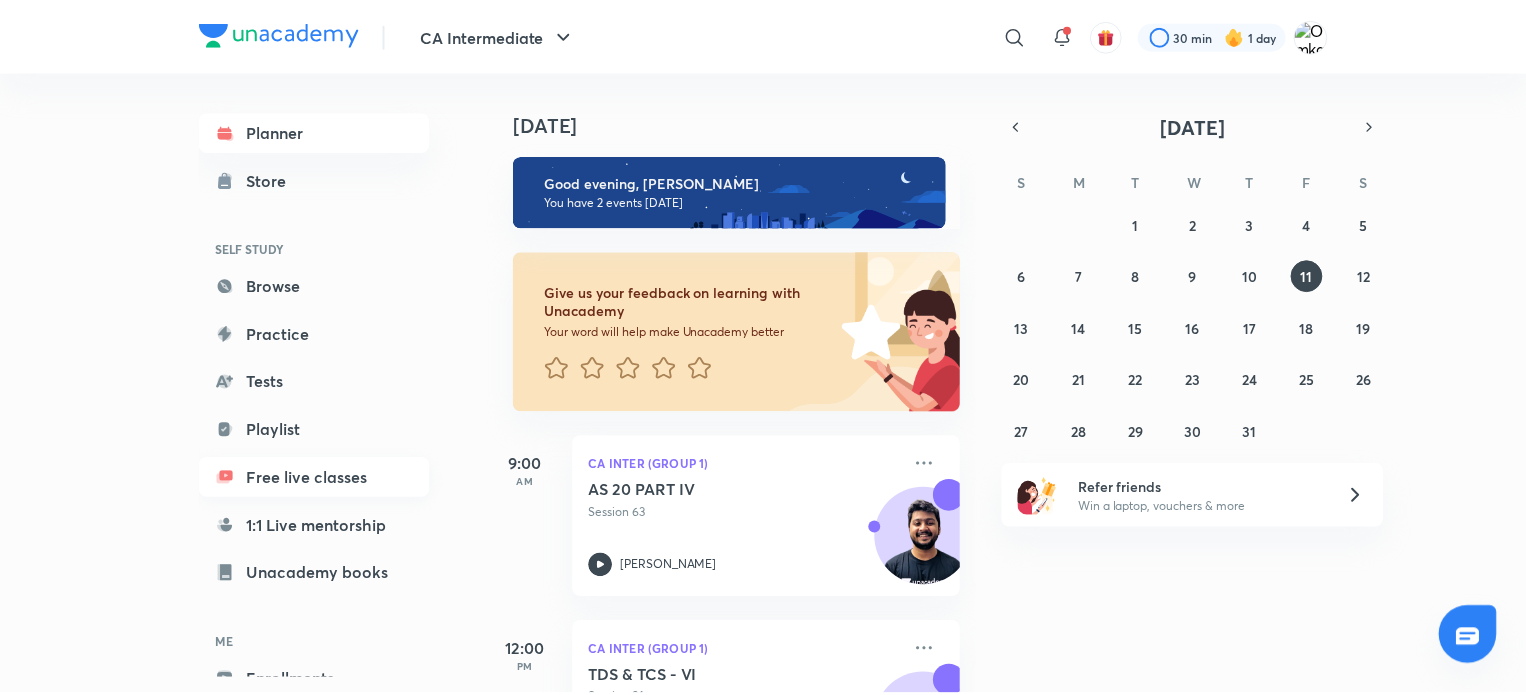 scroll, scrollTop: 108, scrollLeft: 0, axis: vertical 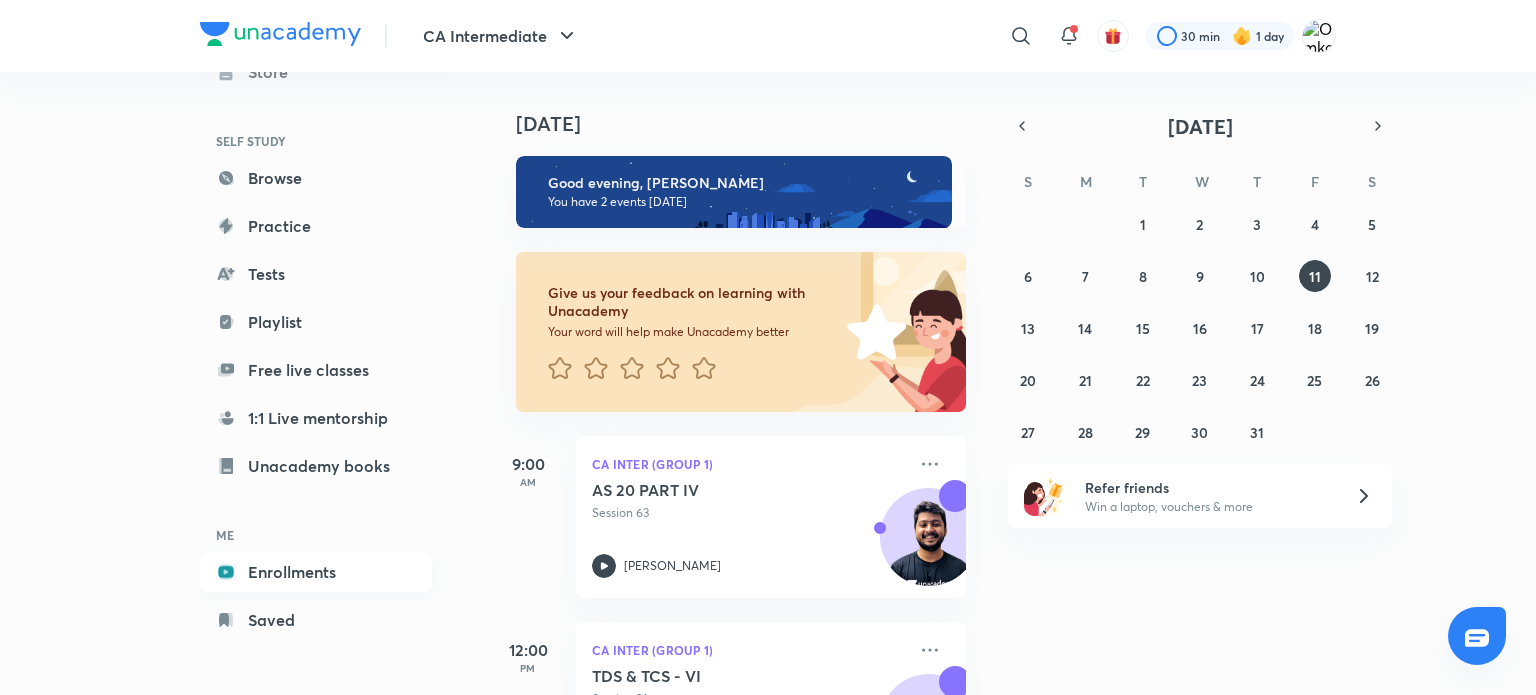 click on "Enrollments" at bounding box center (316, 572) 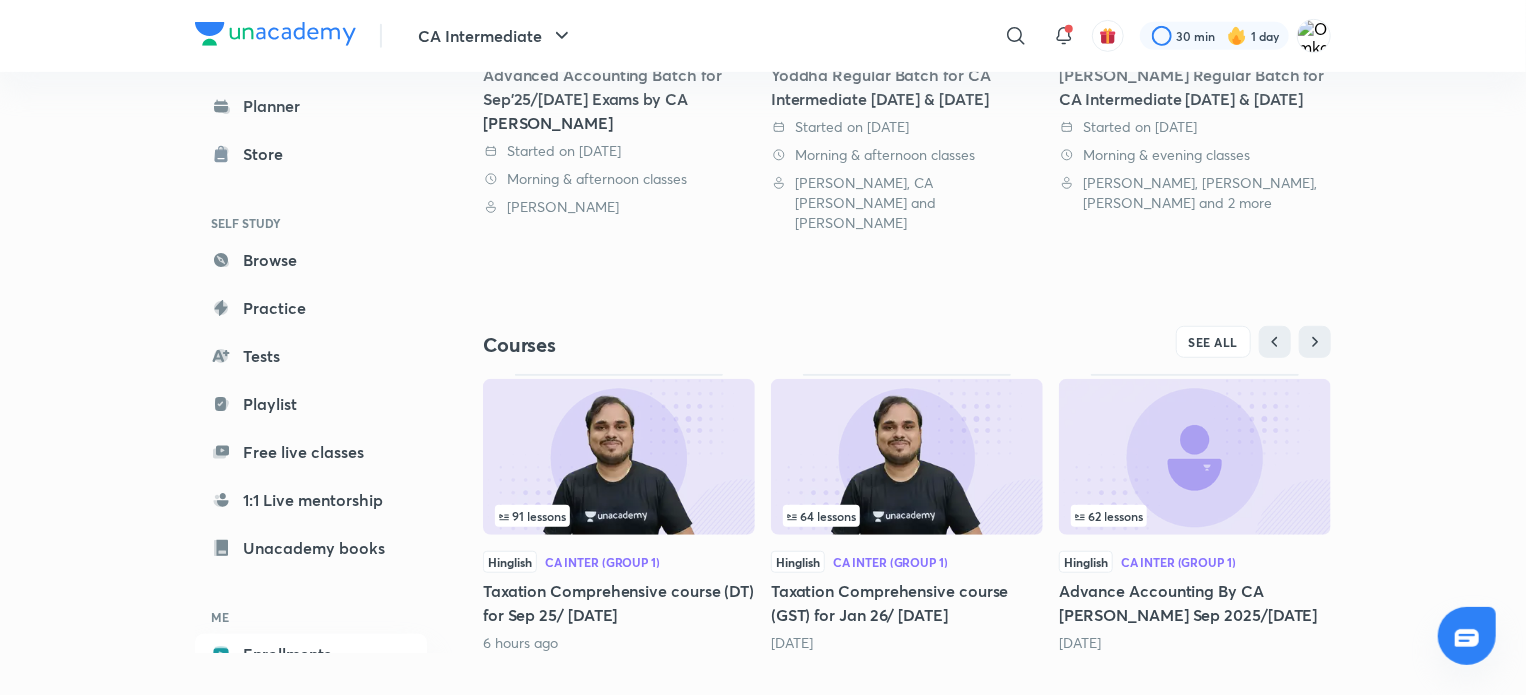 scroll, scrollTop: 480, scrollLeft: 0, axis: vertical 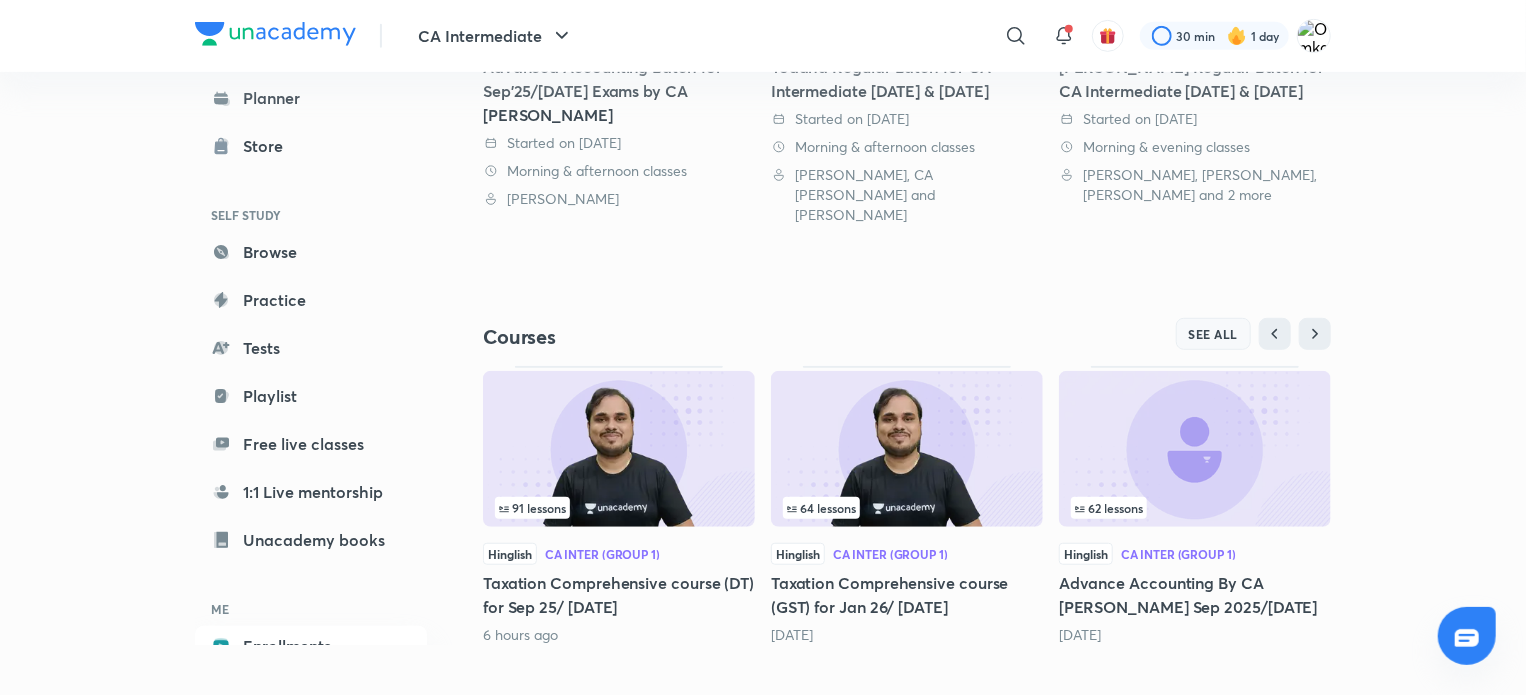 click on "SEE ALL" at bounding box center (1119, 334) 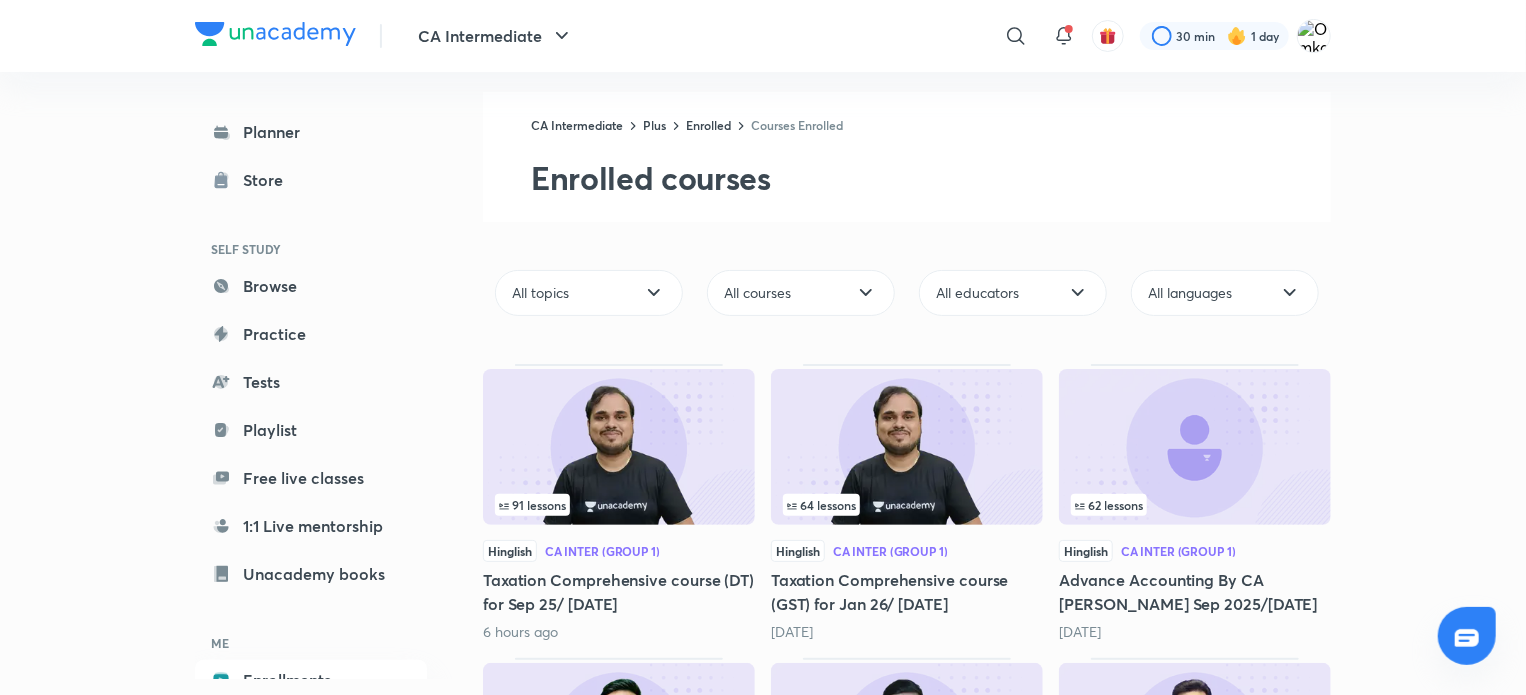 scroll, scrollTop: 0, scrollLeft: 0, axis: both 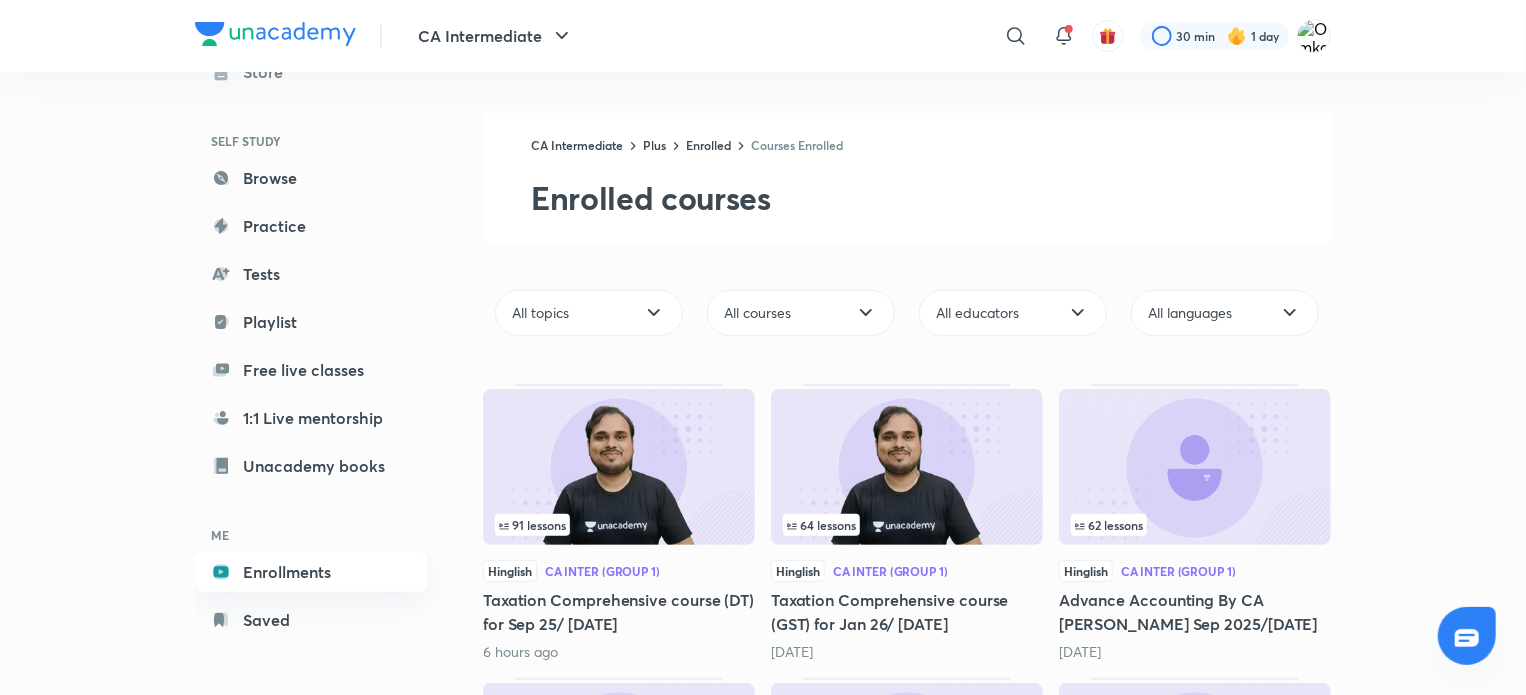 click on "Enrollments" at bounding box center [311, 572] 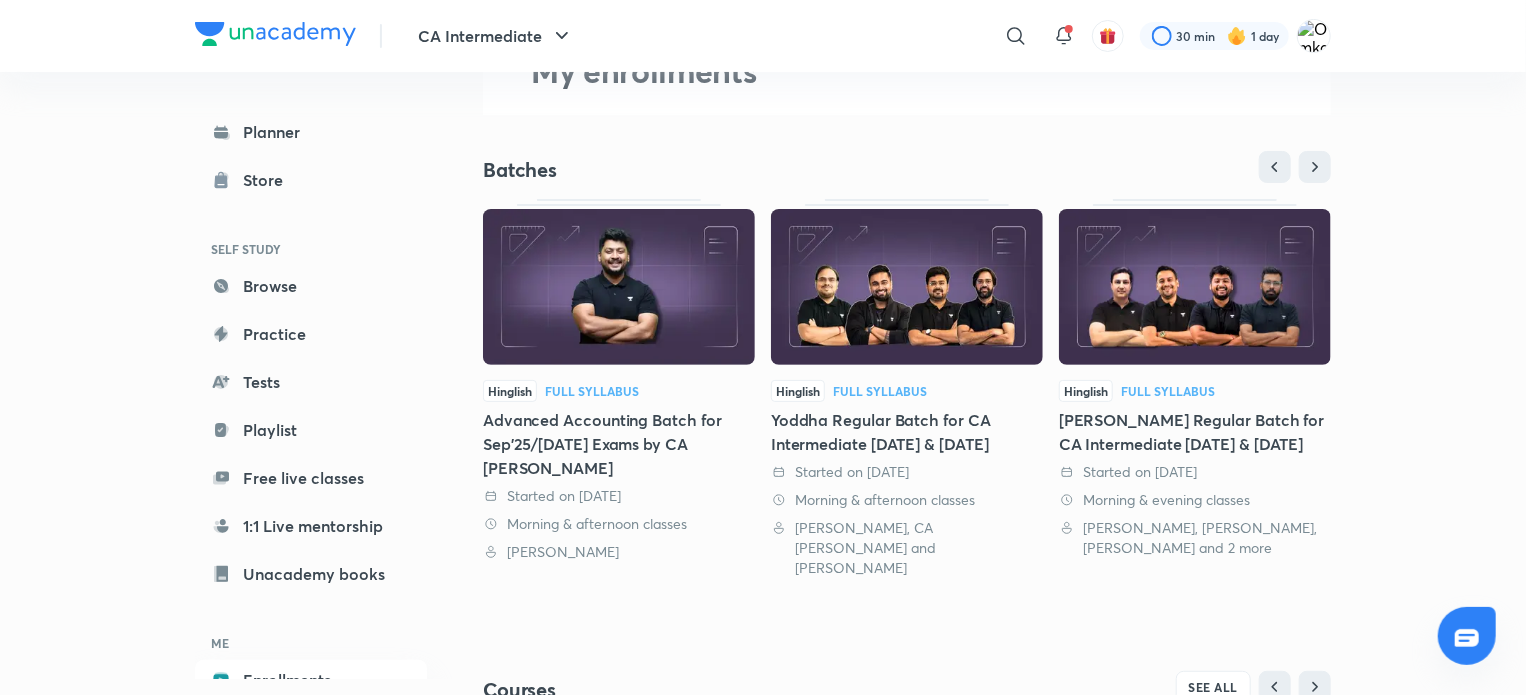 scroll, scrollTop: 112, scrollLeft: 0, axis: vertical 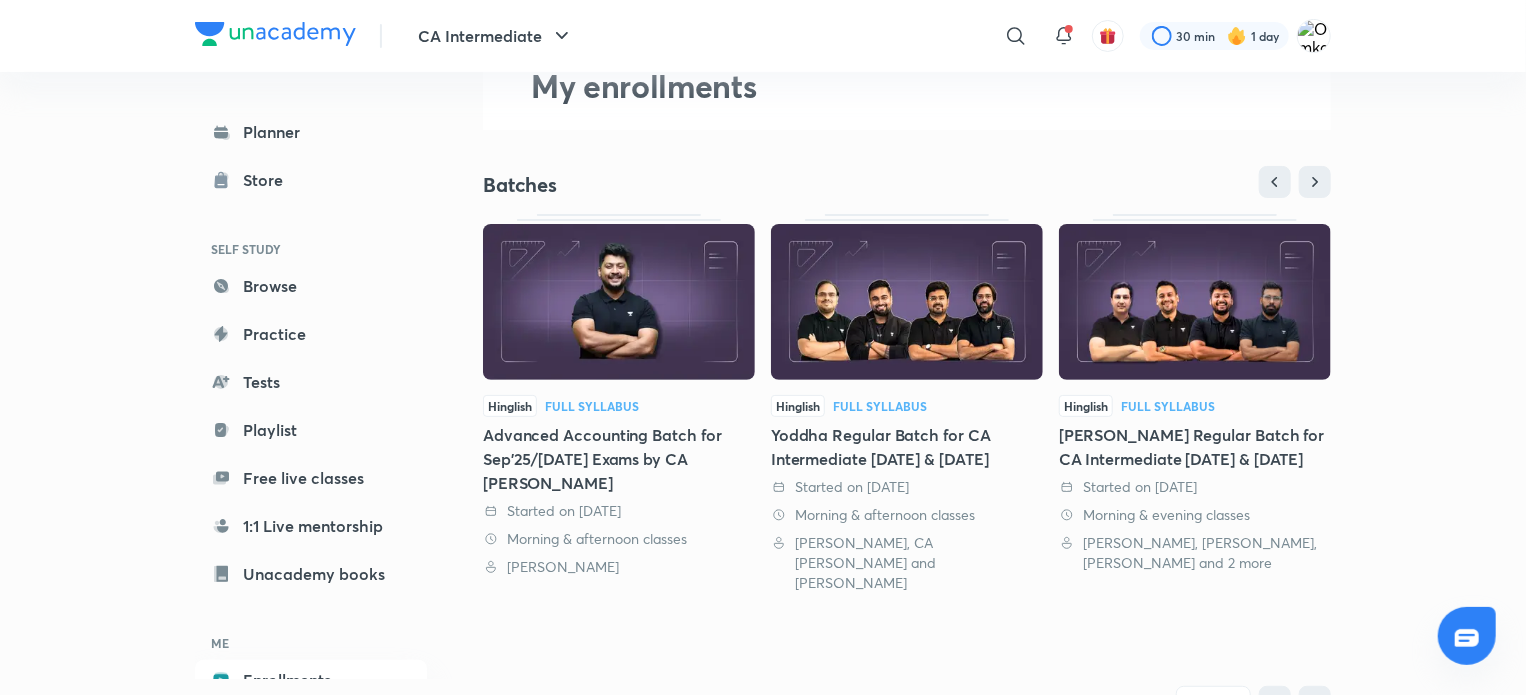 click at bounding box center (1195, 302) 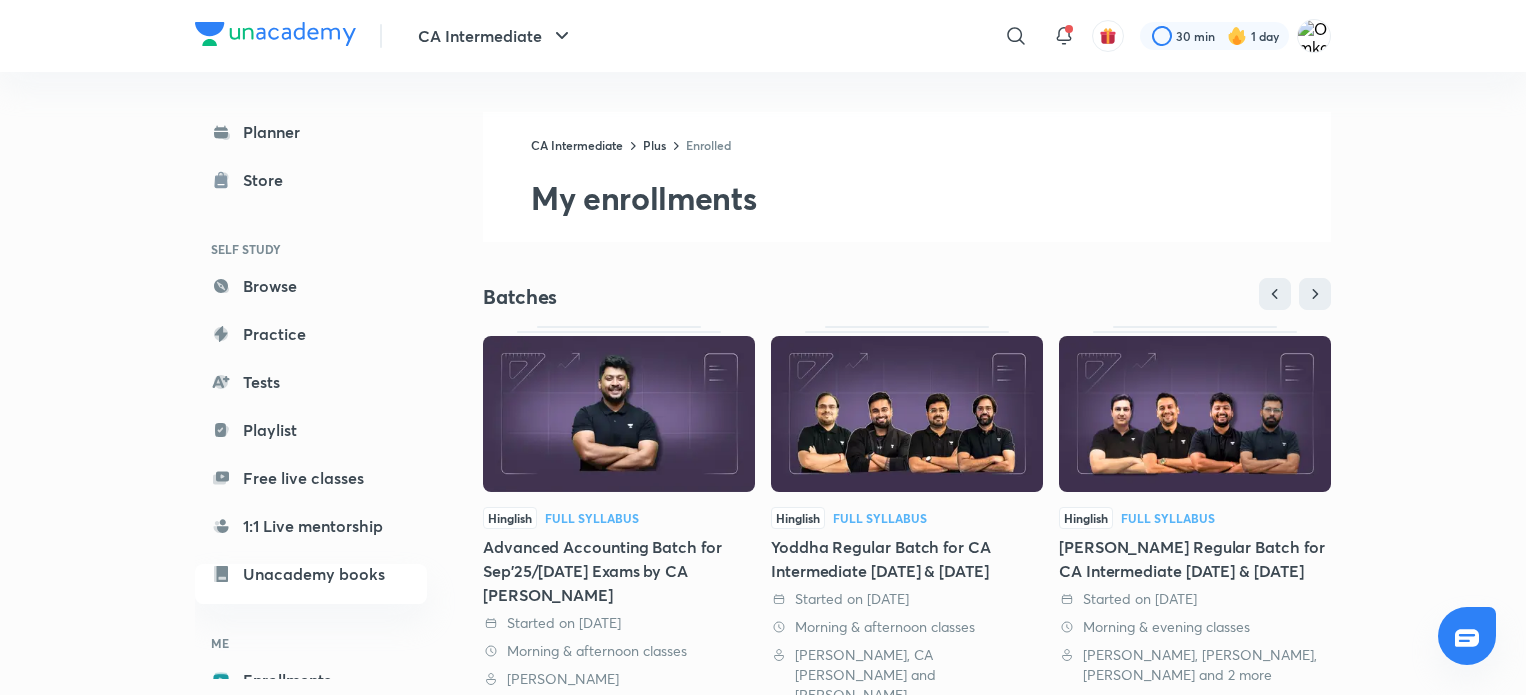 scroll, scrollTop: 0, scrollLeft: 0, axis: both 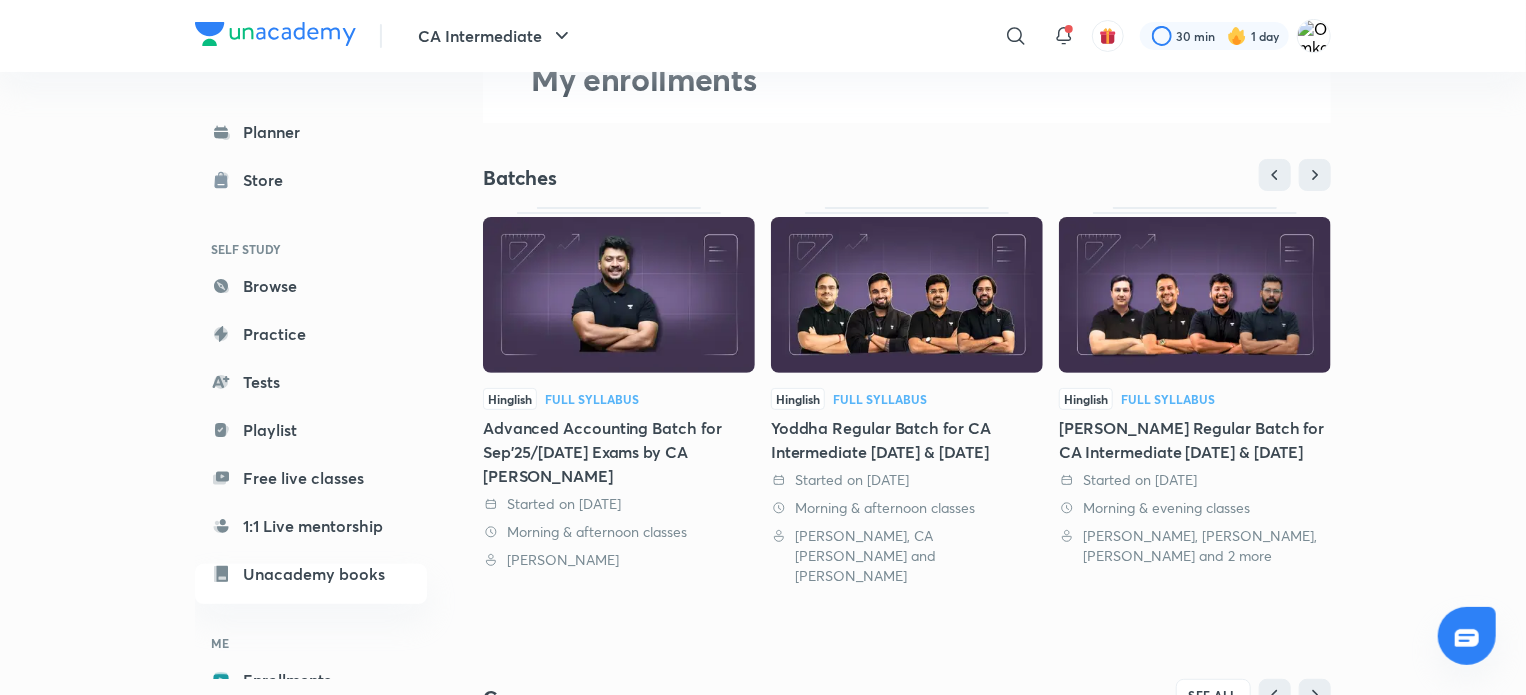click on "Morning & afternoon classes" at bounding box center (619, 532) 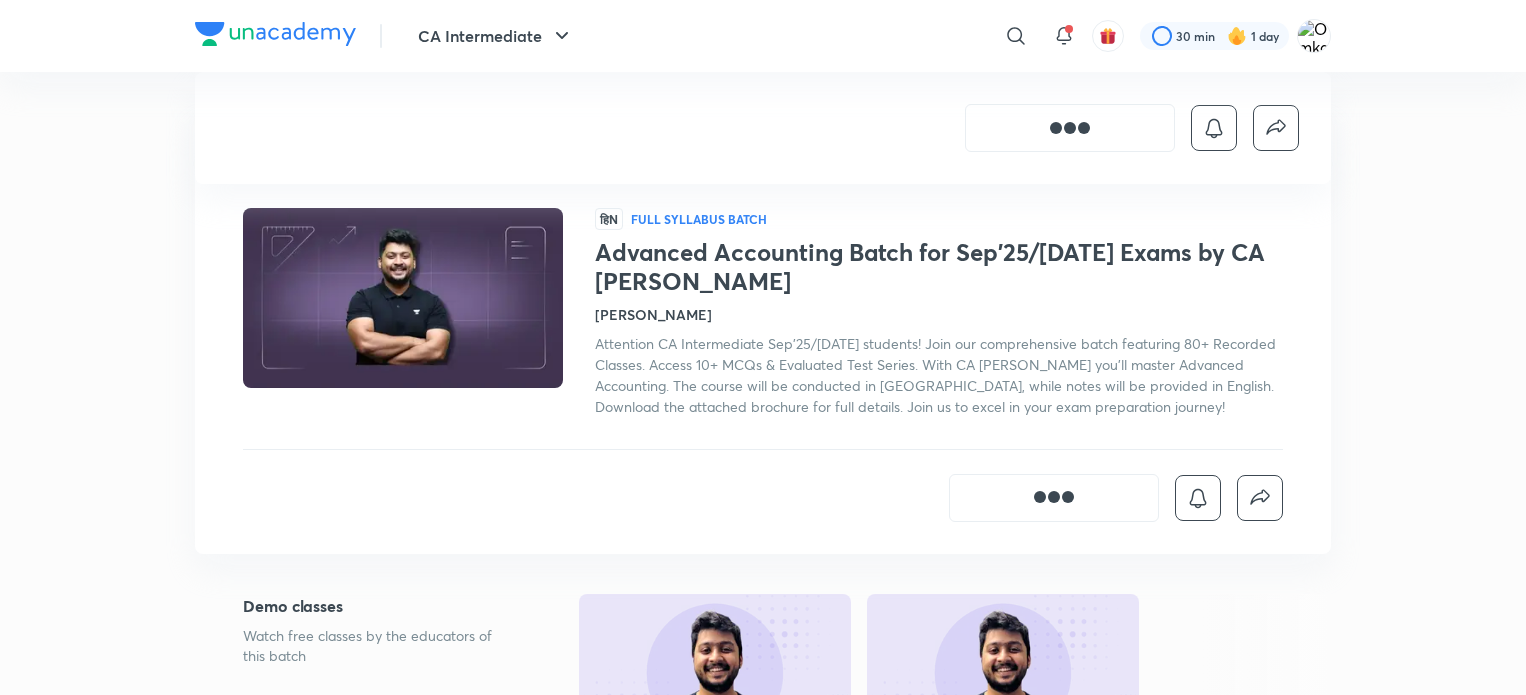scroll, scrollTop: 636, scrollLeft: 0, axis: vertical 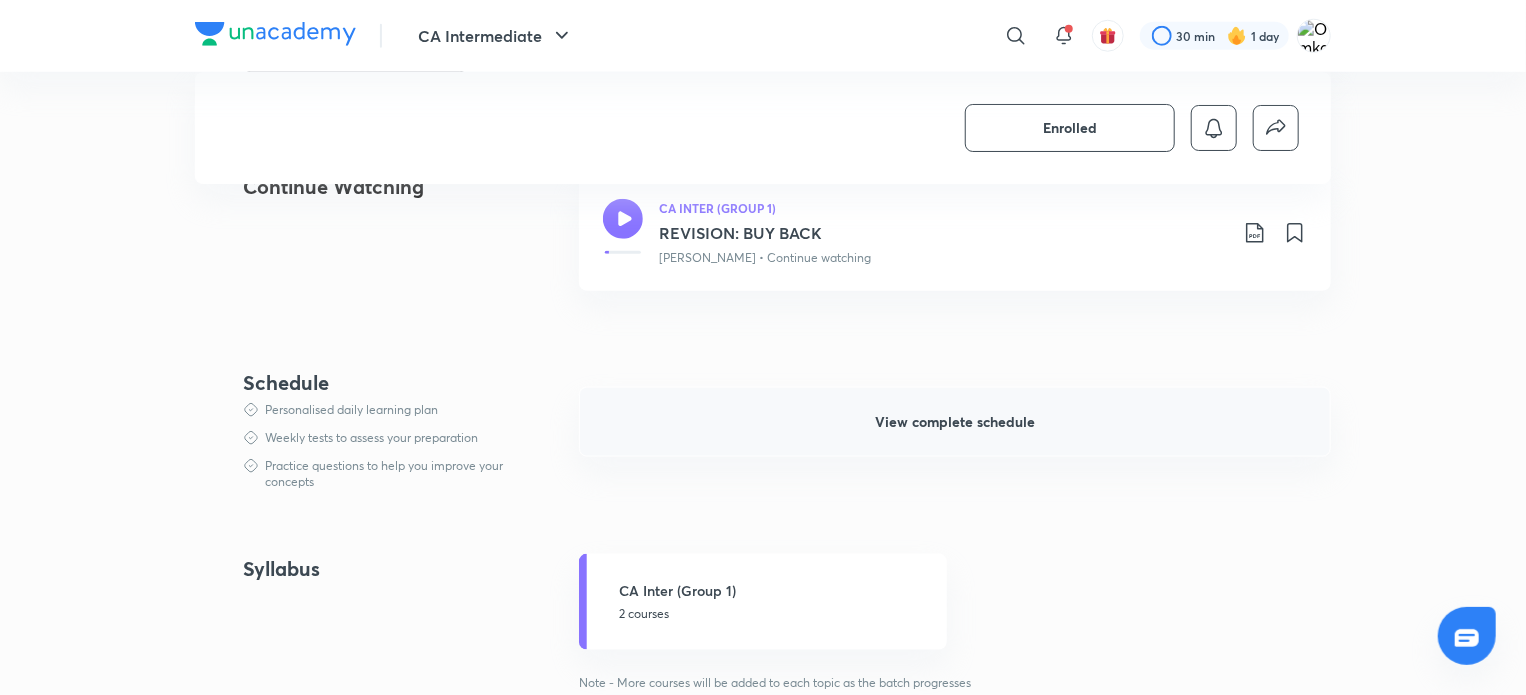 click on "View complete schedule" at bounding box center (955, 422) 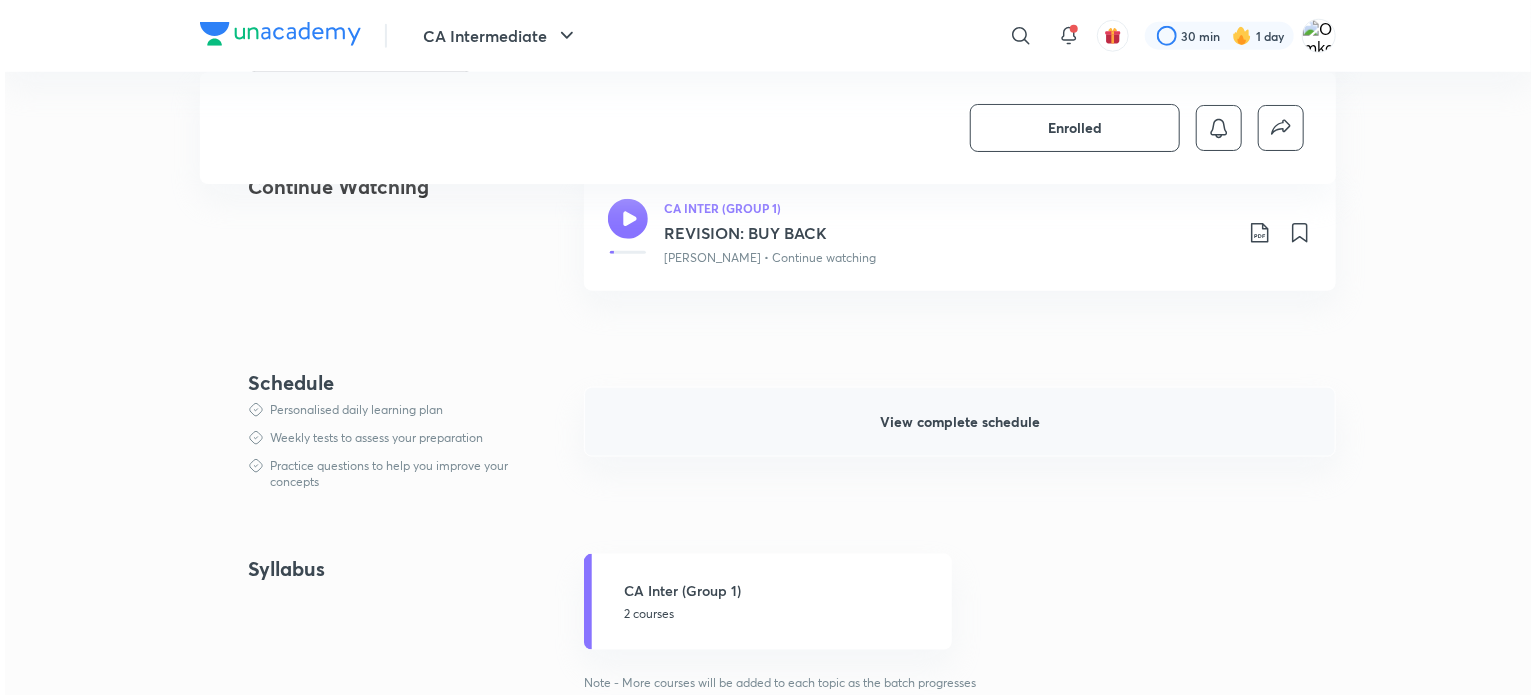scroll, scrollTop: 0, scrollLeft: 0, axis: both 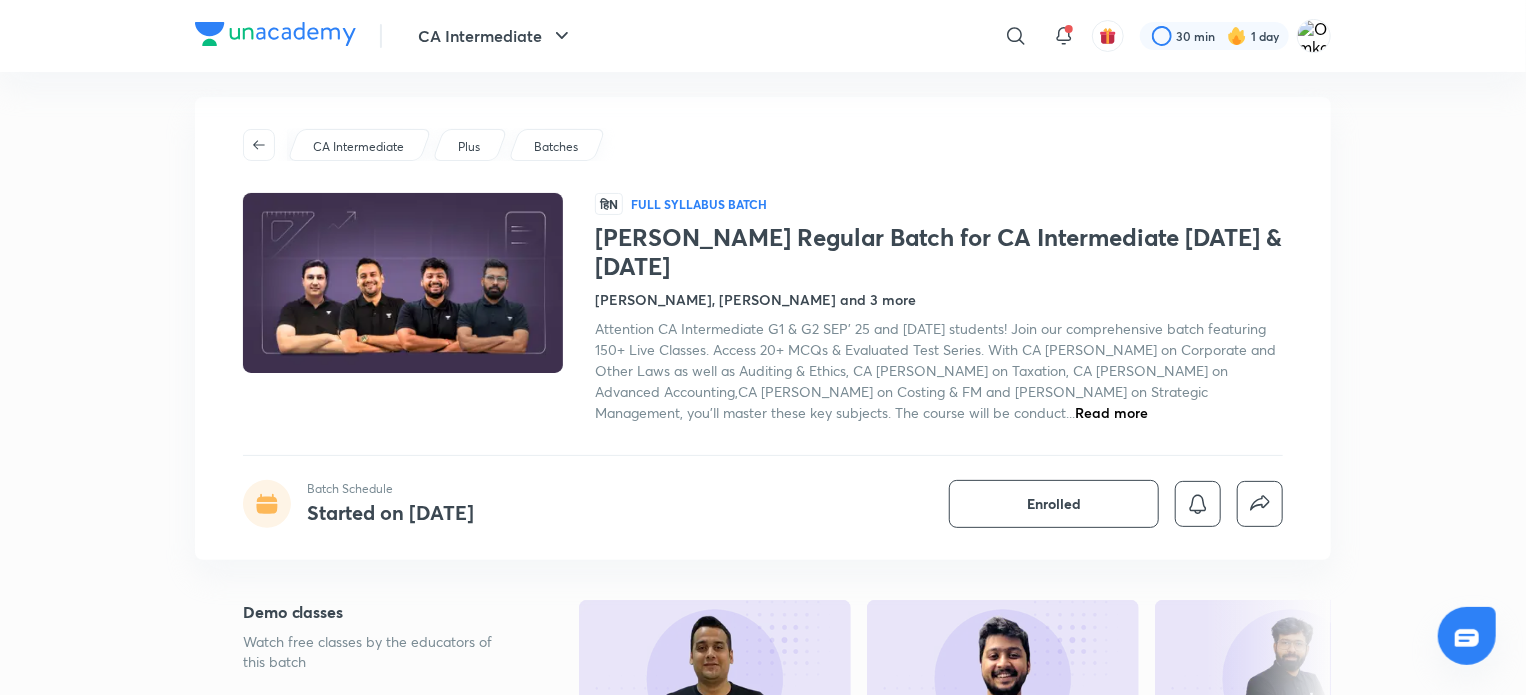 click on "CA Intermediate" at bounding box center (359, 145) 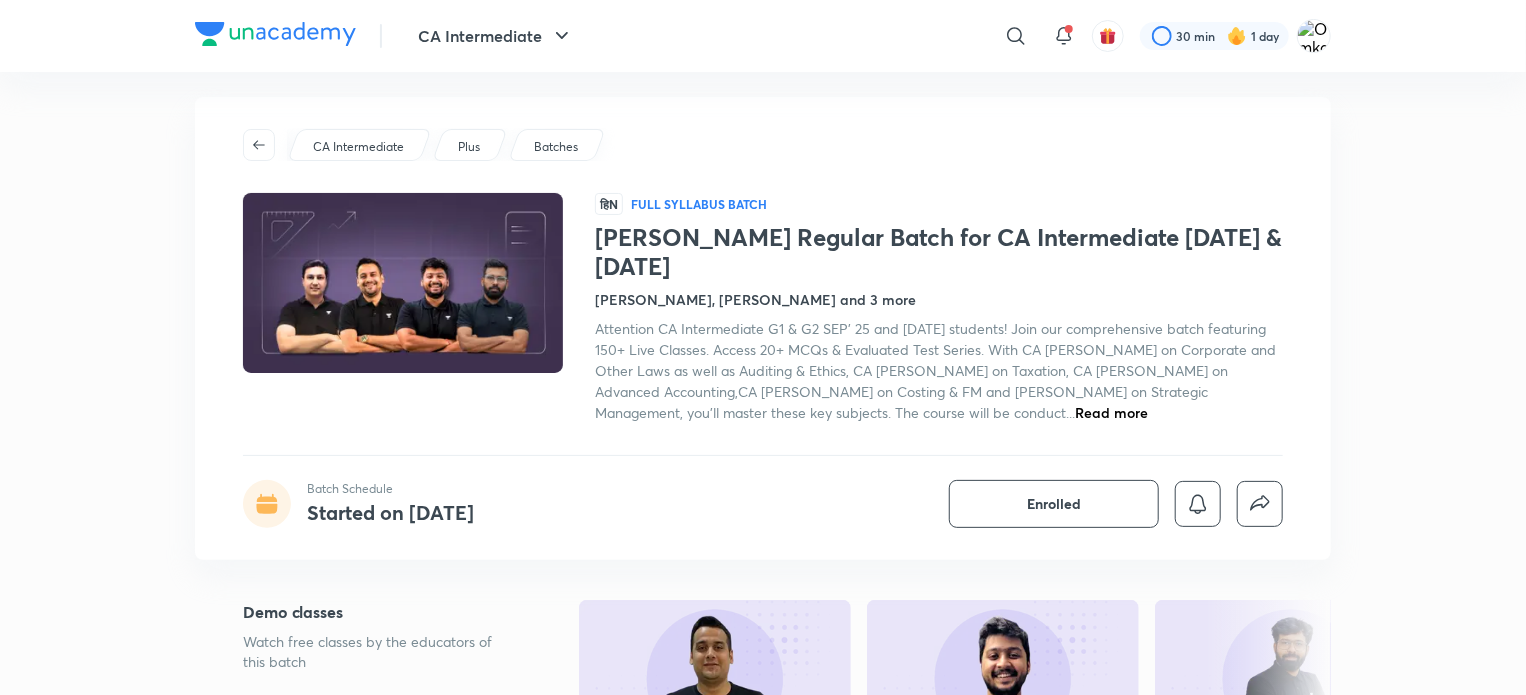 click on "CA Intermediate" at bounding box center (358, 147) 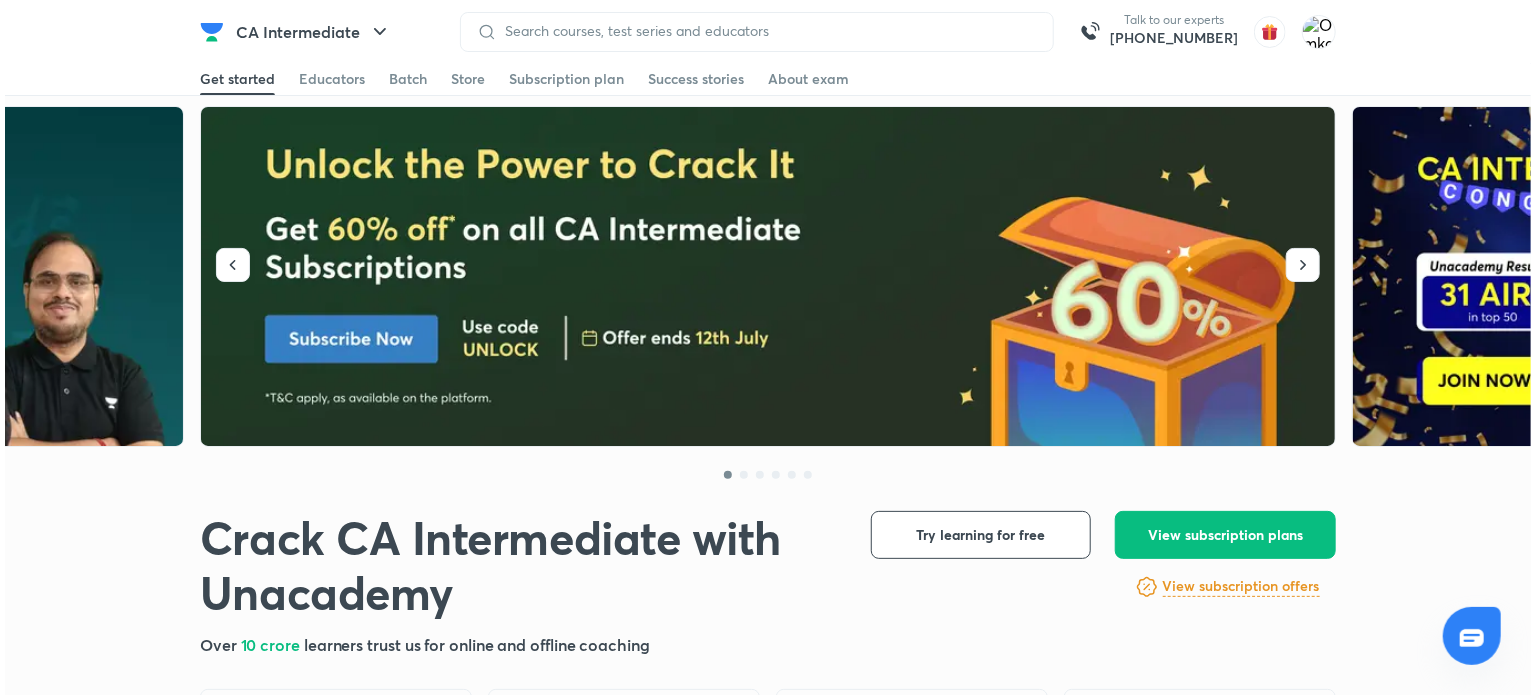 scroll, scrollTop: 0, scrollLeft: 0, axis: both 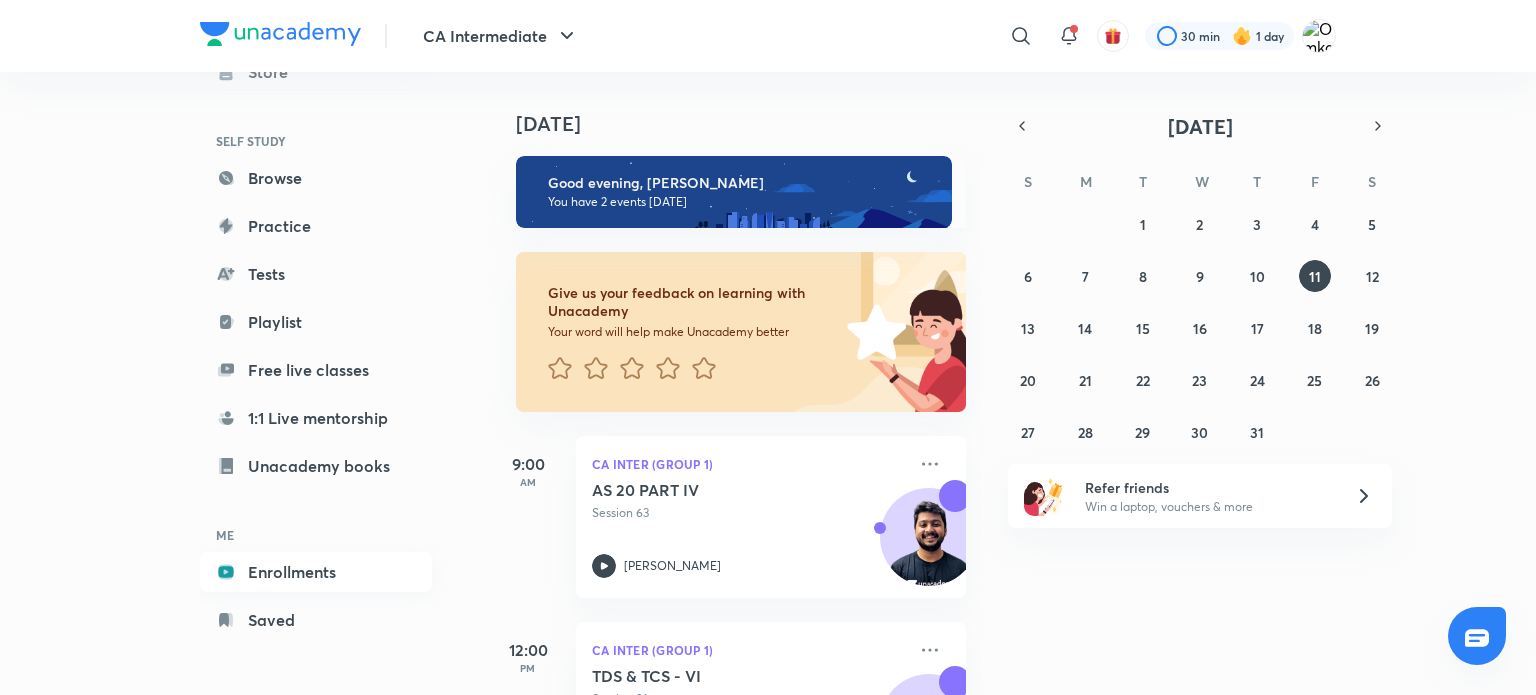 click on "Enrollments" at bounding box center [316, 572] 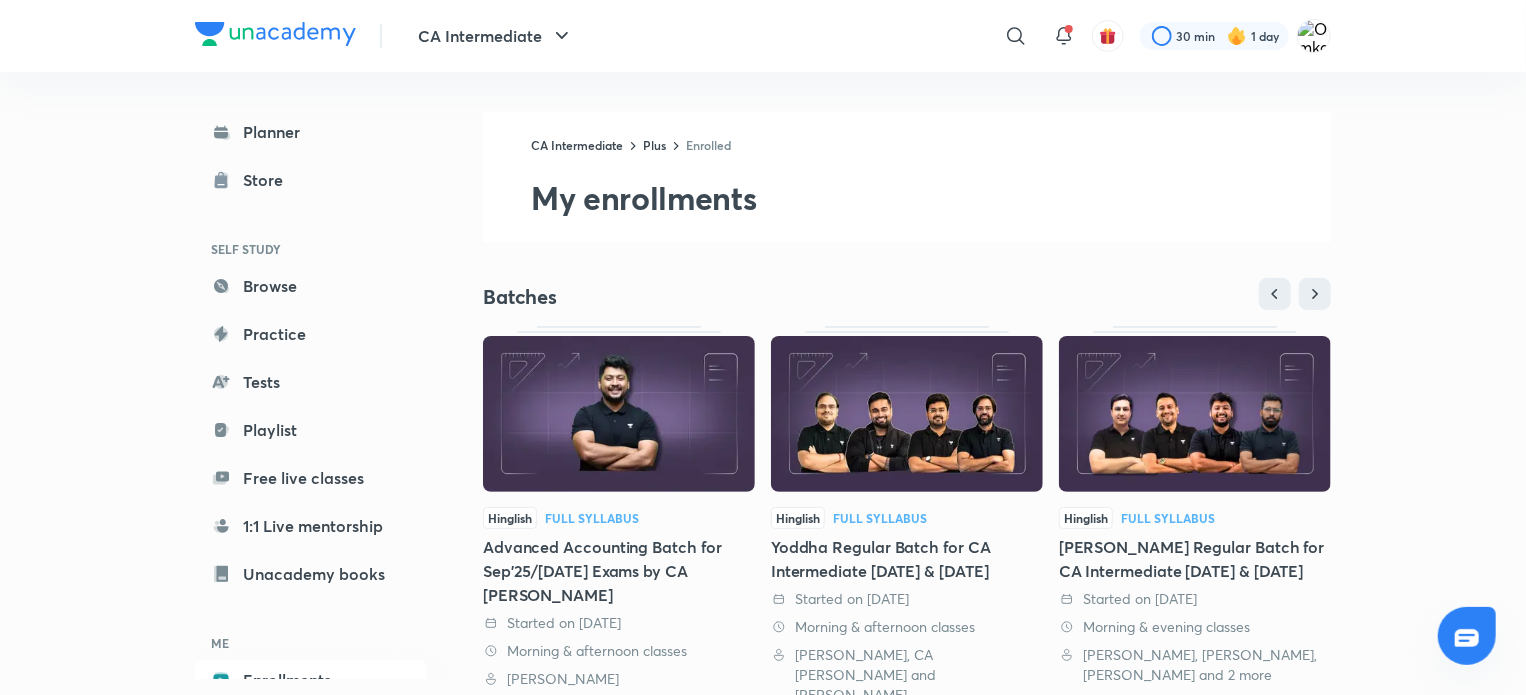 scroll, scrollTop: 100, scrollLeft: 0, axis: vertical 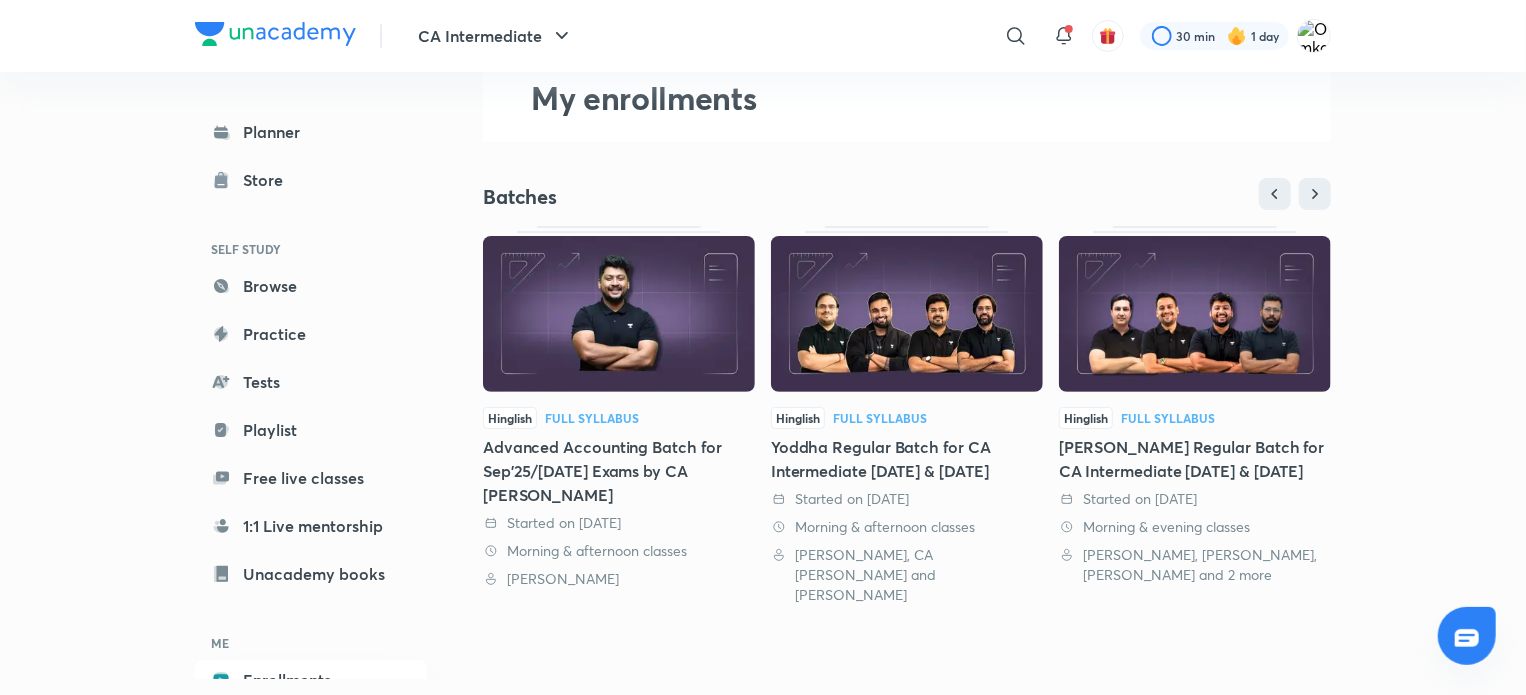 click at bounding box center (619, 314) 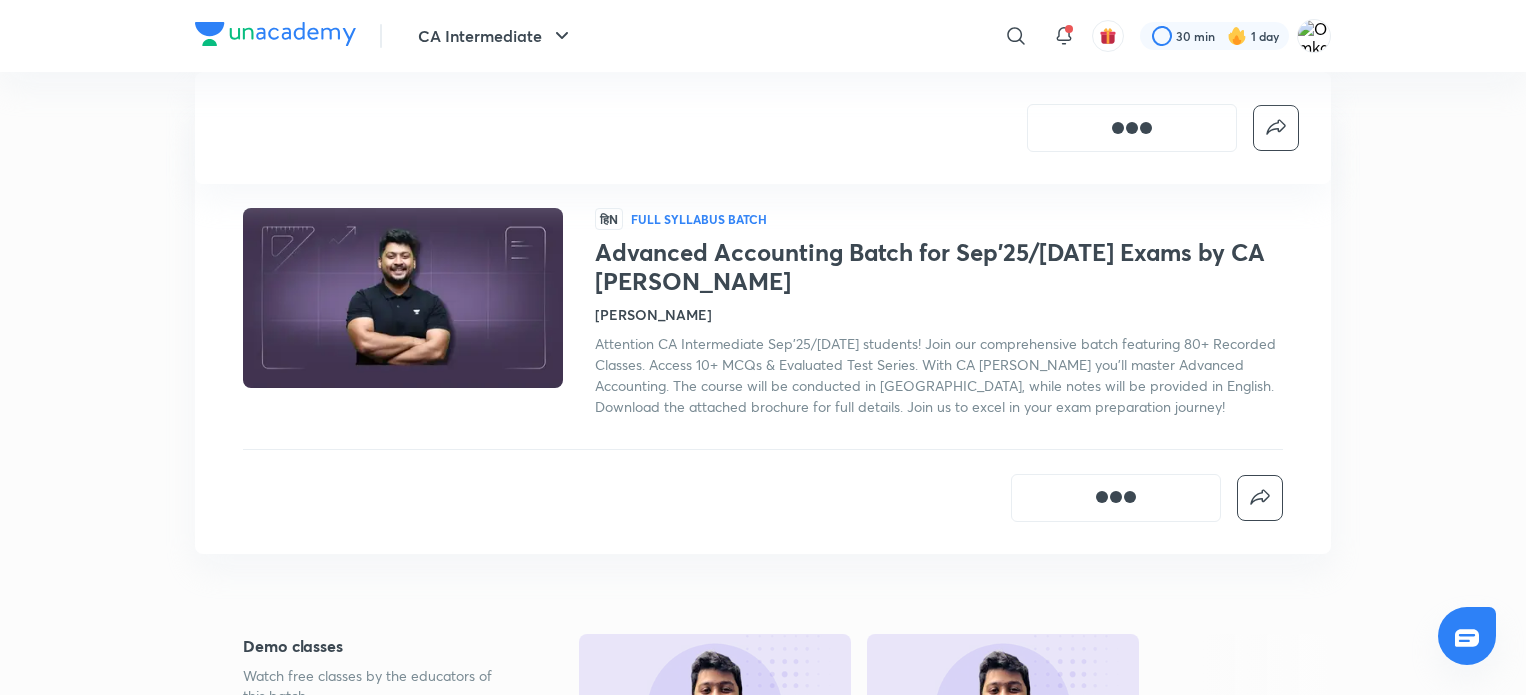 scroll, scrollTop: 668, scrollLeft: 0, axis: vertical 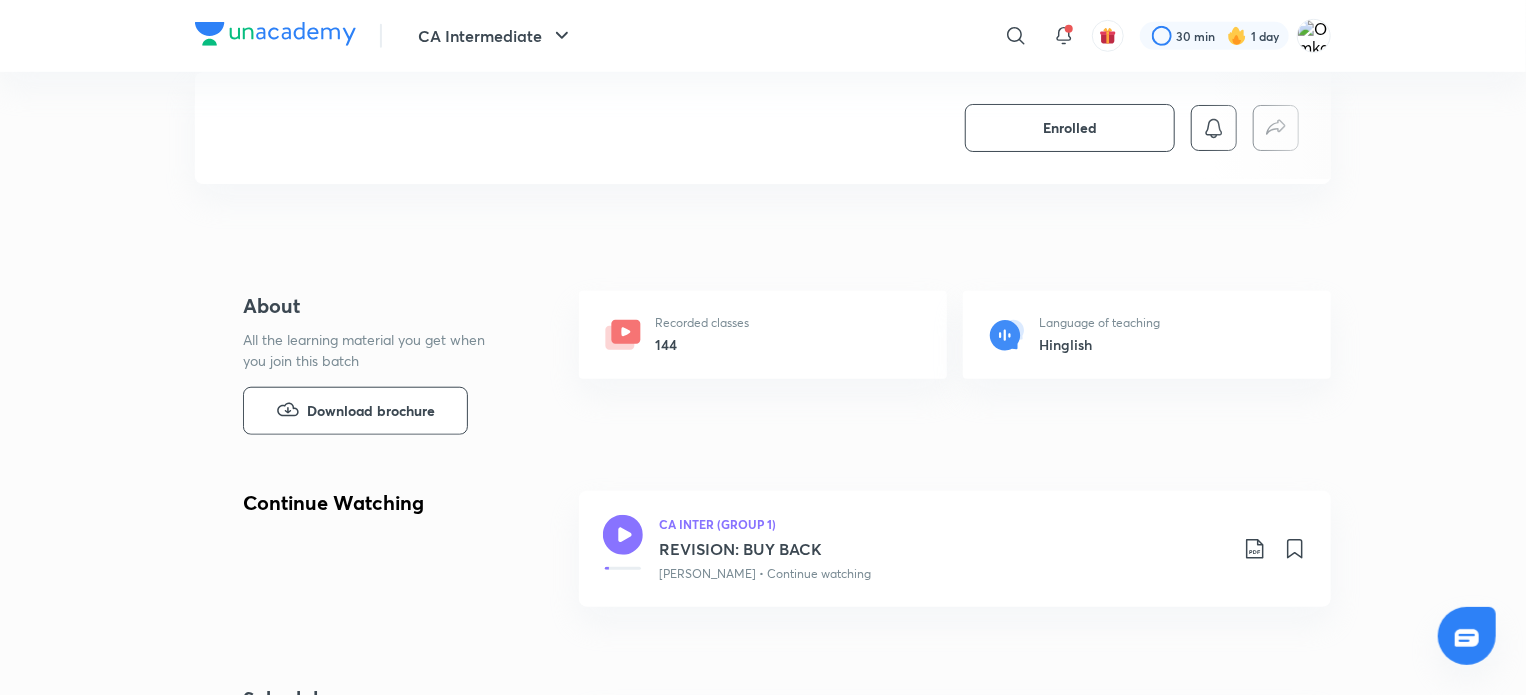 click on "Enrolled CA Intermediate Plus Batches हिN Full Syllabus Batch Advanced Accounting Batch for Sep'25/Jan'26 Exams by CA Nakul Katheria Nakul Katheria Attention CA Intermediate Sep'25/Jan'26 students! Join our comprehensive batch featuring 80+ Recorded Classes. Access 10+ MCQs & Evaluated Test Series. With CA Nakul Katheria you'll master Advanced Accounting. The course will be conducted in Hinglish, while notes will be provided in English. Download the attached brochure for full details. Join us to excel in your exam preparation journey! Enrolled Demo classes   Watch free classes by the educators of this batch   108 Hindi CA Inter (Group 1) Revision Plan for CA Inter September 2025 Nakul Katheria 26th May • 7h    113 Hindi CA Inter (Group 1) Revision of Branch Accounting I Nakul Katheria 30th Jun • 3h  About All the learning material you get when you join this batch Download brochure Recorded classes 144 Language of teaching Hinglish Continue Watching CA INTER (GROUP 1) REVISION: BUY BACK Schedule MASTER" at bounding box center (763, 945) 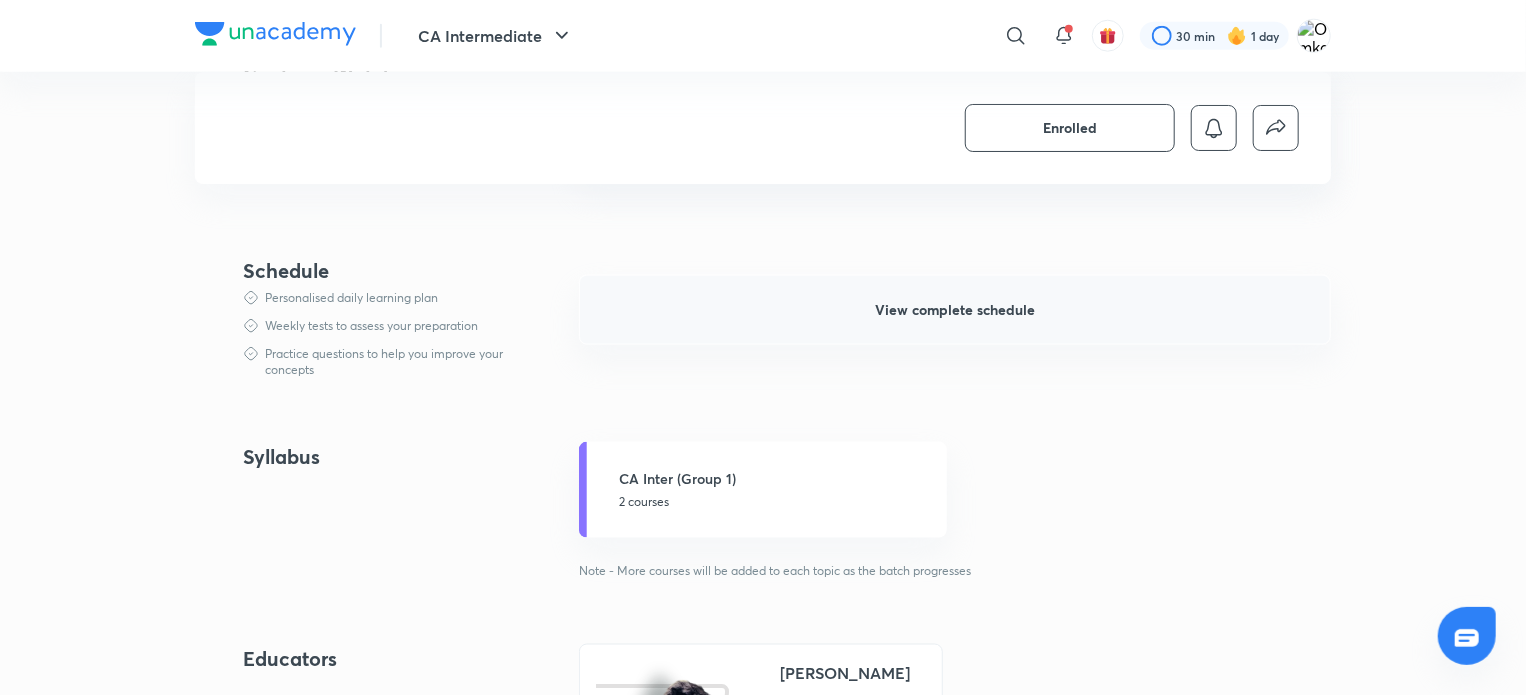 scroll, scrollTop: 1116, scrollLeft: 0, axis: vertical 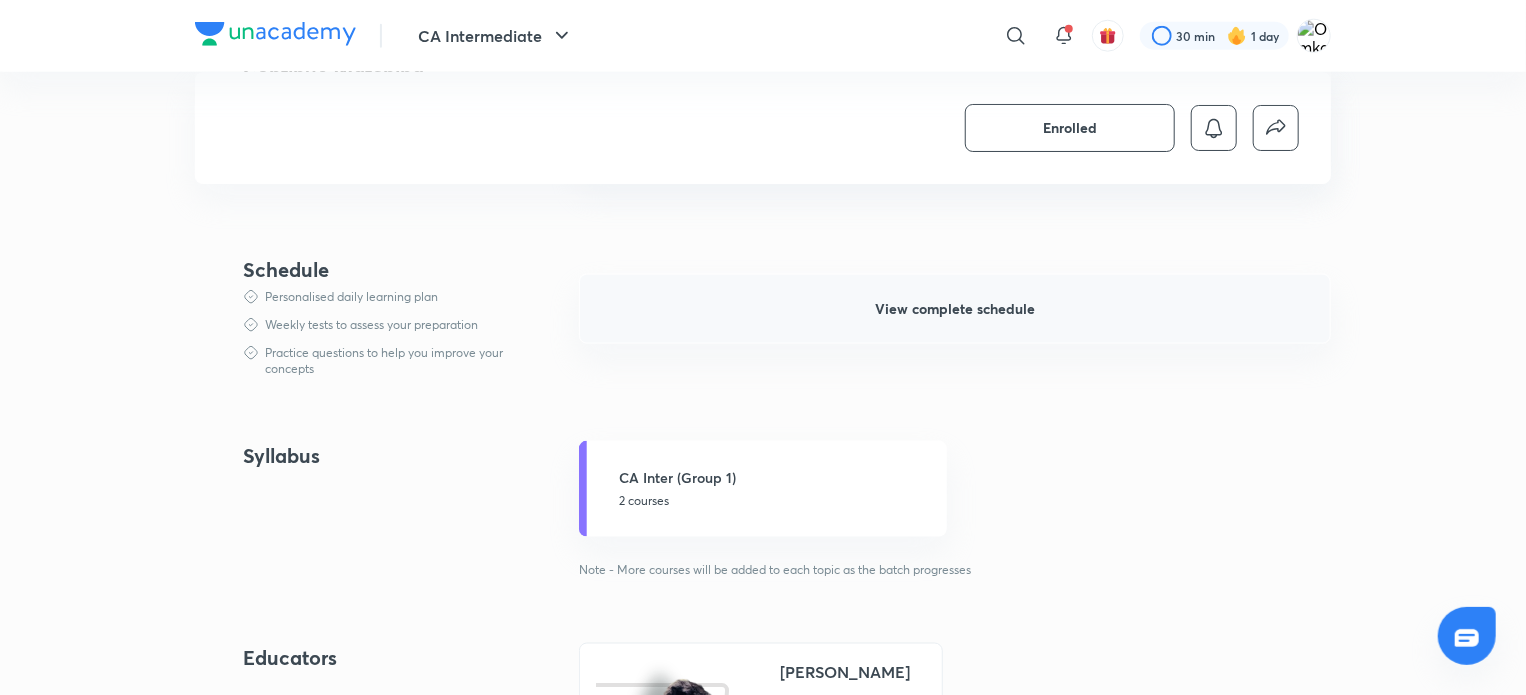 click on "View complete schedule" at bounding box center [955, 309] 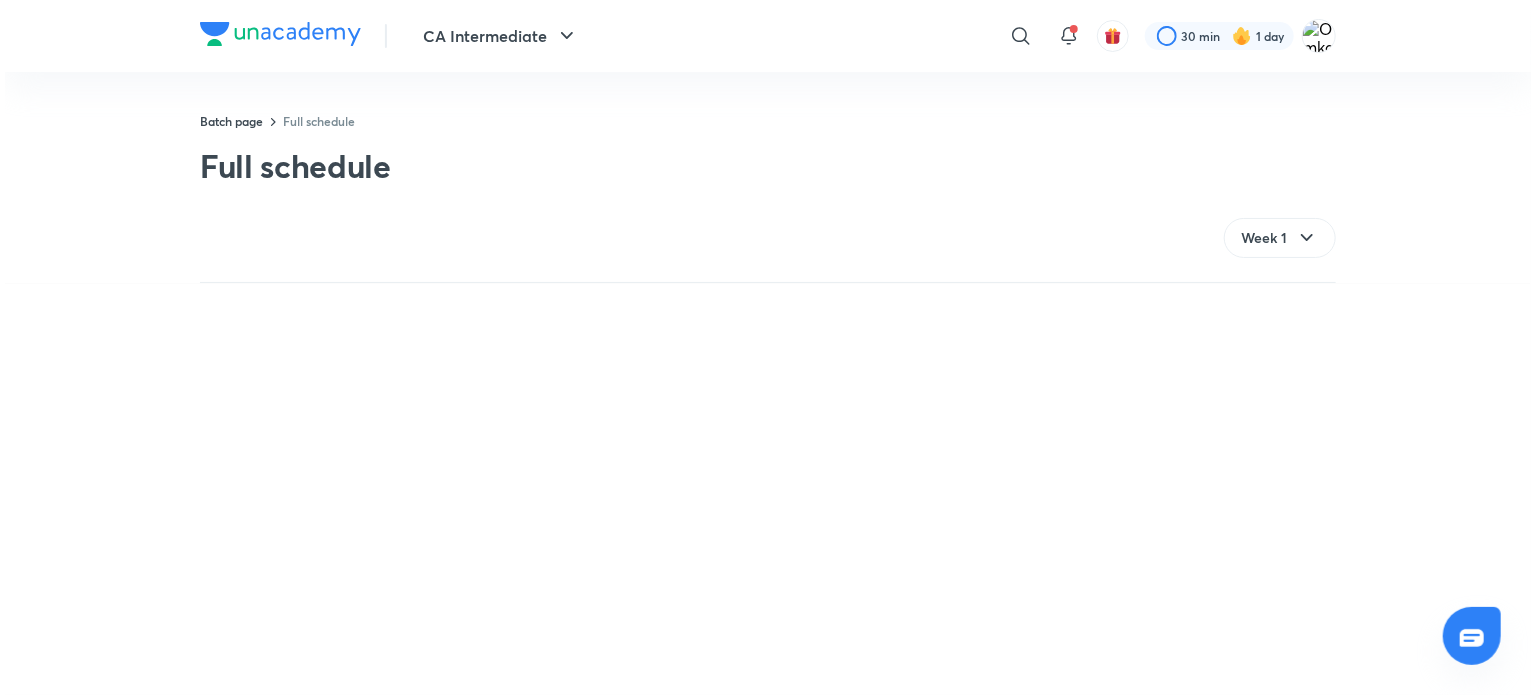 scroll, scrollTop: 0, scrollLeft: 0, axis: both 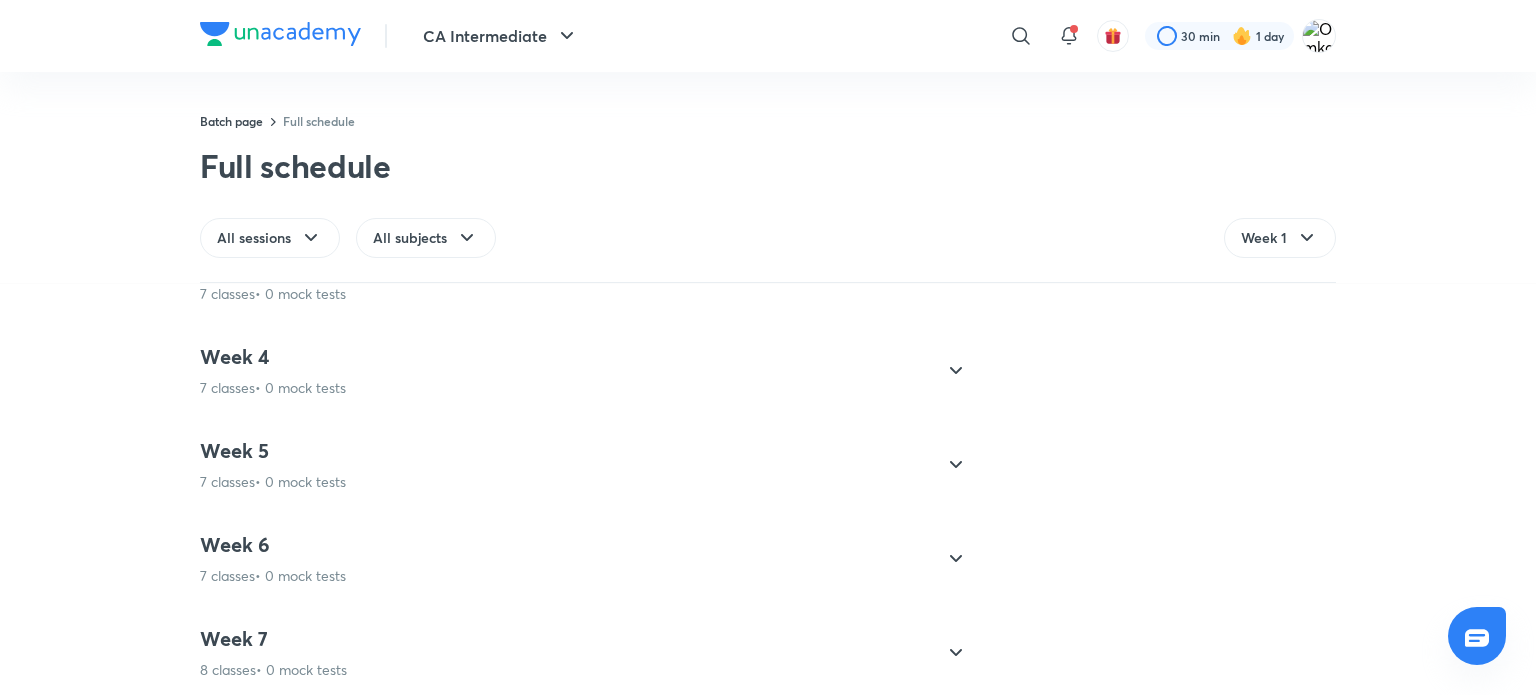 click on "Week 4 7 classes  •   0 mock tests" at bounding box center [566, 371] 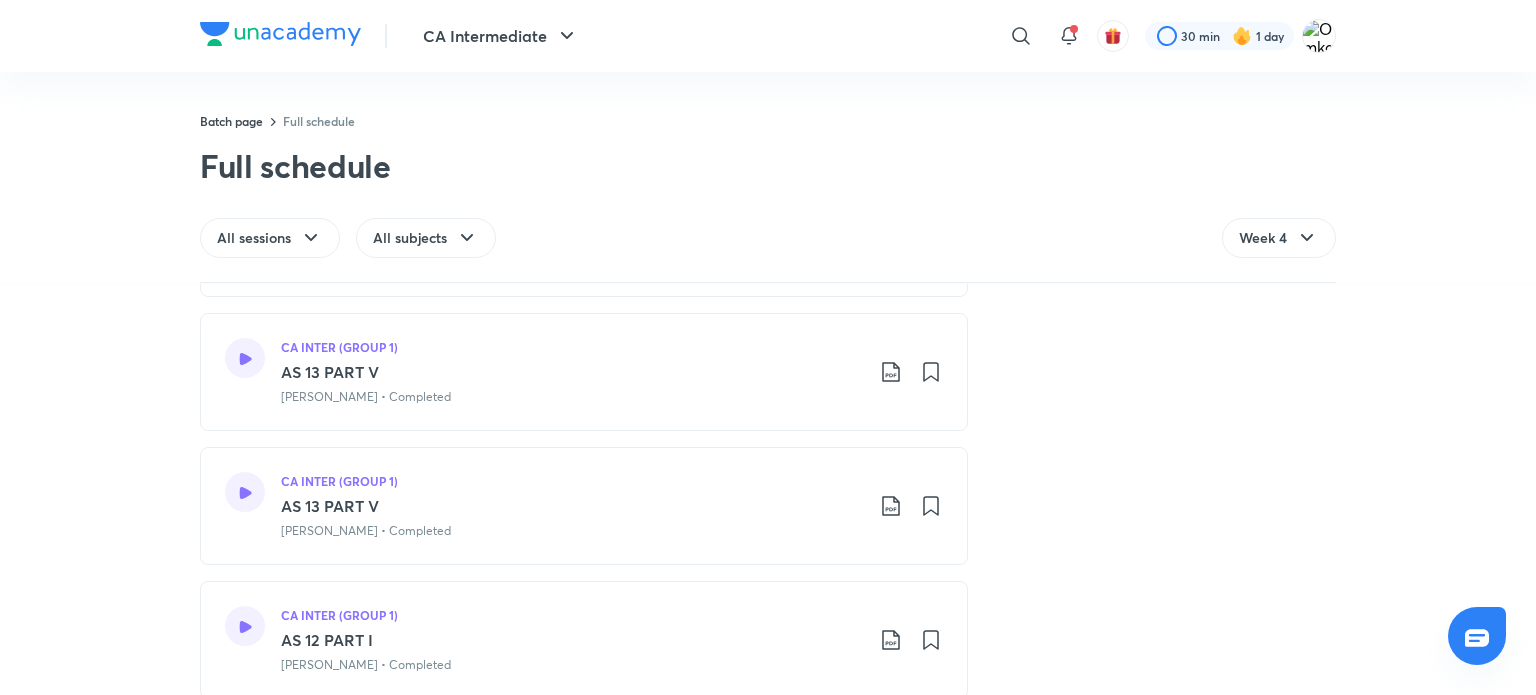 scroll, scrollTop: 751, scrollLeft: 0, axis: vertical 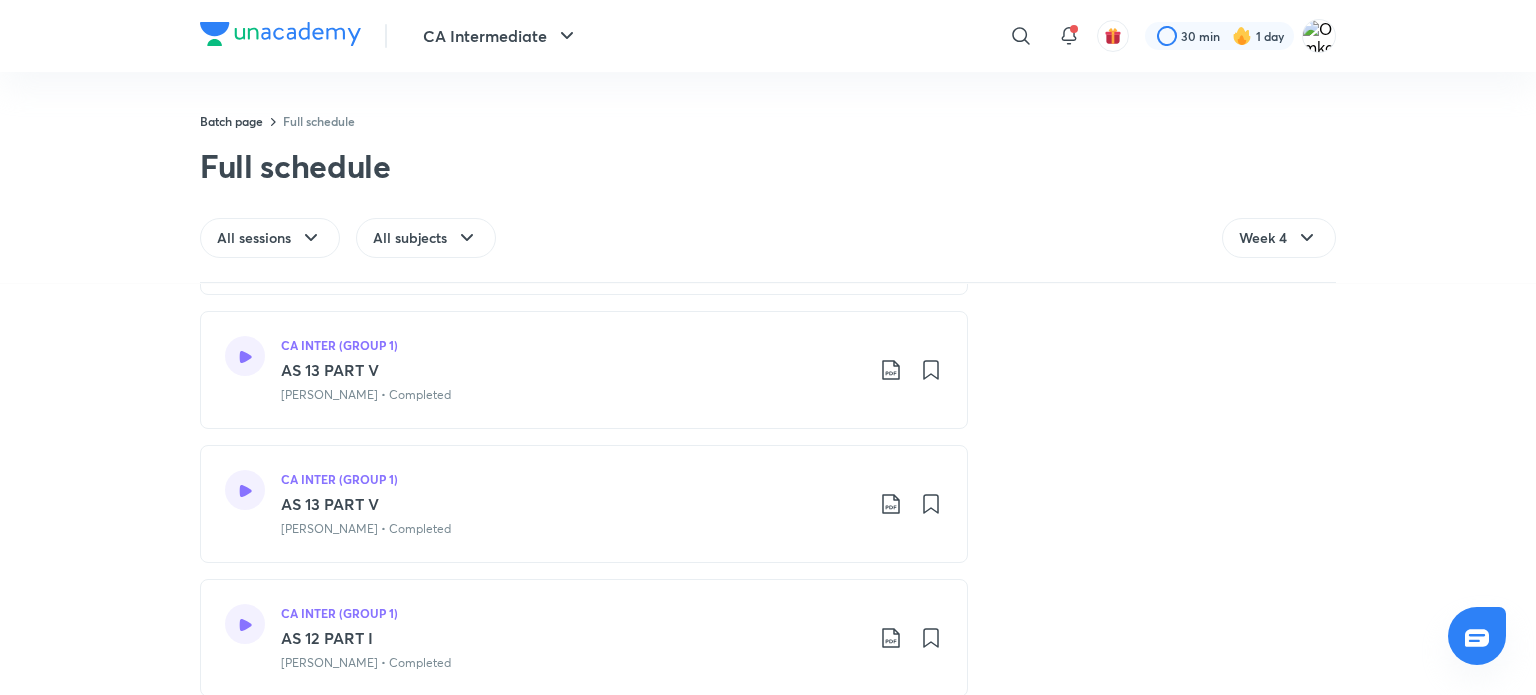 click on "Nakul Katheria • Completed" at bounding box center (366, 529) 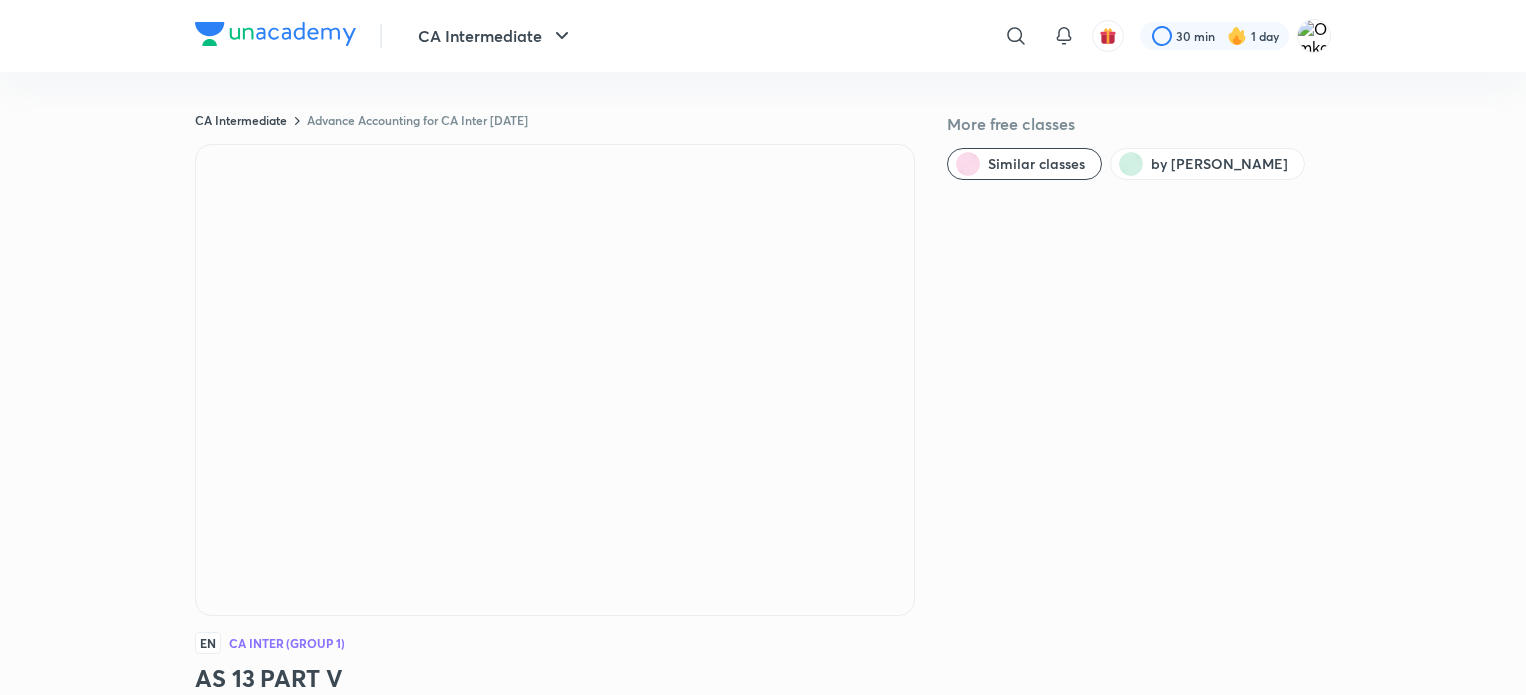 scroll, scrollTop: 270, scrollLeft: 0, axis: vertical 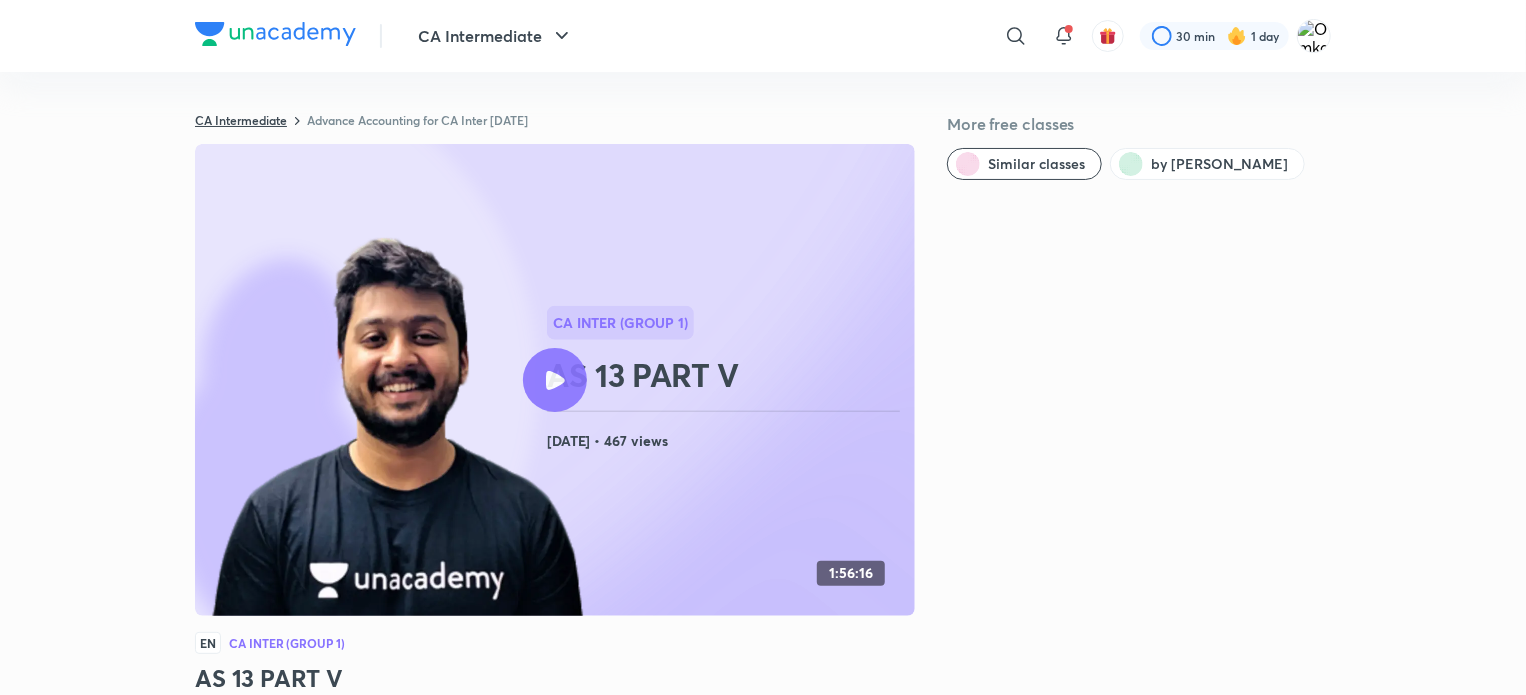 click on "CA Intermediate" at bounding box center (241, 120) 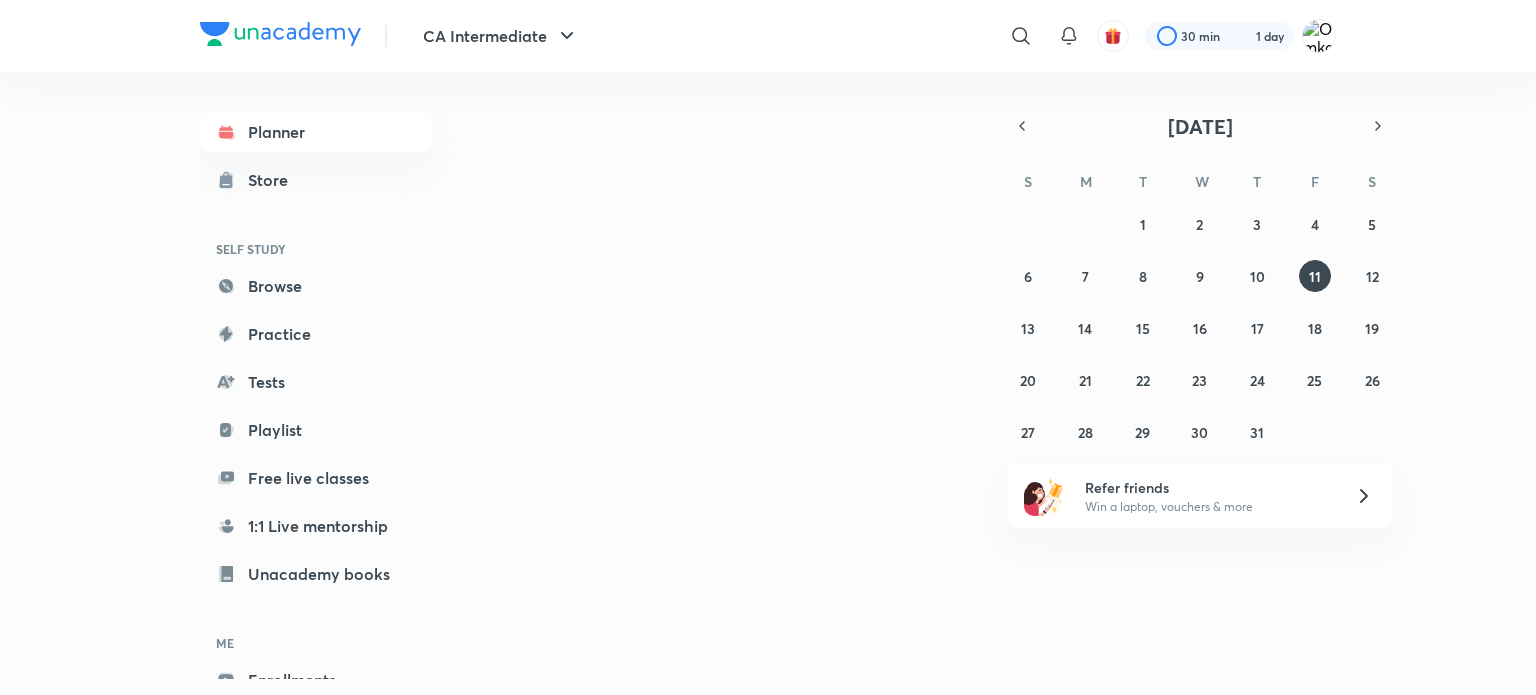 scroll, scrollTop: 0, scrollLeft: 0, axis: both 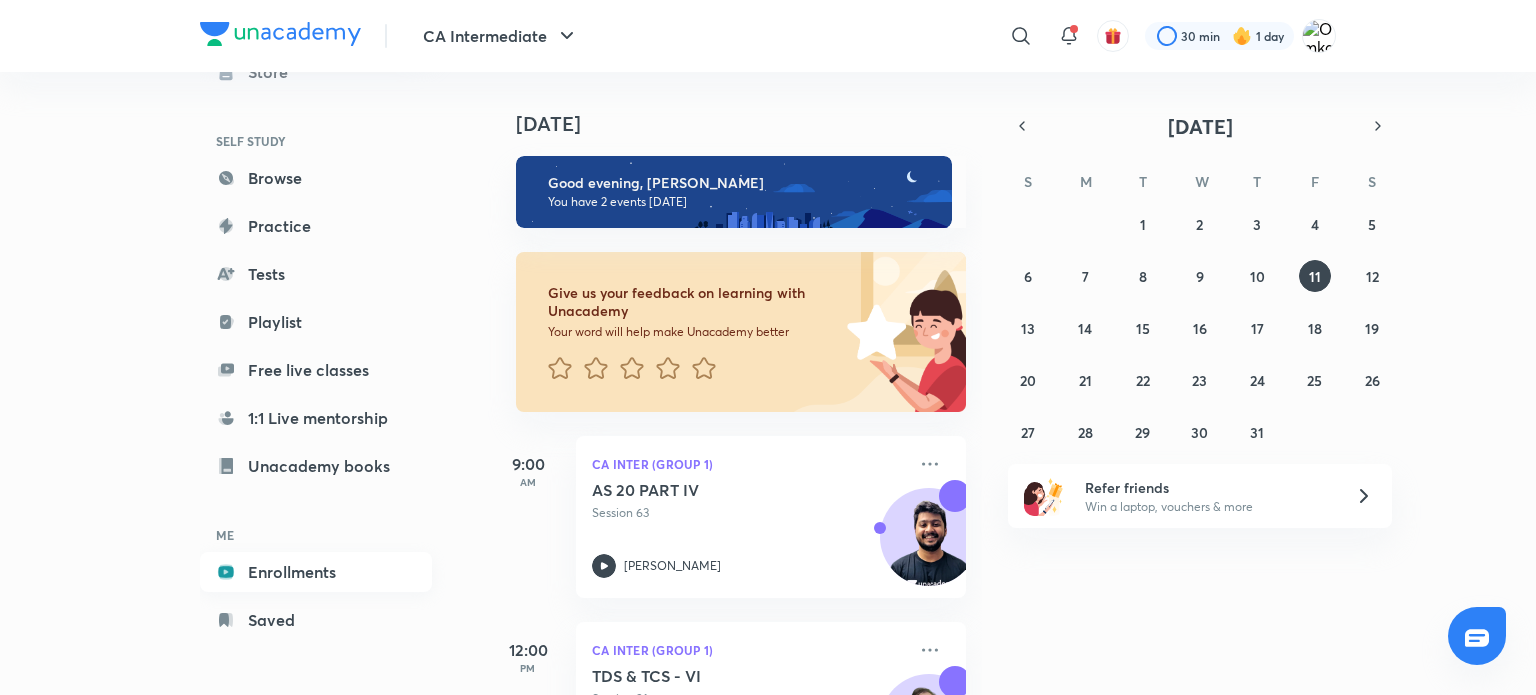 click on "Enrollments" at bounding box center (316, 572) 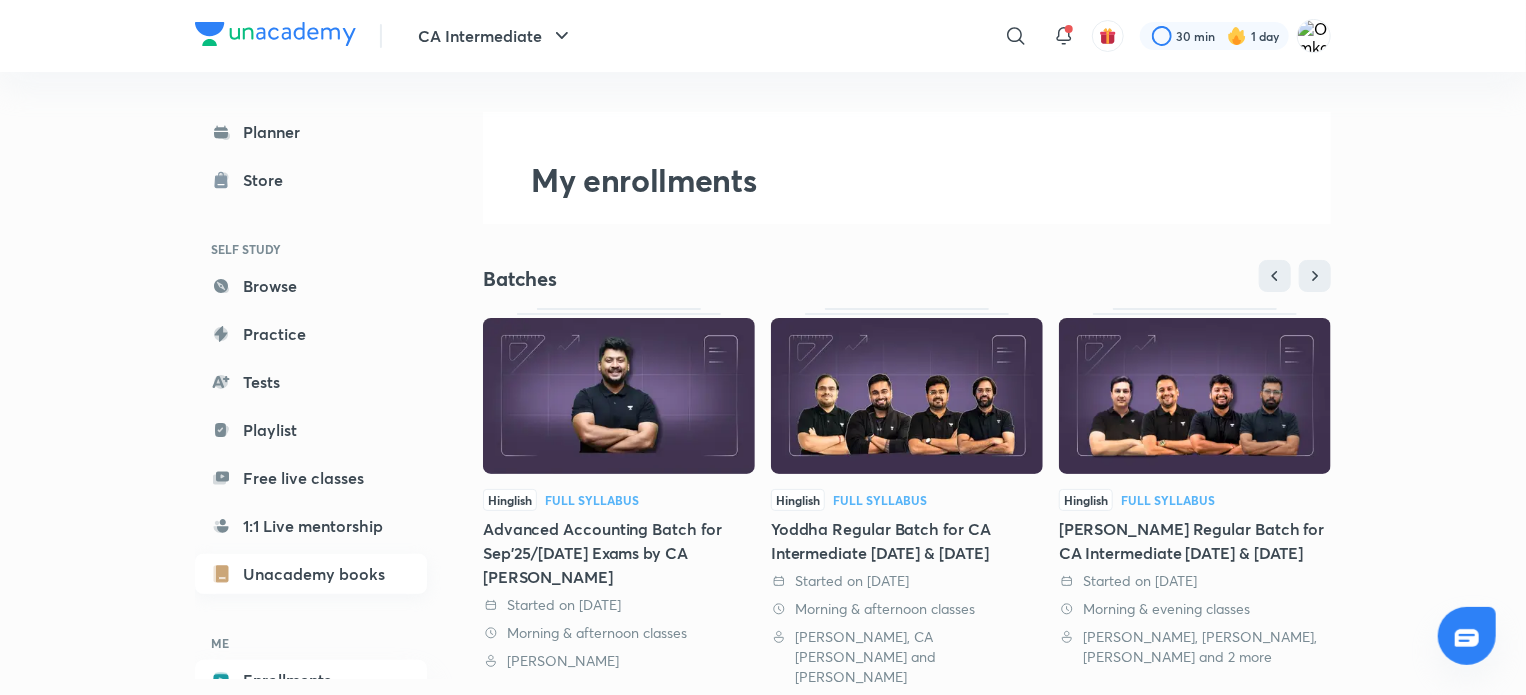 scroll, scrollTop: 108, scrollLeft: 0, axis: vertical 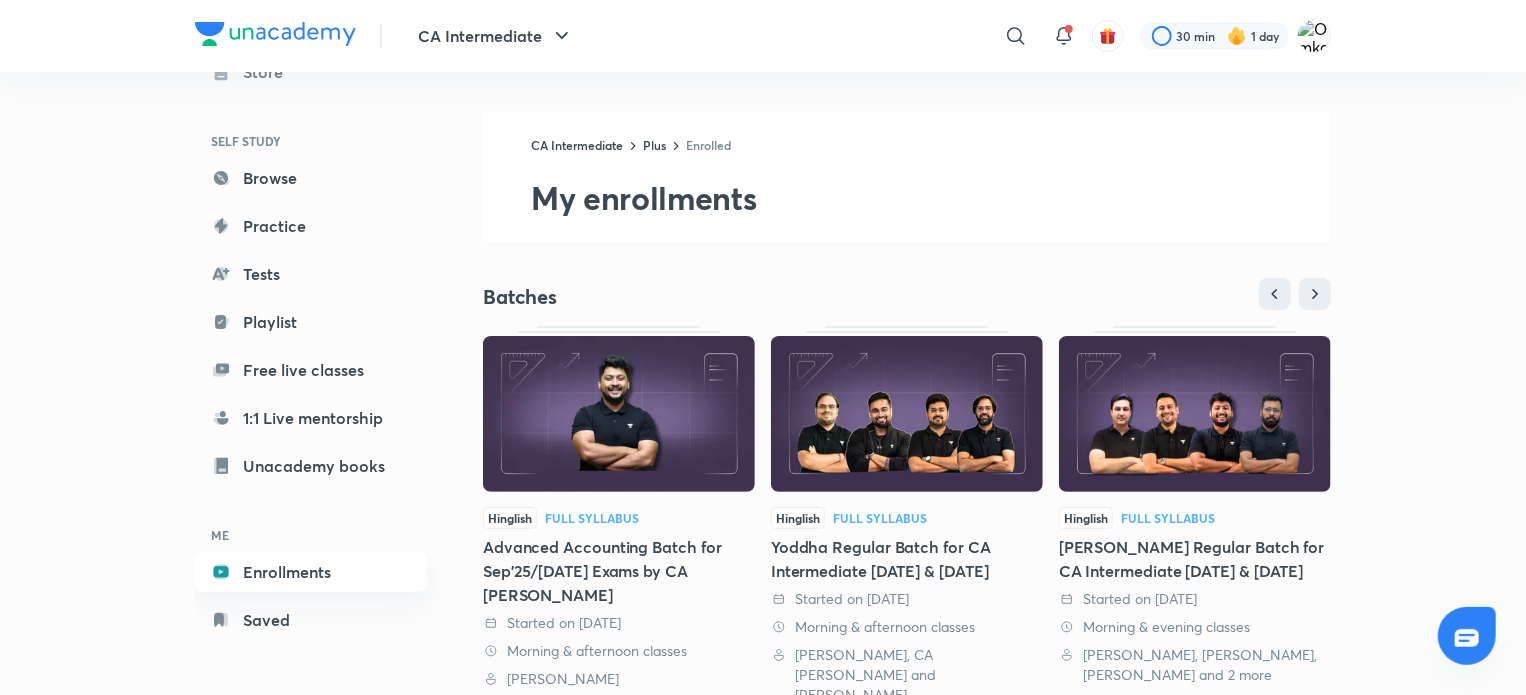 click on "Enrollments" at bounding box center [311, 572] 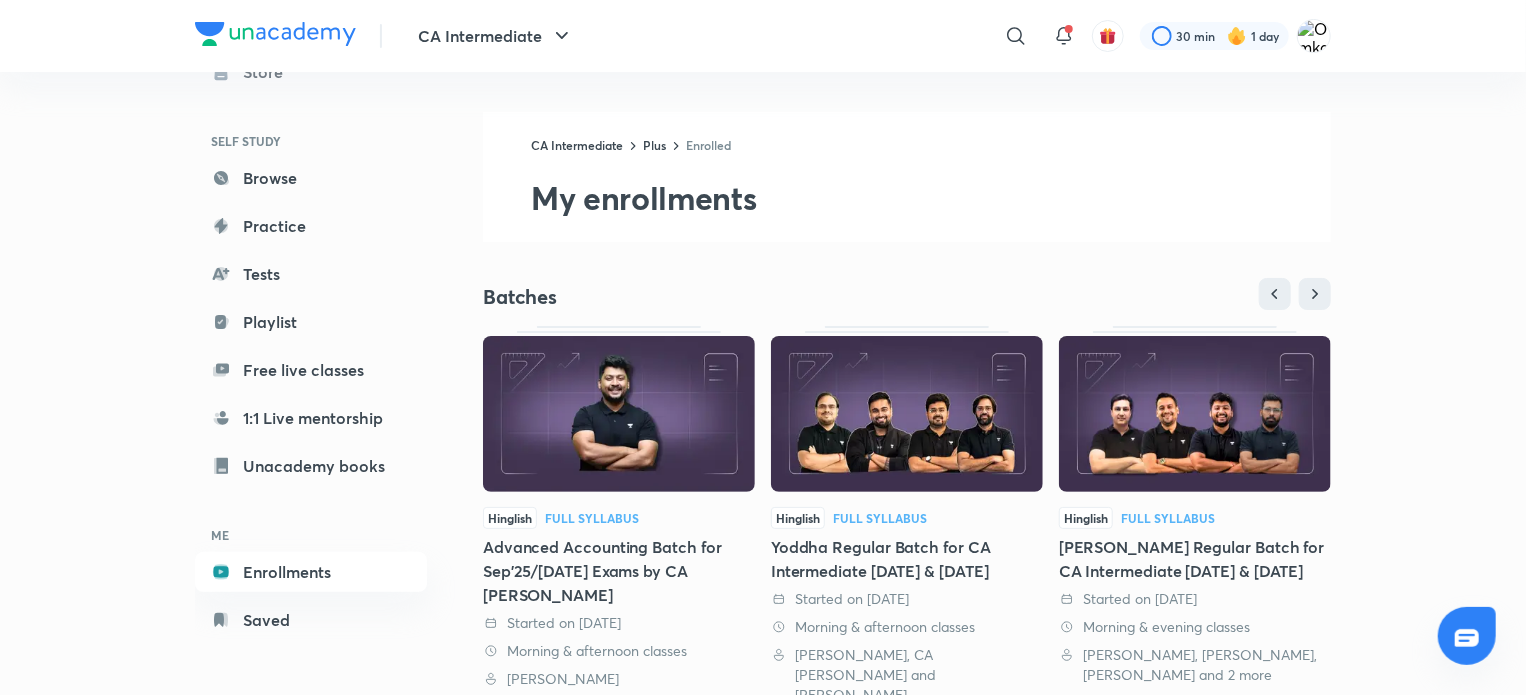 click at bounding box center (619, 414) 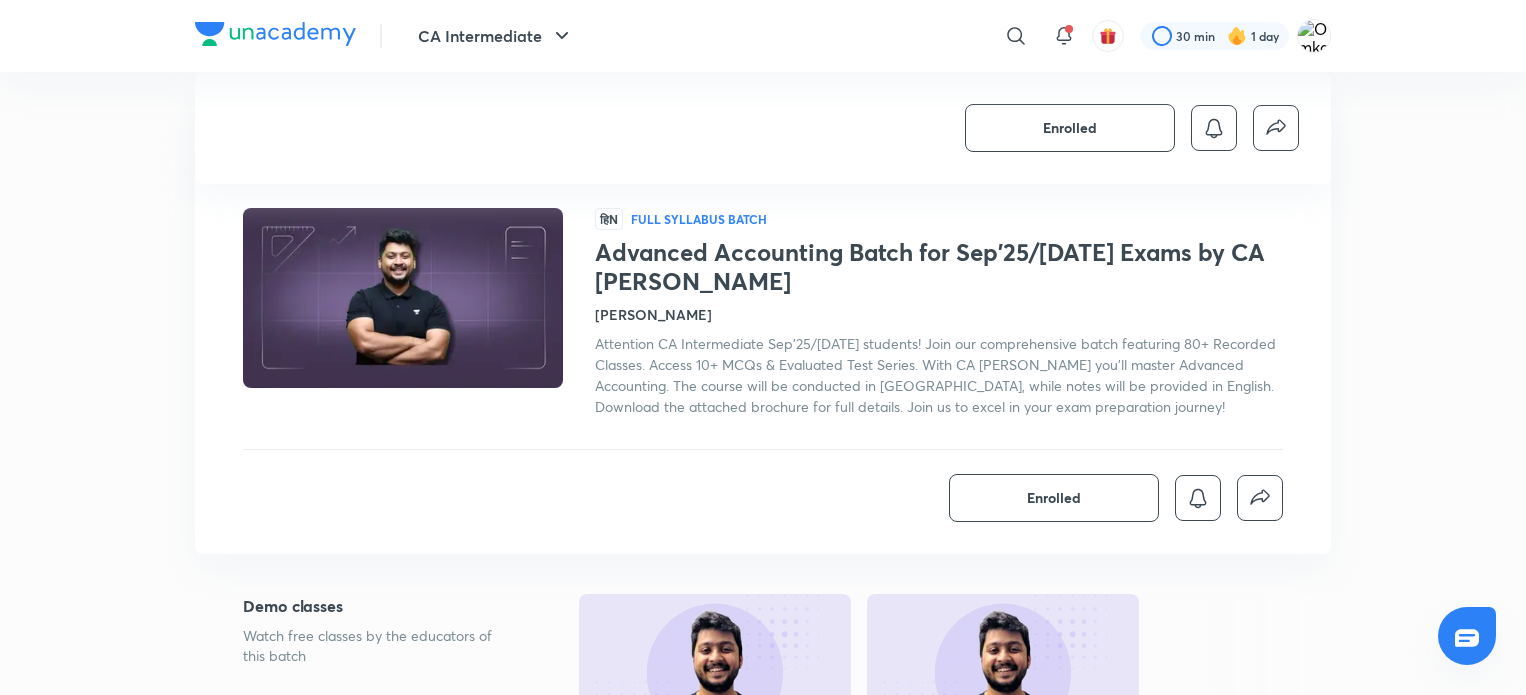 scroll, scrollTop: 548, scrollLeft: 0, axis: vertical 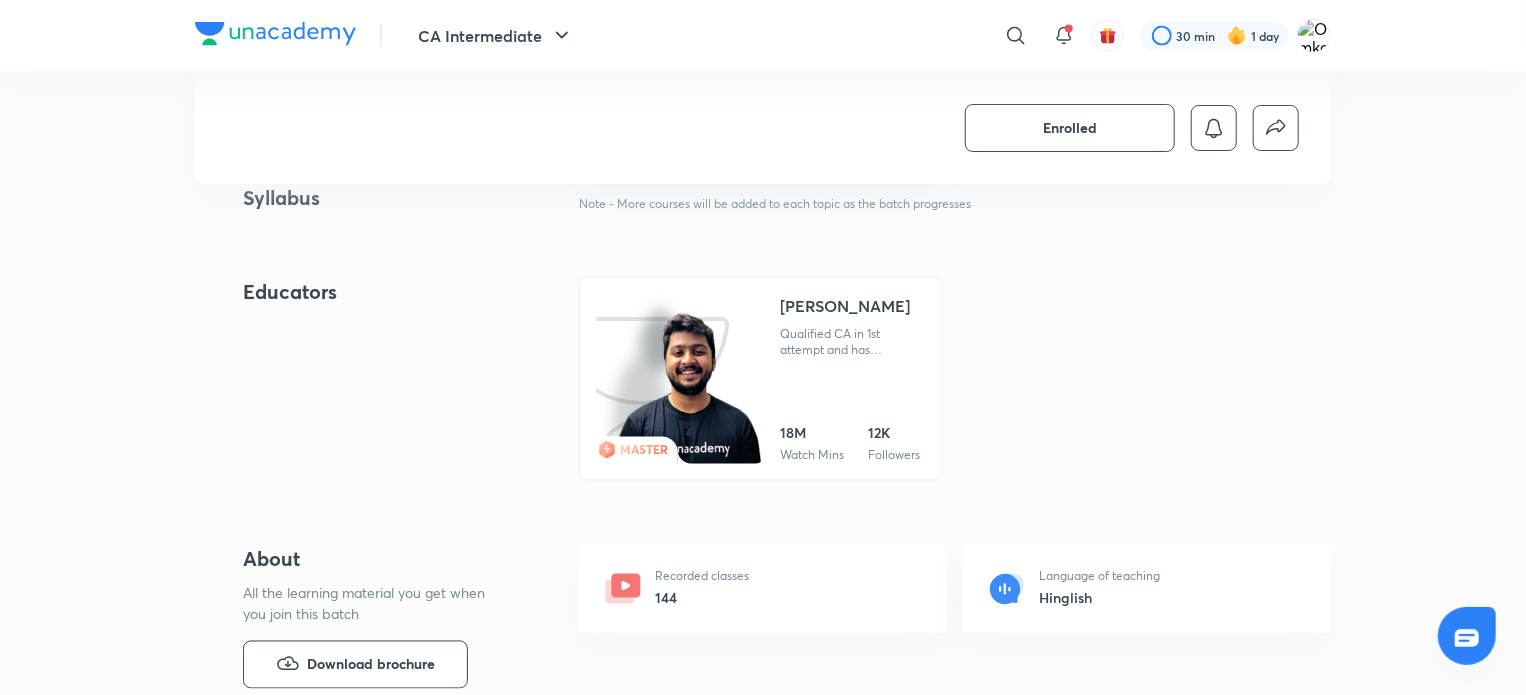 click at bounding box center (687, 389) 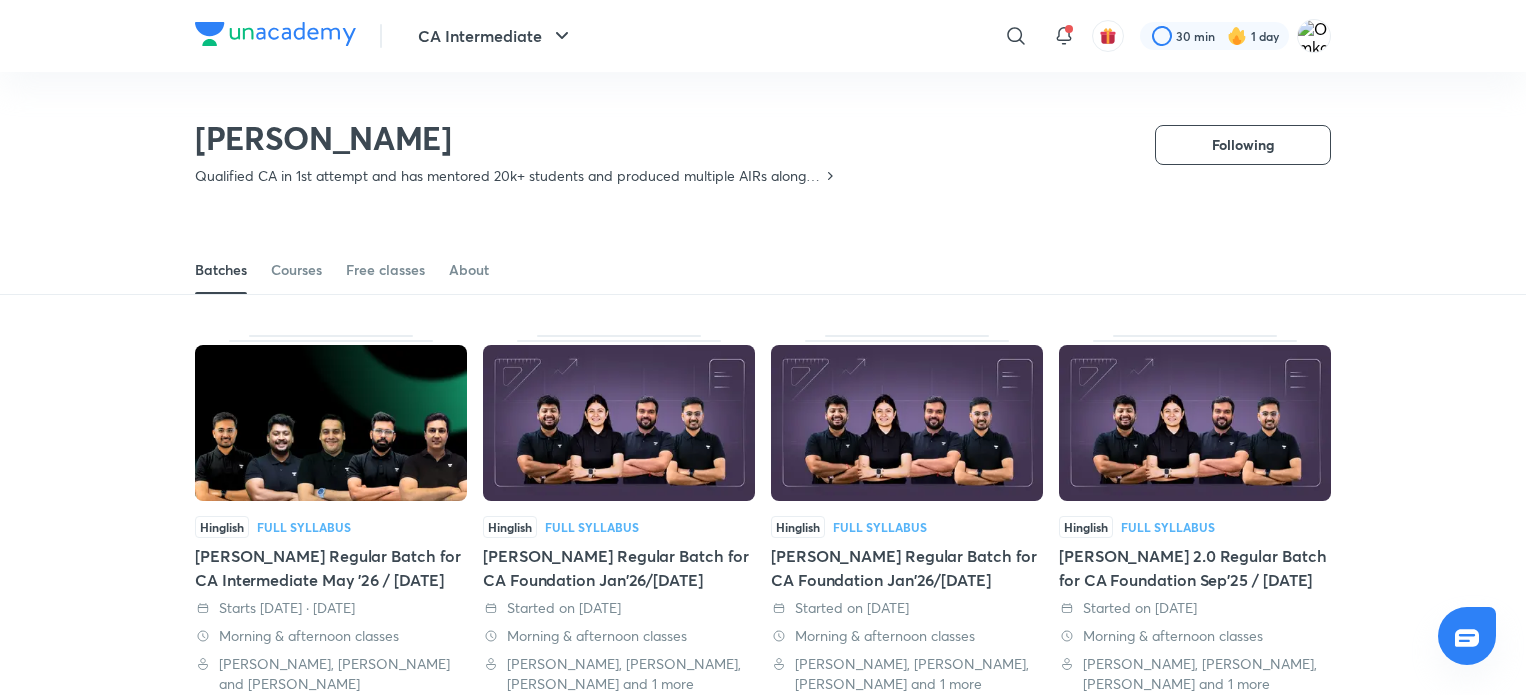 scroll, scrollTop: 100, scrollLeft: 0, axis: vertical 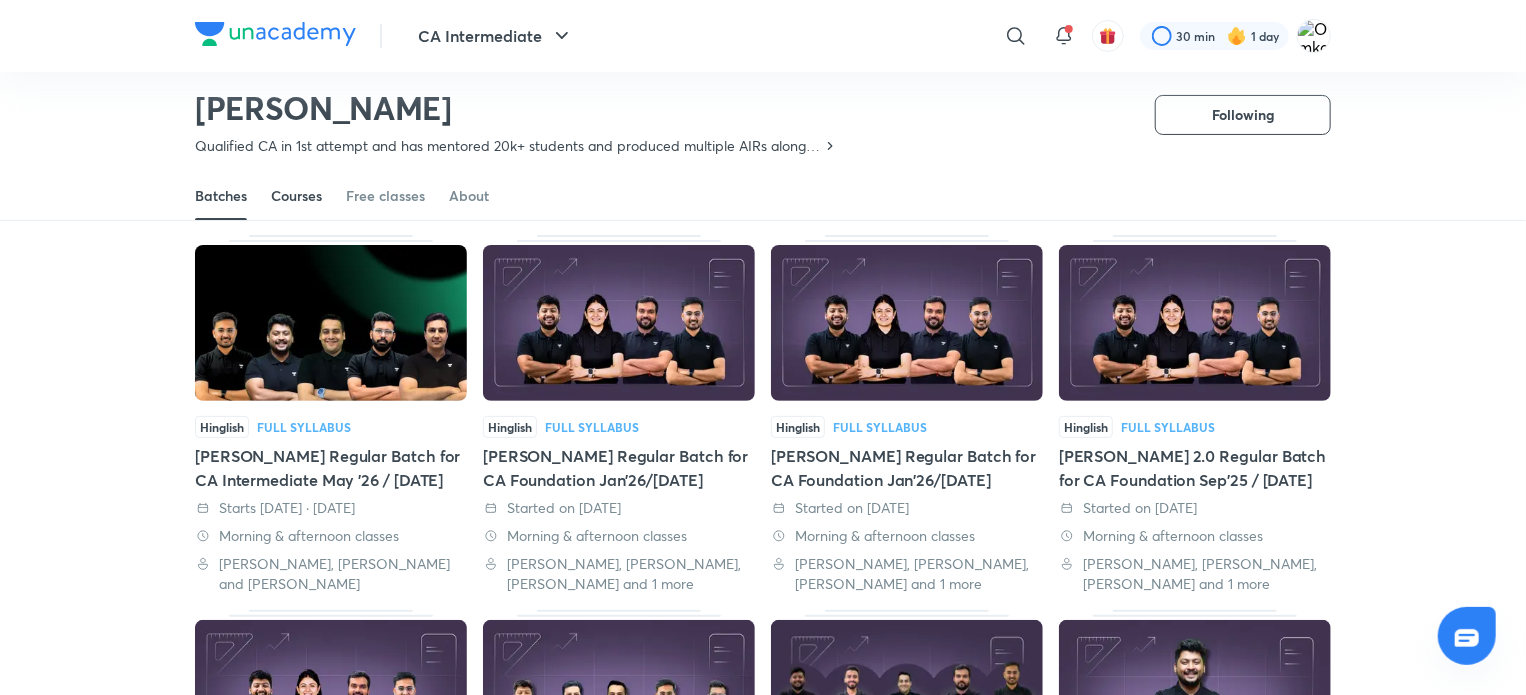 click on "Courses" at bounding box center (296, 196) 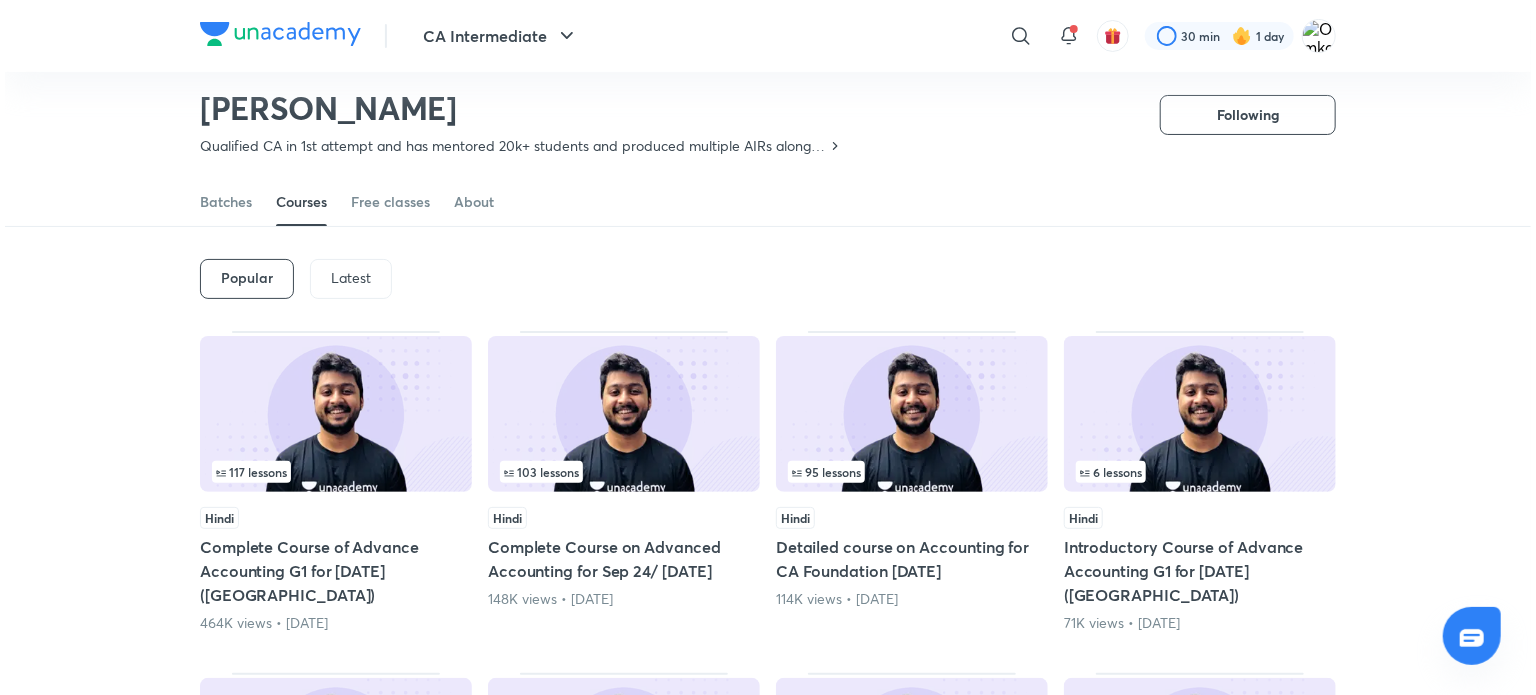 scroll, scrollTop: 0, scrollLeft: 0, axis: both 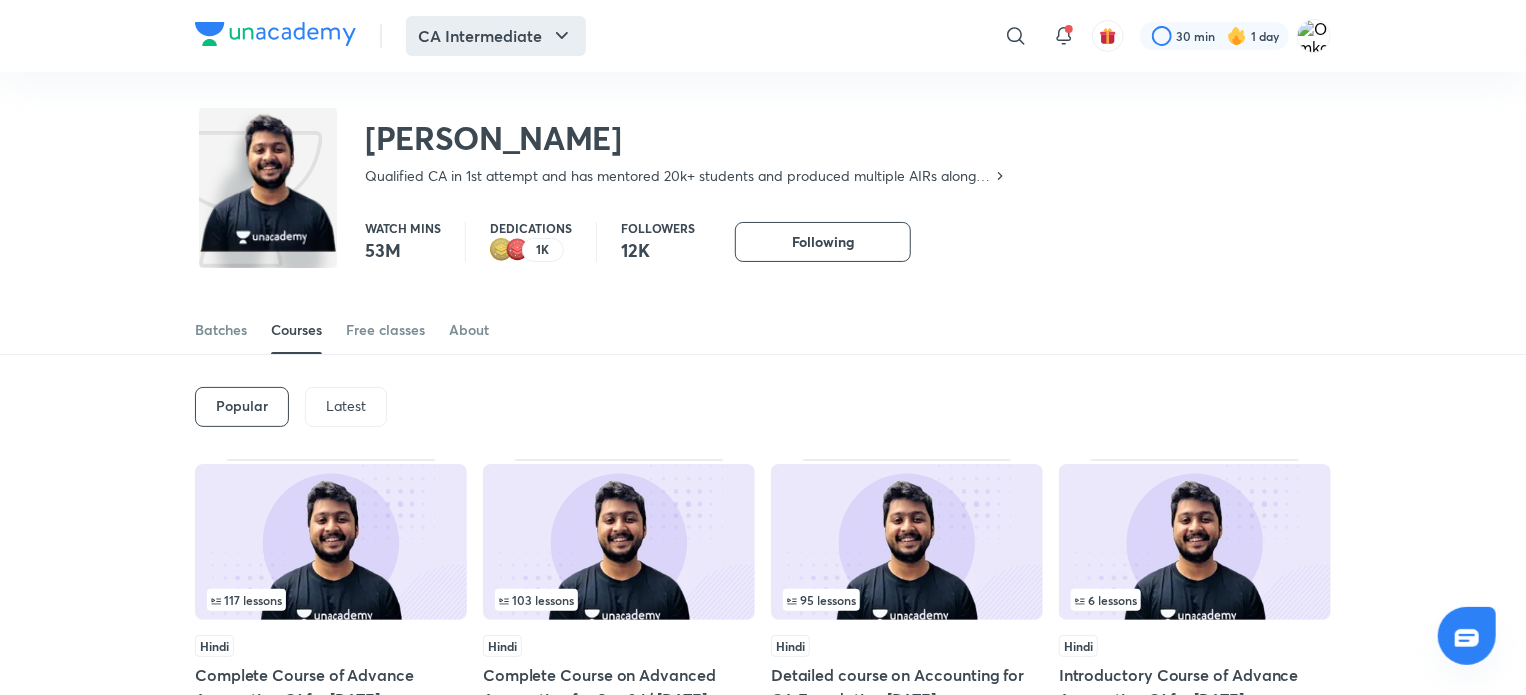 click on "CA Intermediate" at bounding box center [496, 36] 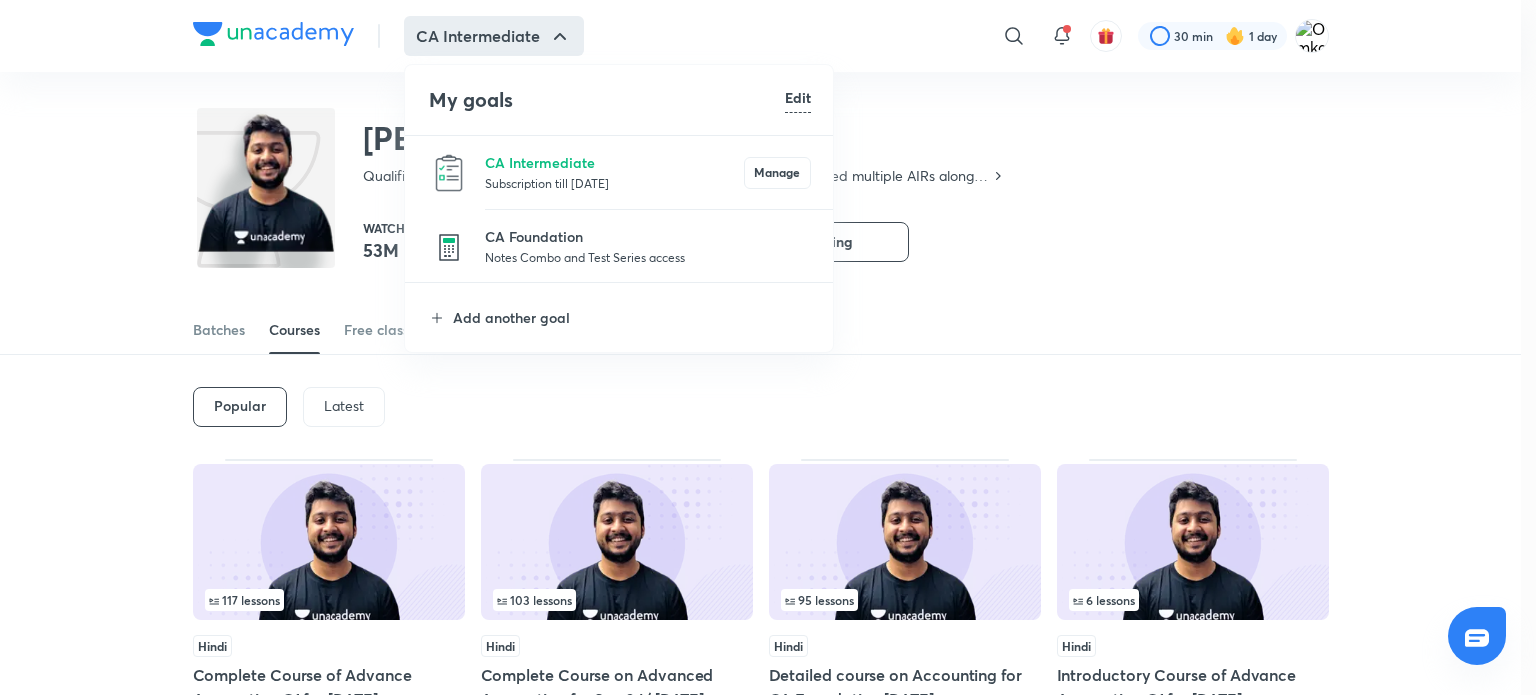 click on "Subscription till 12 Feb 2026" at bounding box center (614, 183) 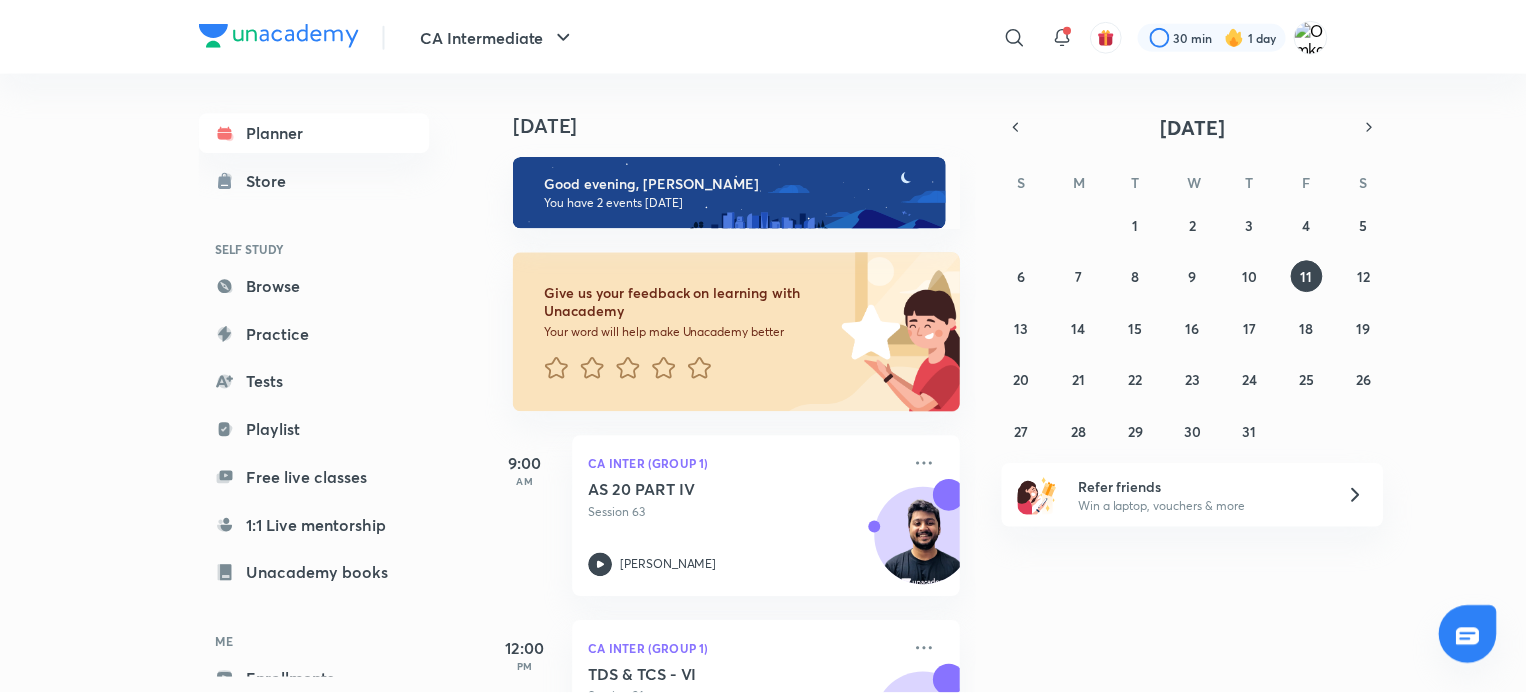 scroll, scrollTop: 108, scrollLeft: 0, axis: vertical 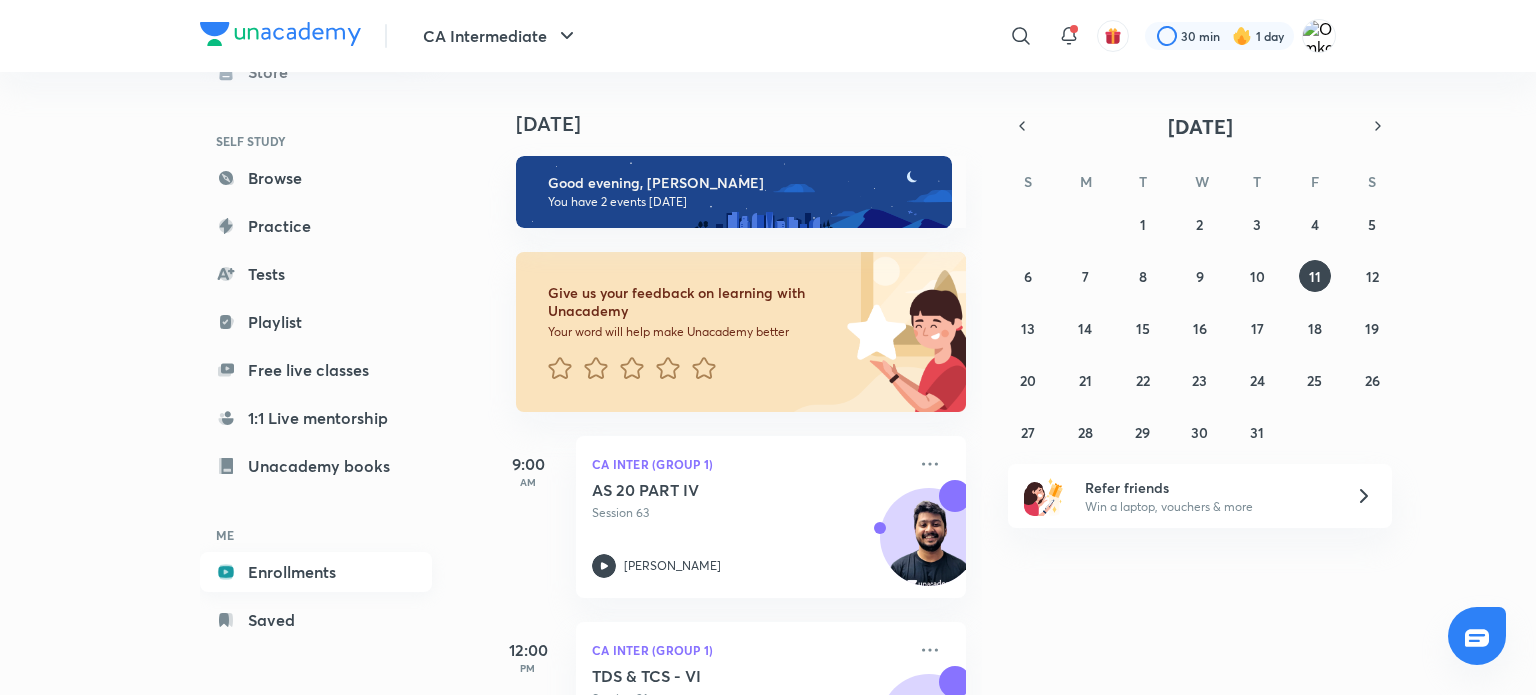 click on "Enrollments" at bounding box center (316, 572) 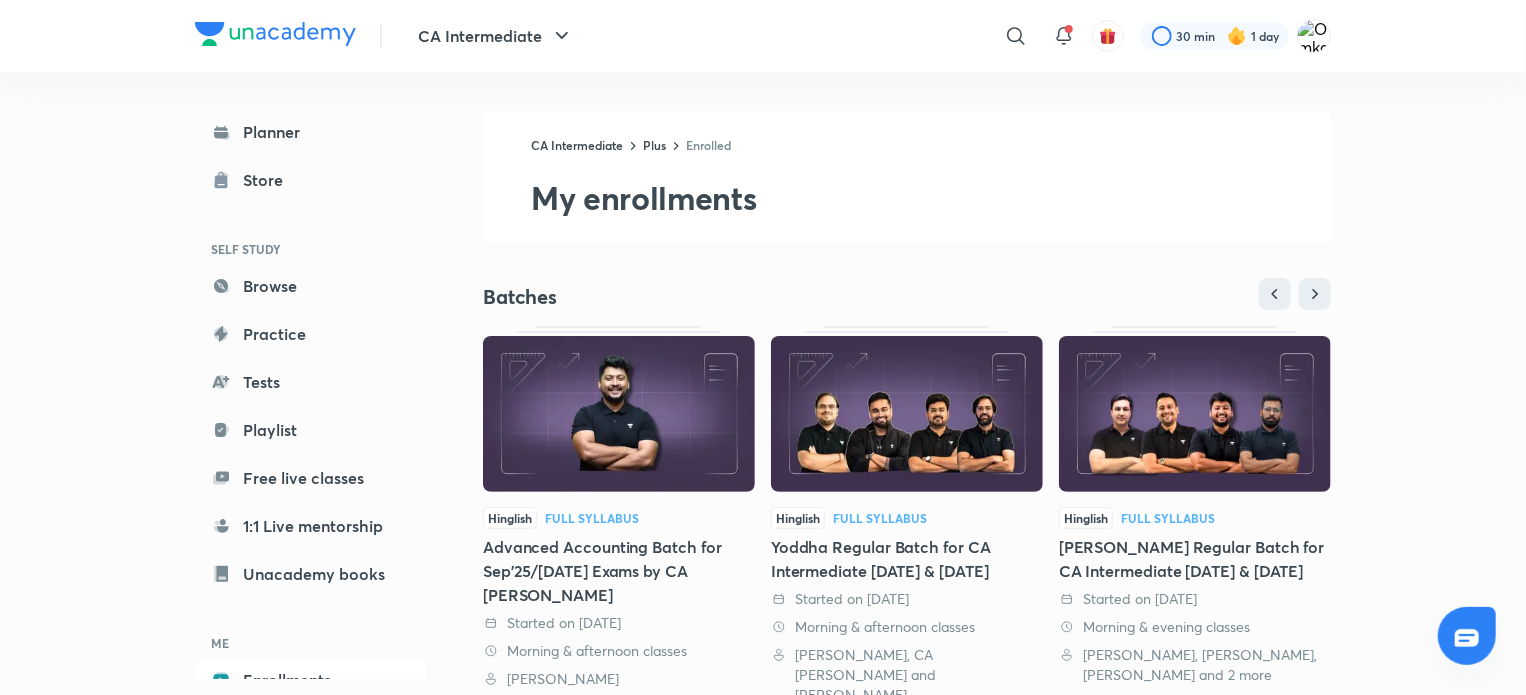 click on "Advanced Accounting Batch for Sep'25/[DATE] Exams by CA [PERSON_NAME]" at bounding box center [619, 571] 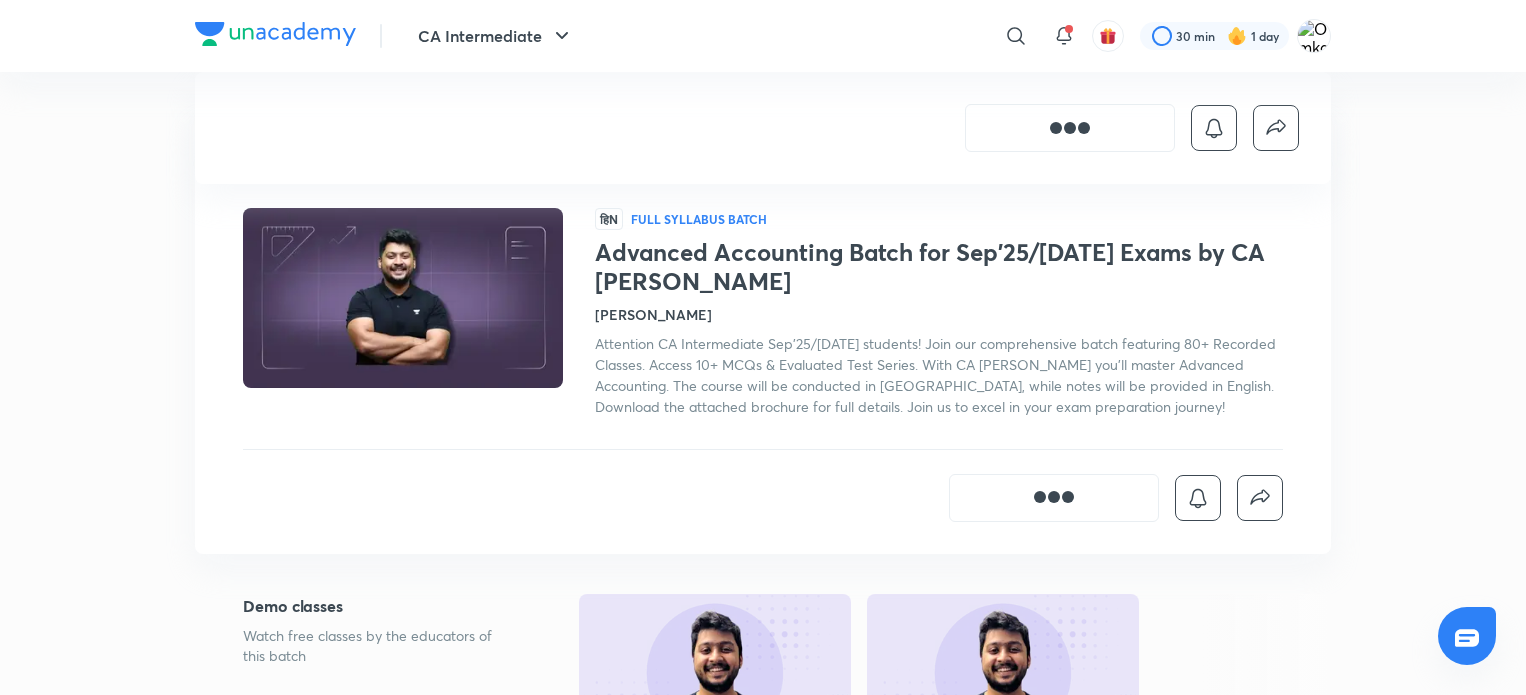 scroll, scrollTop: 2014, scrollLeft: 0, axis: vertical 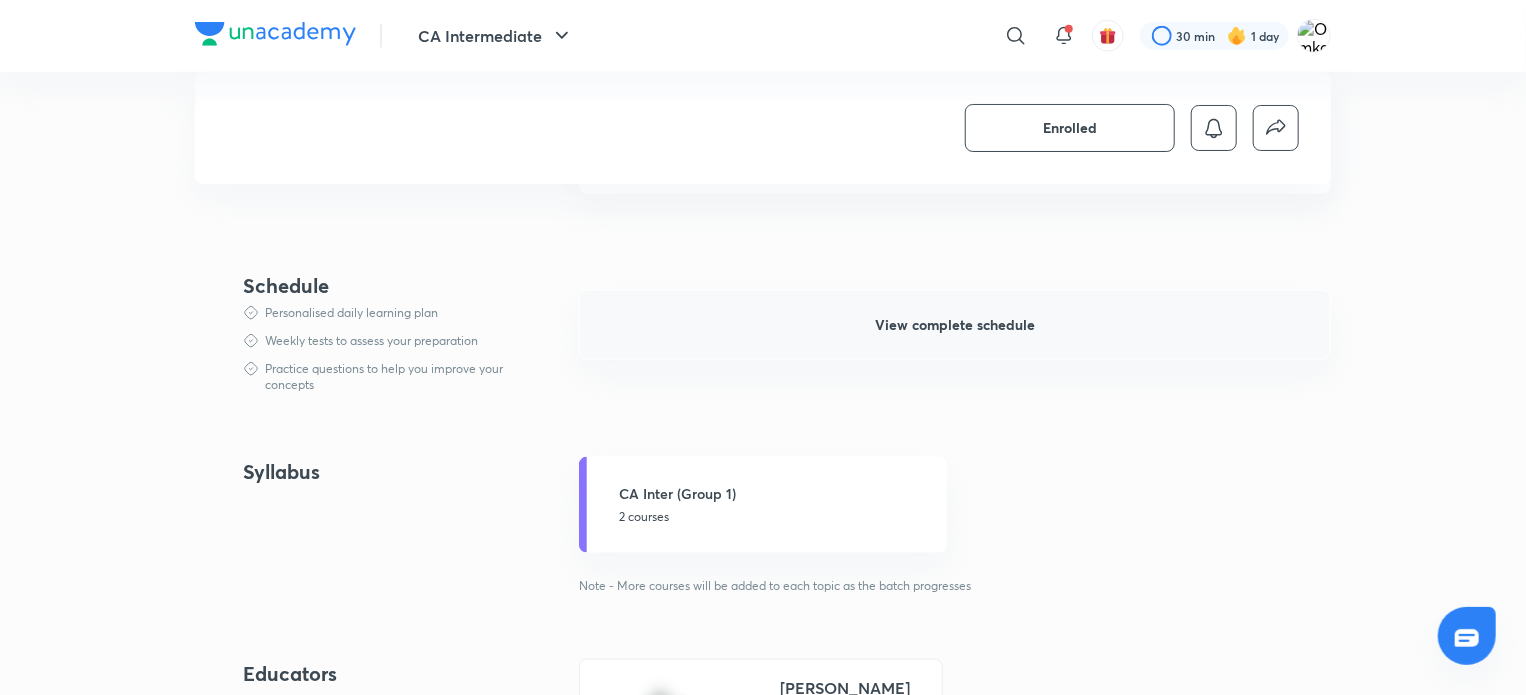 click on "View complete schedule" at bounding box center (955, 325) 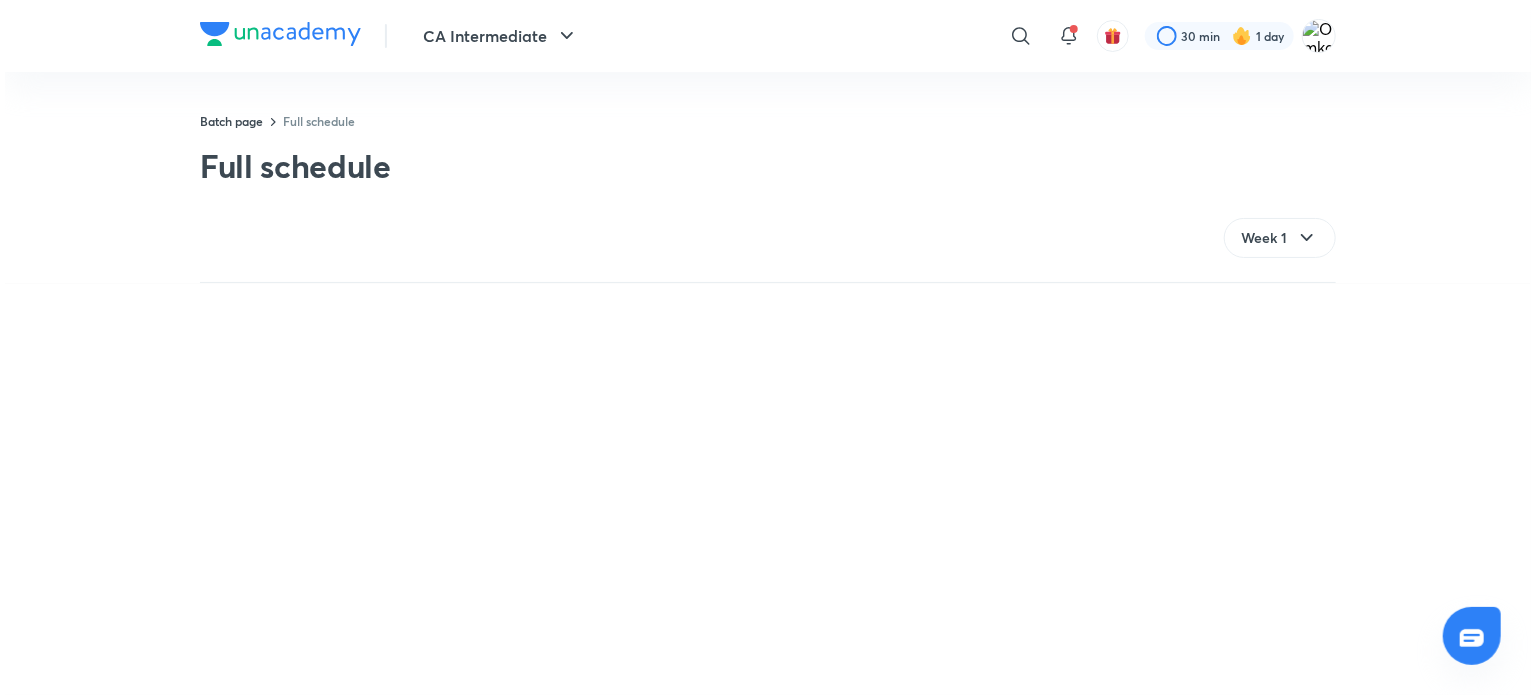 scroll, scrollTop: 0, scrollLeft: 0, axis: both 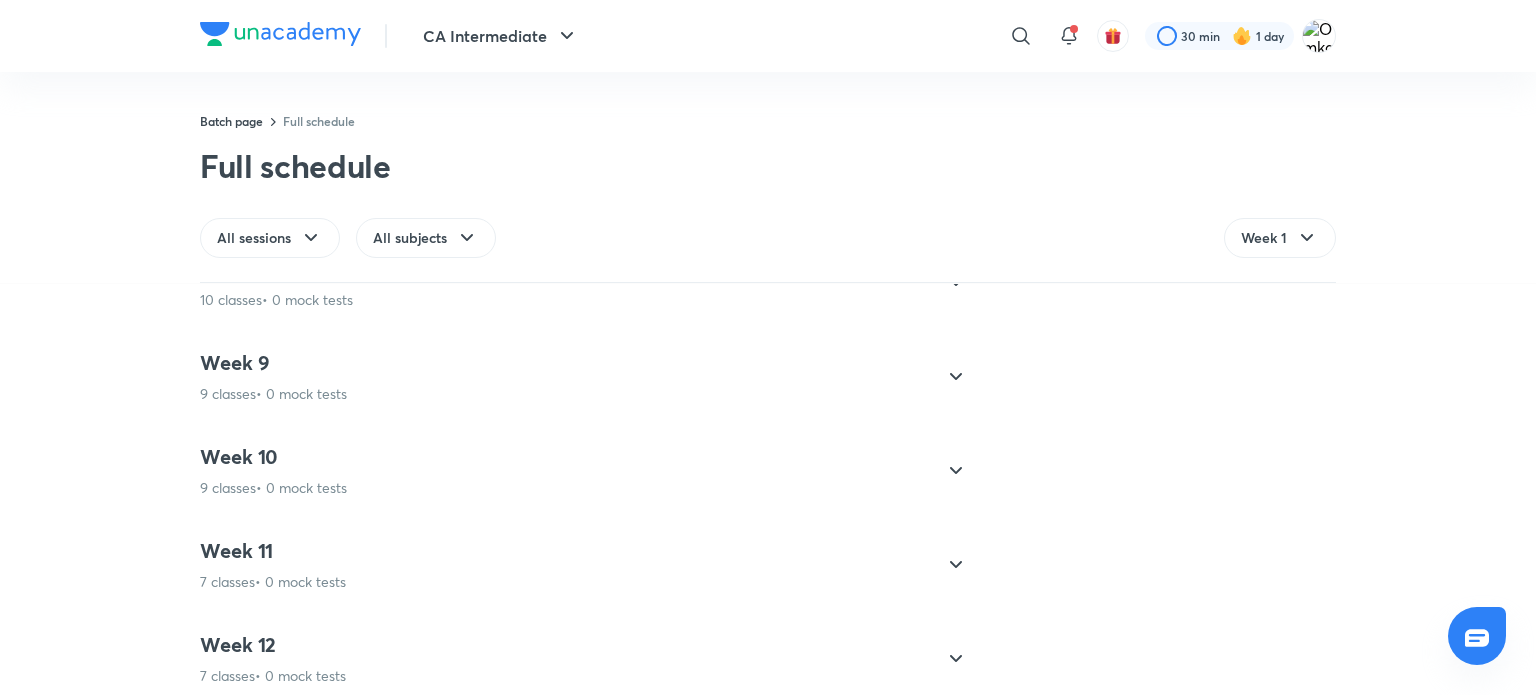 click on "Week 10 9 classes  •   0 mock tests" at bounding box center [566, 471] 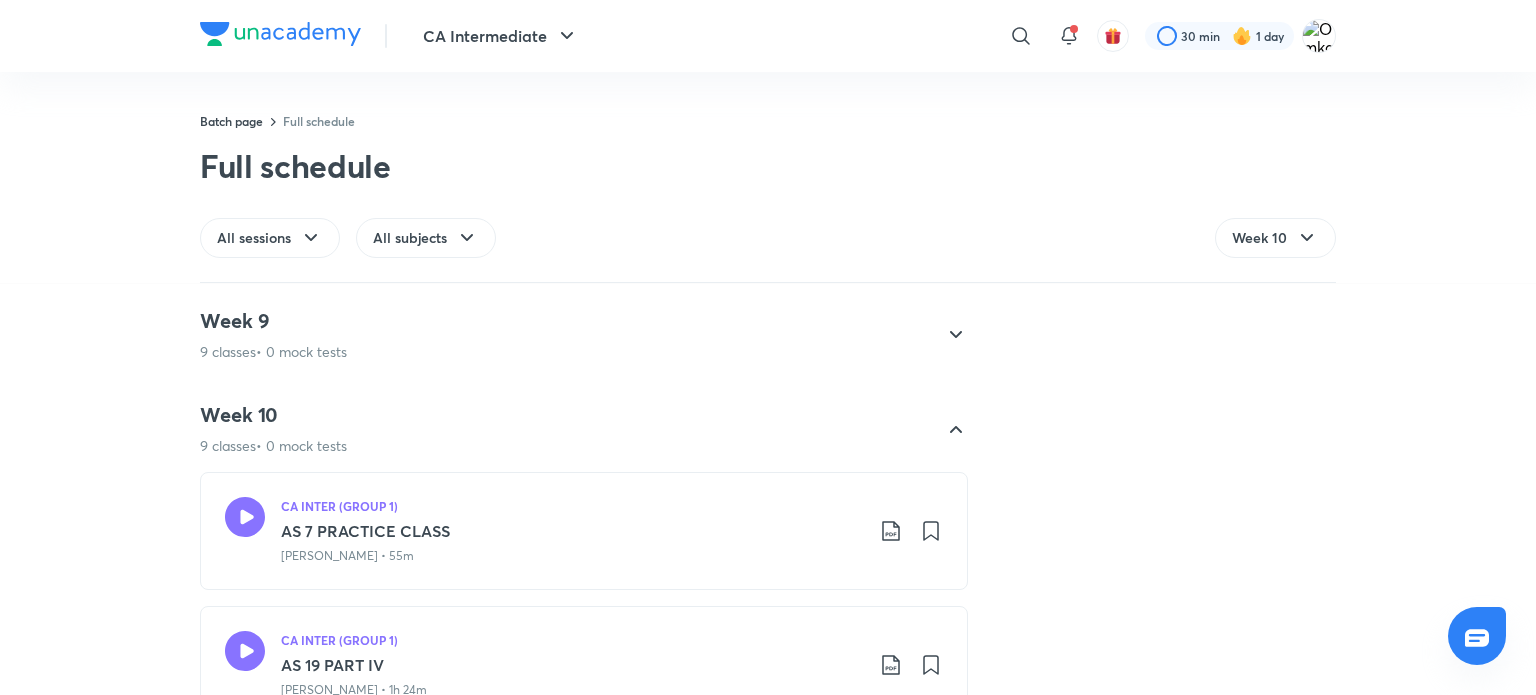 scroll, scrollTop: 744, scrollLeft: 0, axis: vertical 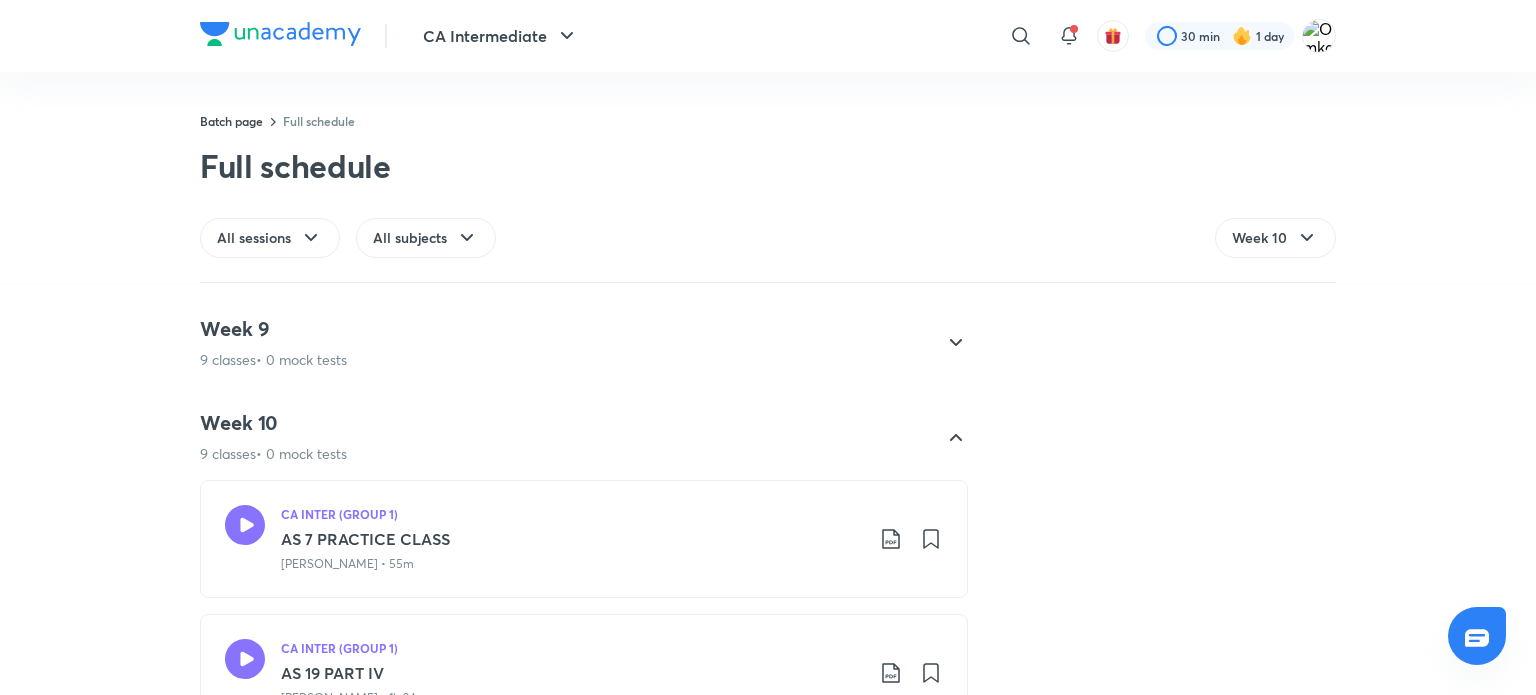 click on "Week 9 9 classes  •   0 mock tests" at bounding box center (566, 343) 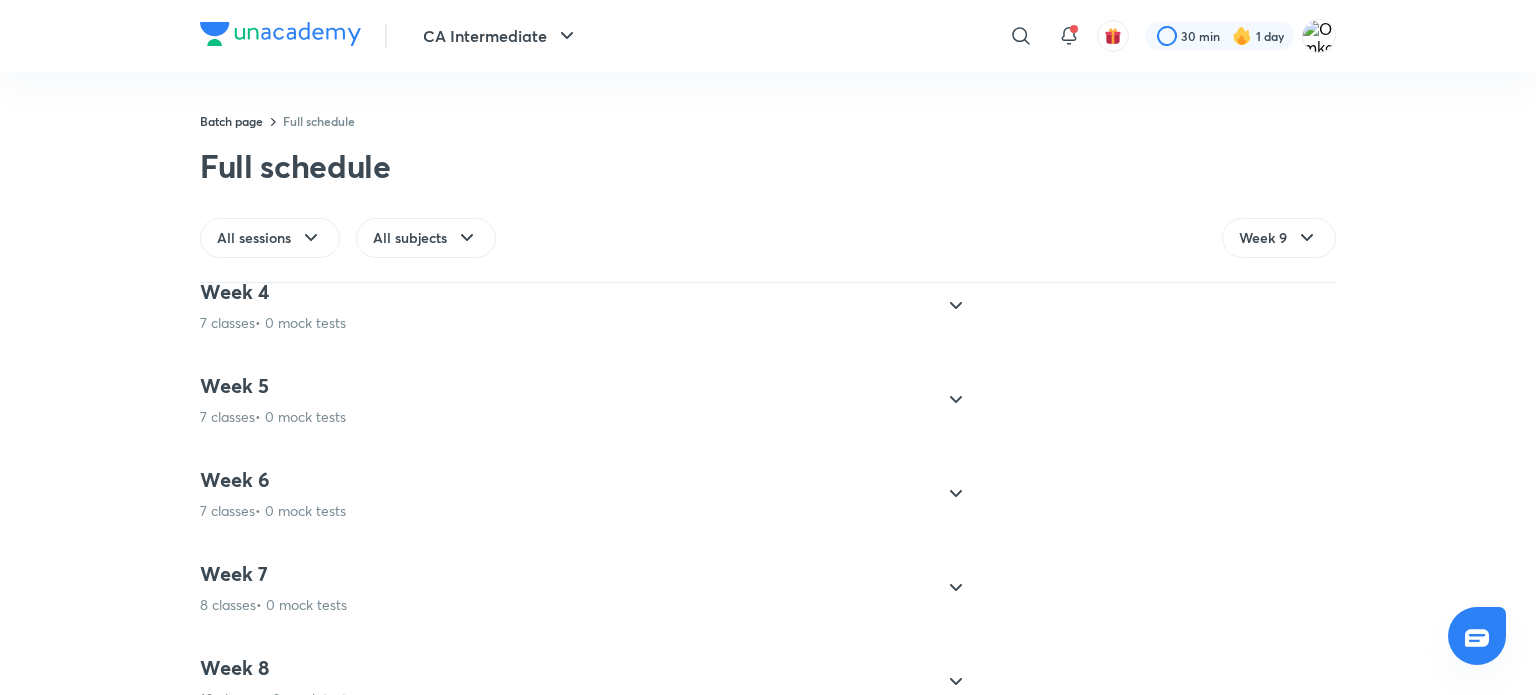 scroll, scrollTop: 532, scrollLeft: 0, axis: vertical 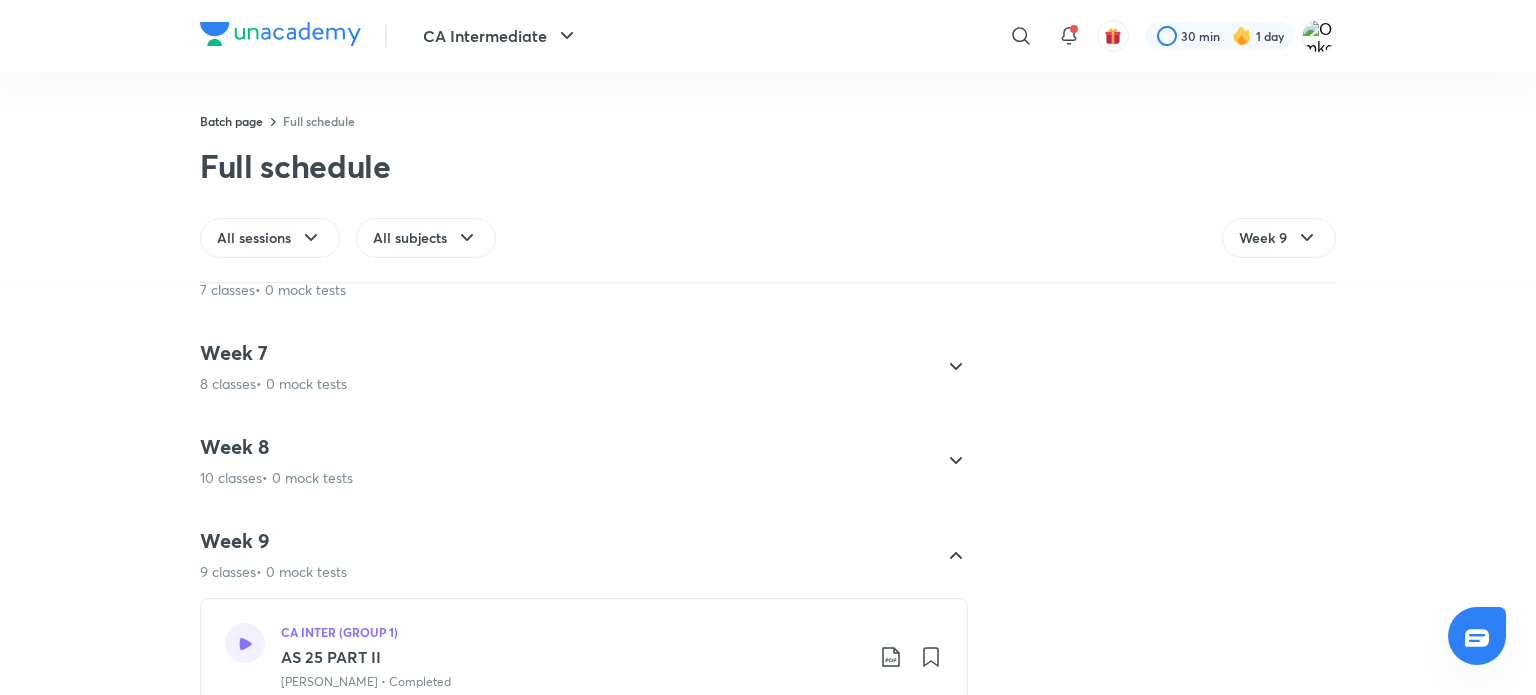 click on "Week 7 8 classes  •   0 mock tests" at bounding box center [566, 367] 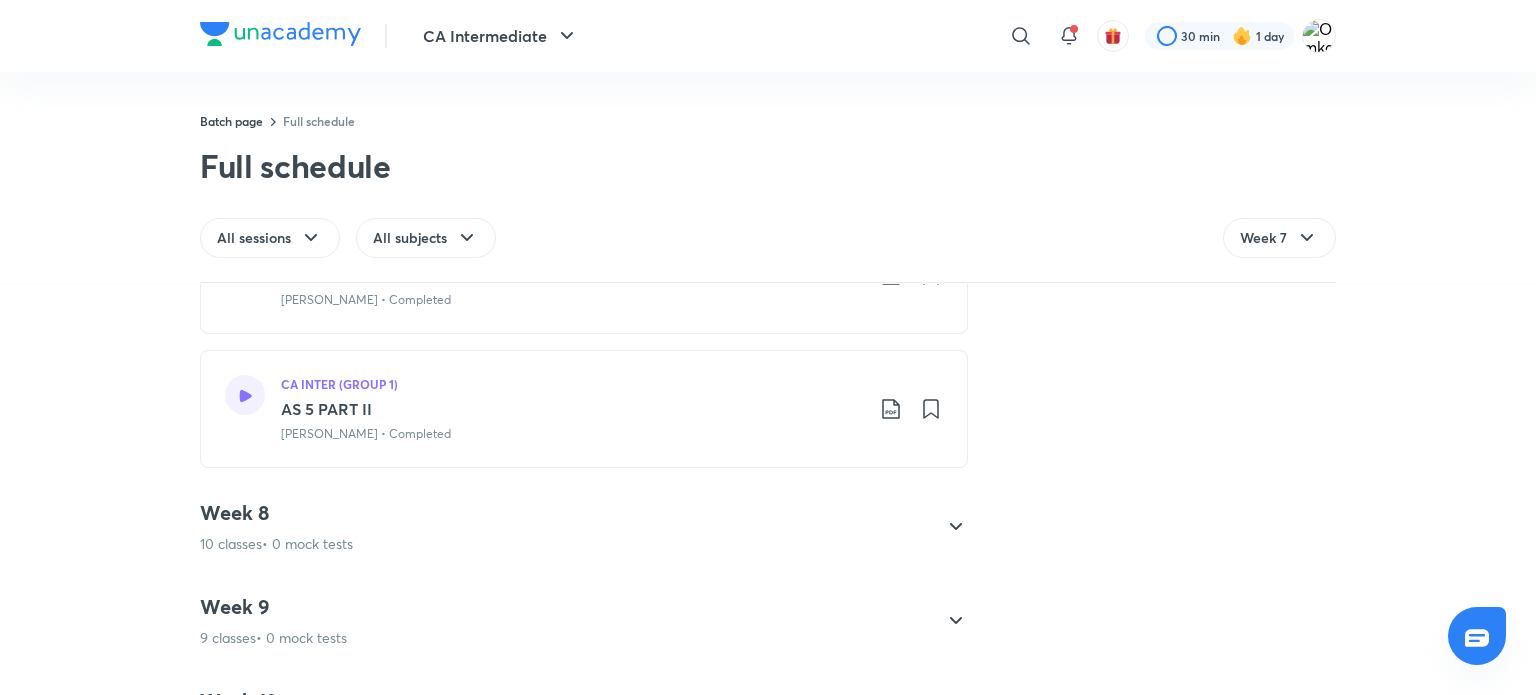 scroll, scrollTop: 1560, scrollLeft: 0, axis: vertical 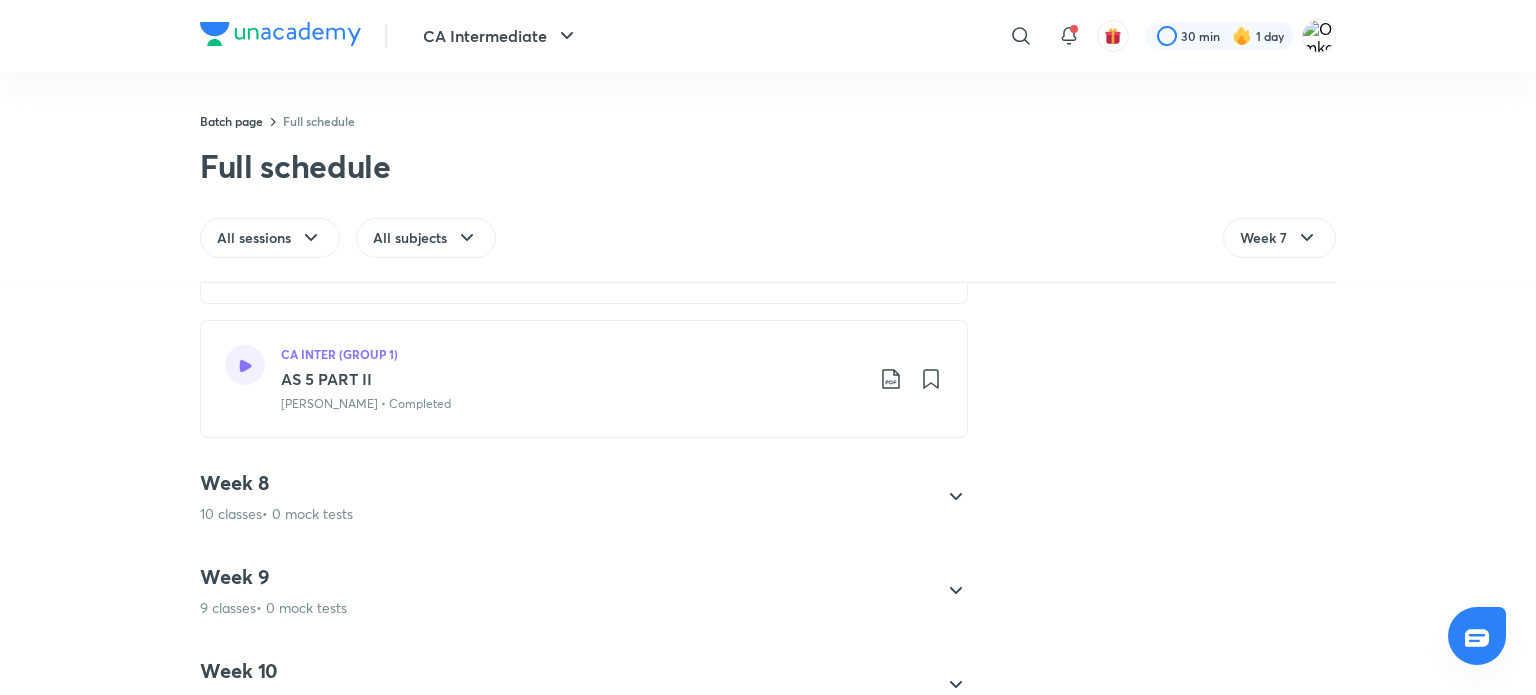 click on "Week 8 10 classes  •   0 mock tests" at bounding box center (276, 497) 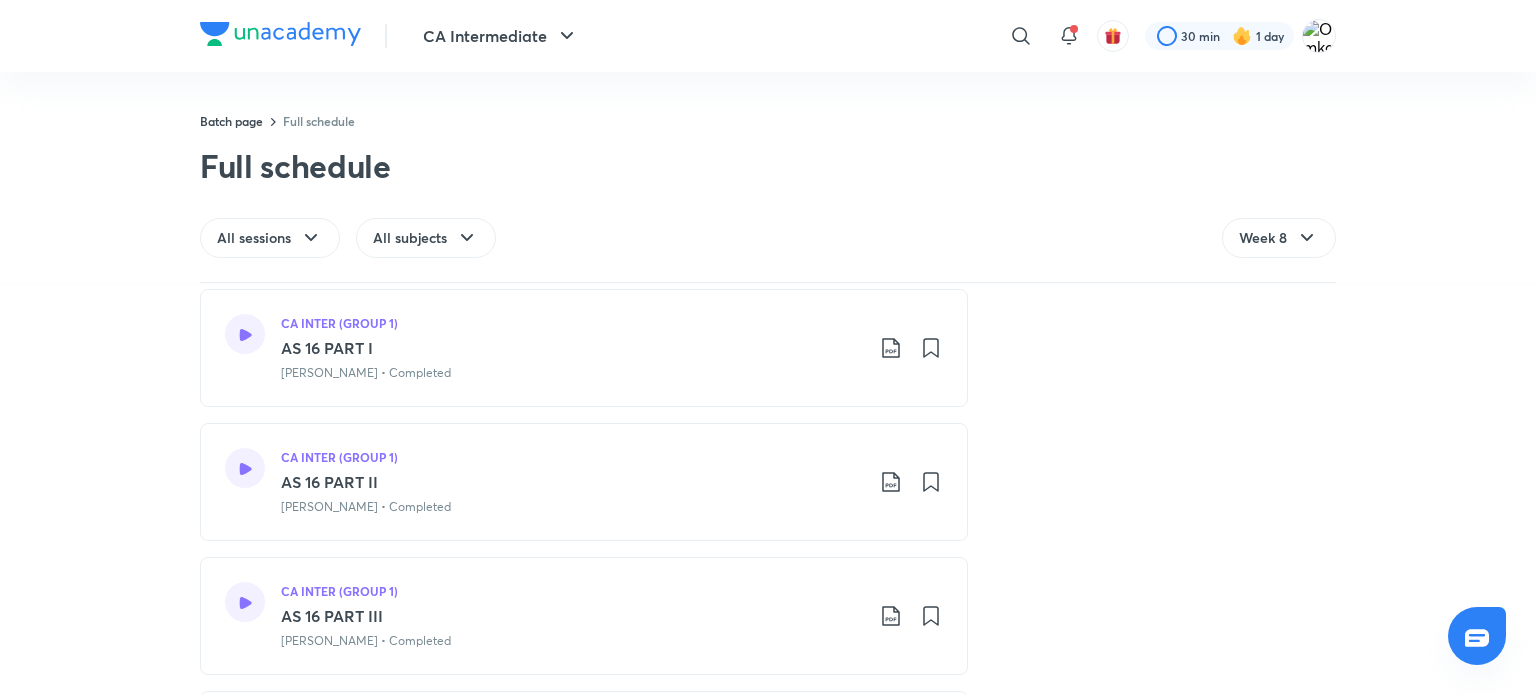 scroll, scrollTop: 1041, scrollLeft: 0, axis: vertical 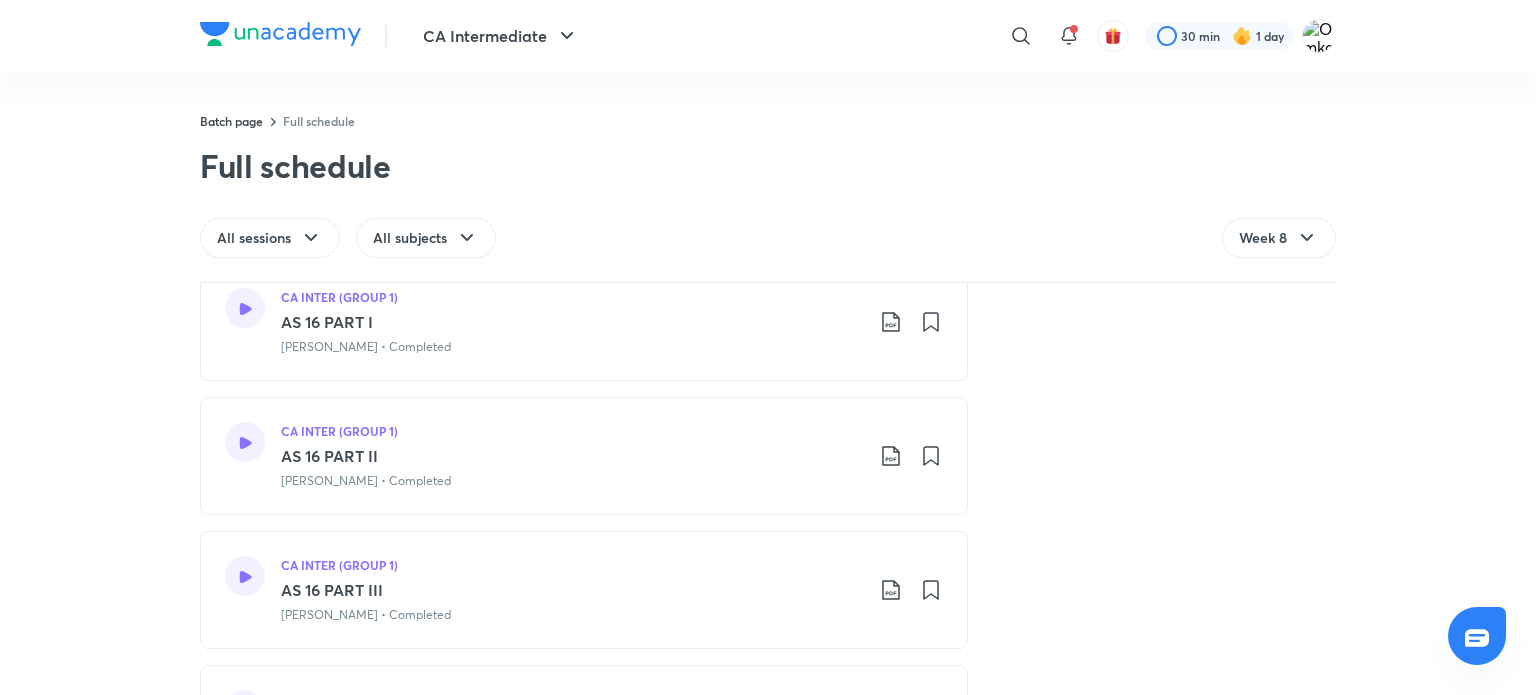 click on "AS 16 PART II" at bounding box center (572, 456) 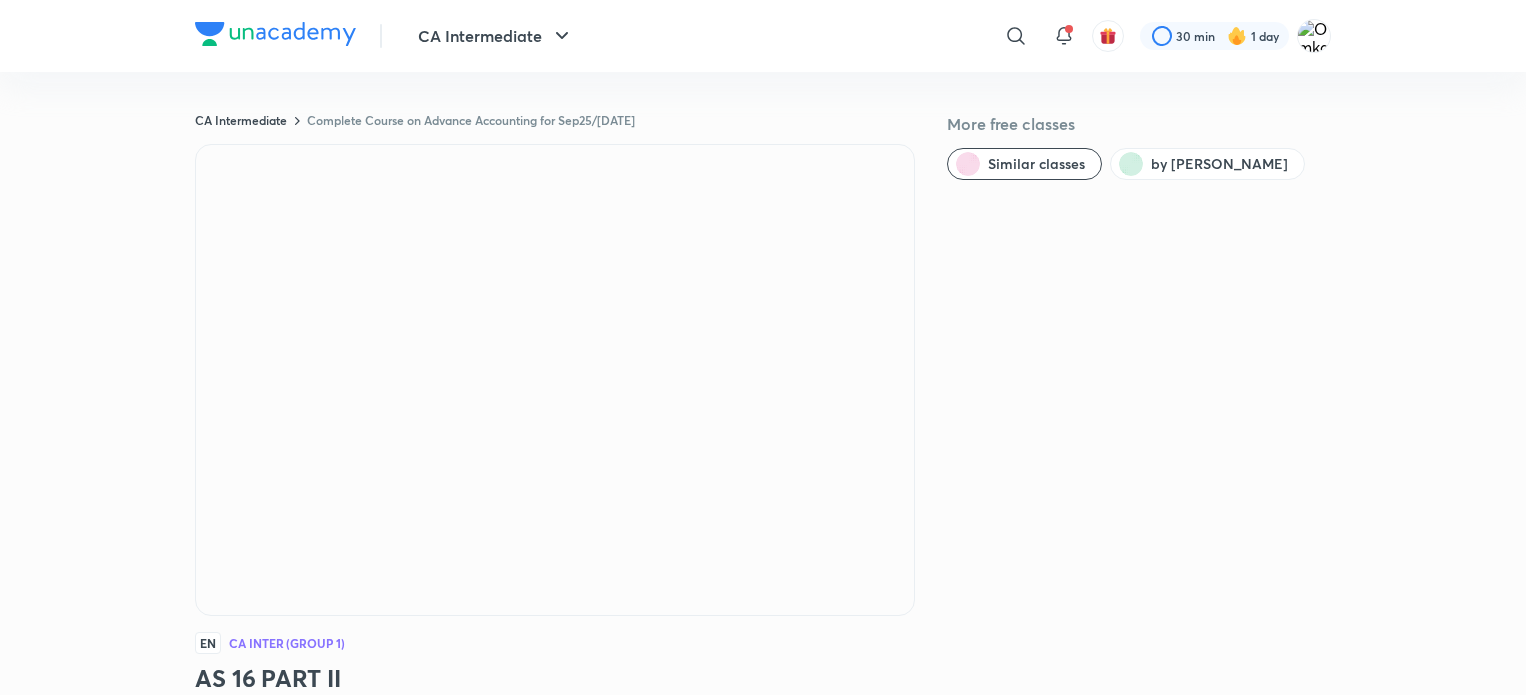 scroll, scrollTop: 0, scrollLeft: 0, axis: both 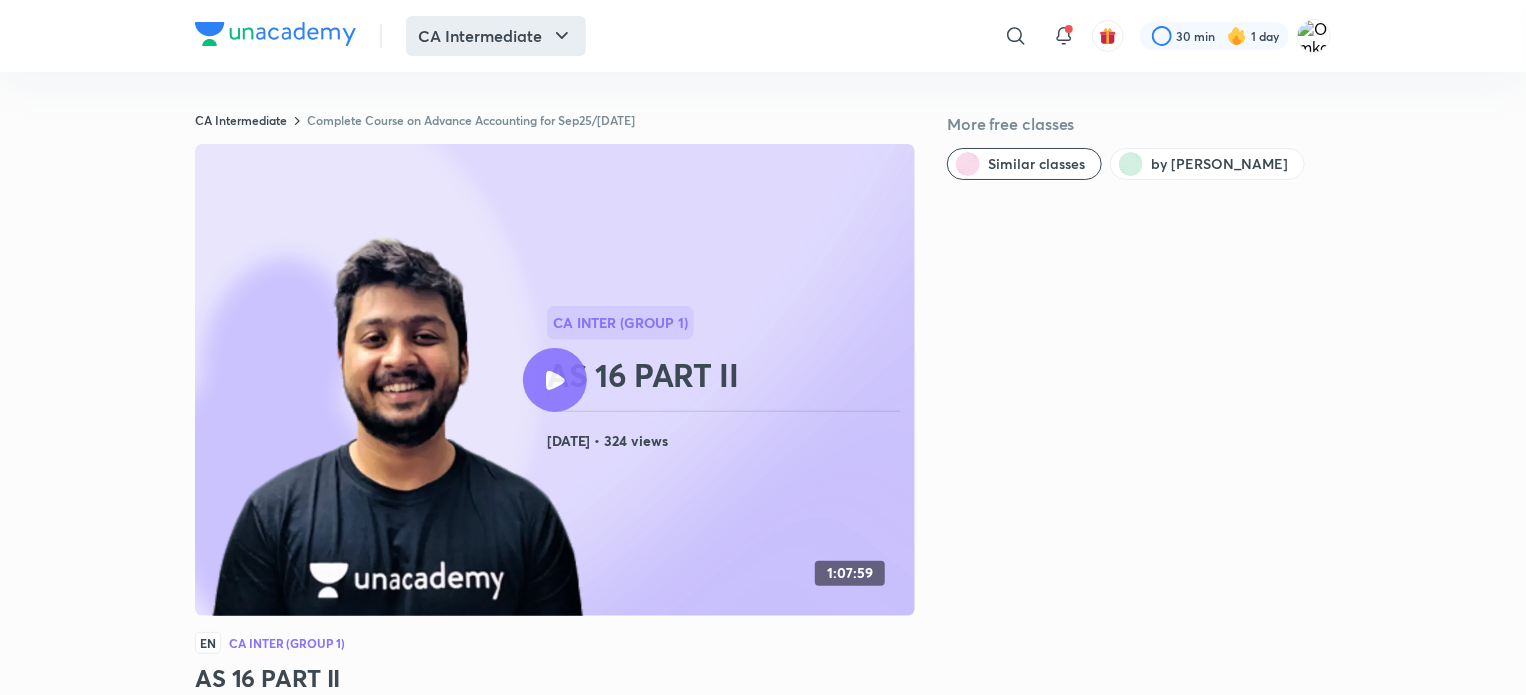 click on "CA Intermediate" at bounding box center (496, 36) 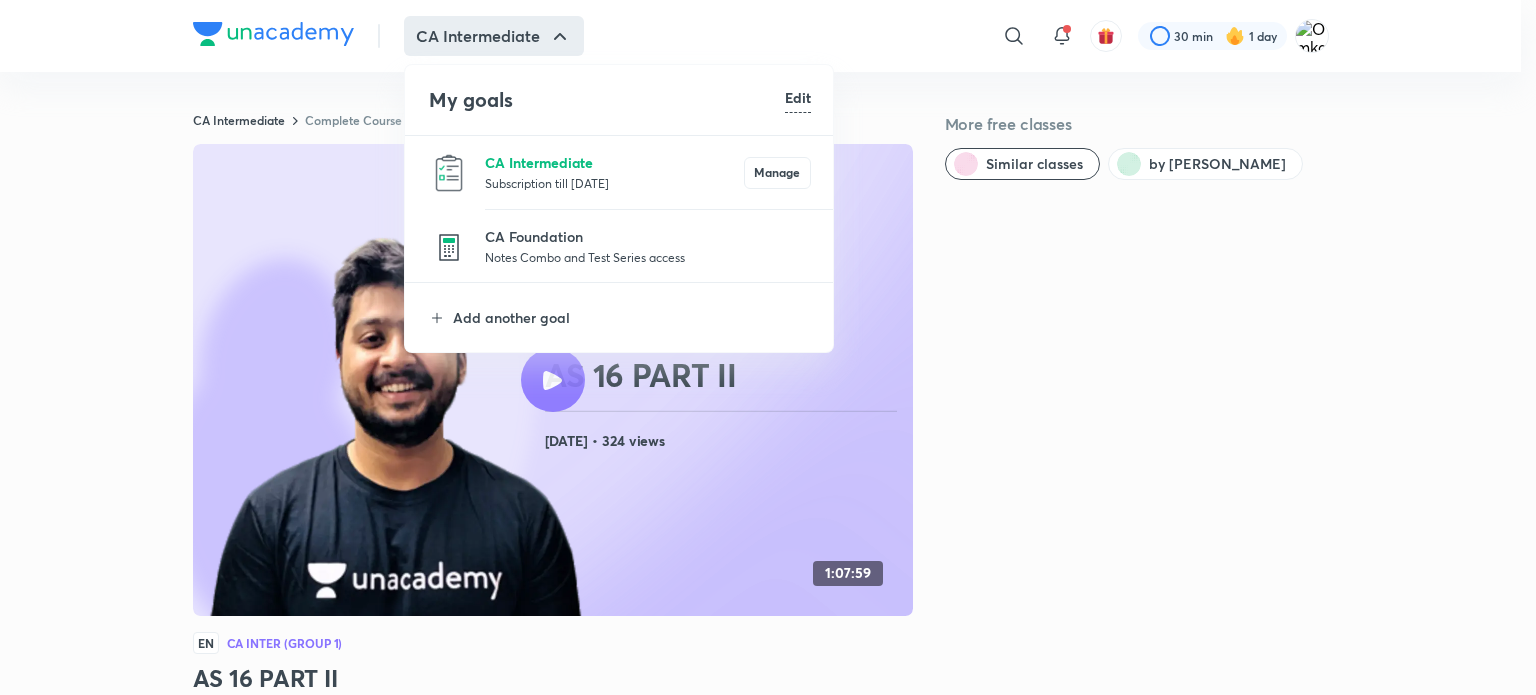 click on "CA Intermediate" at bounding box center [614, 162] 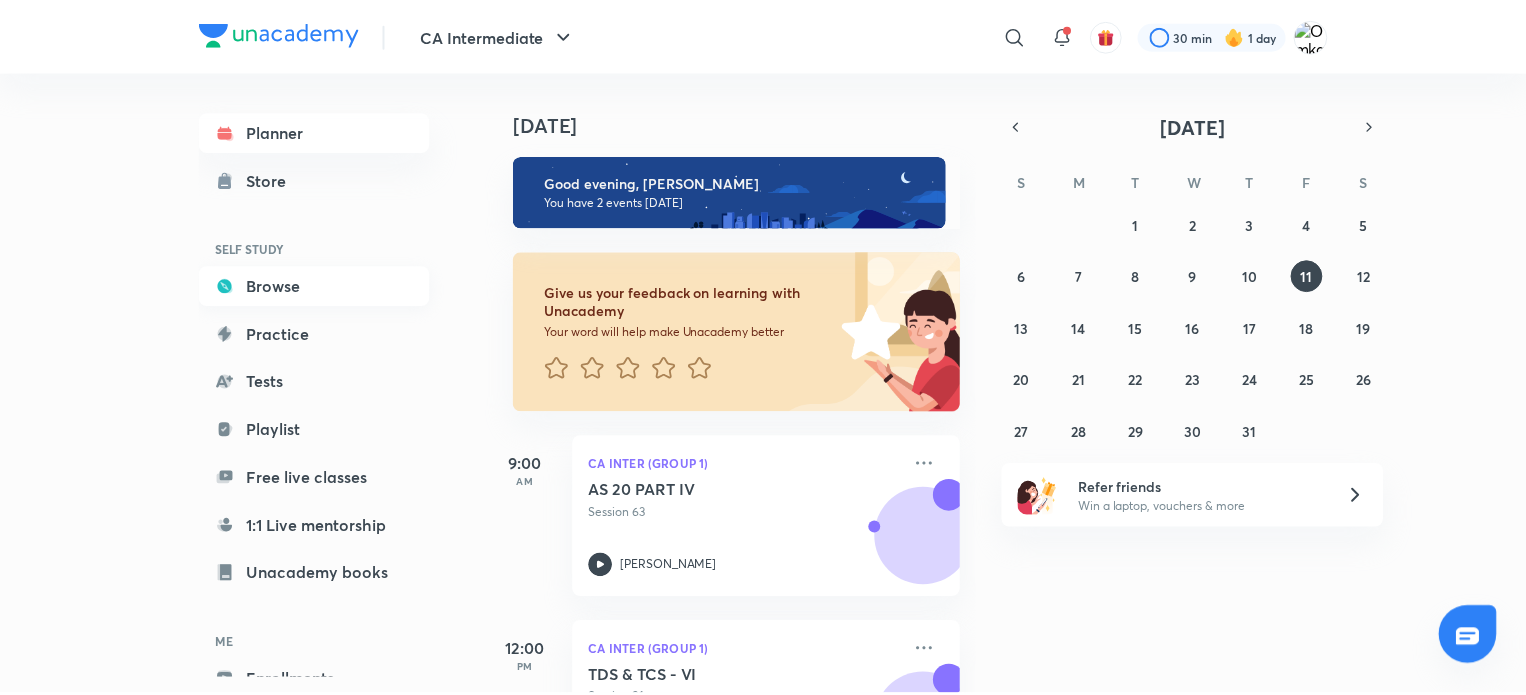 scroll, scrollTop: 108, scrollLeft: 0, axis: vertical 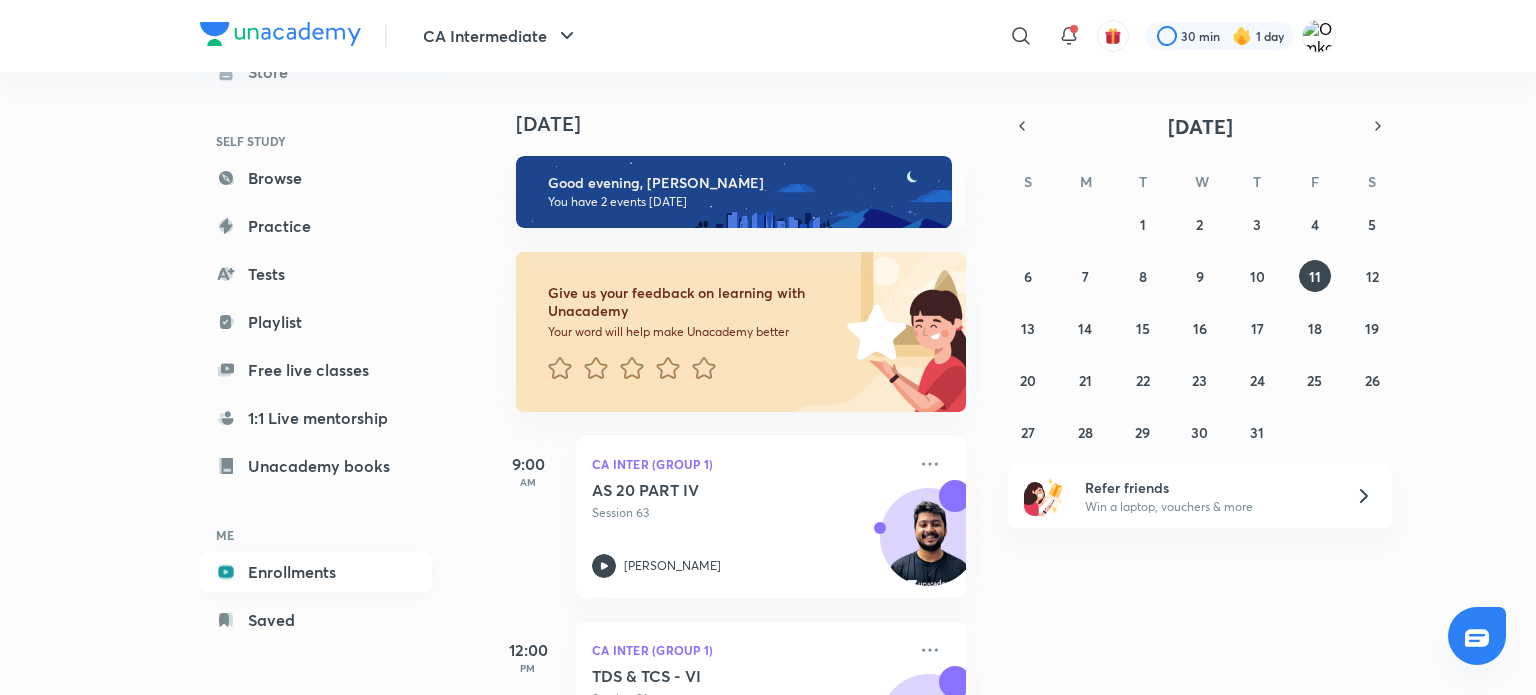 click on "Enrollments" at bounding box center [316, 572] 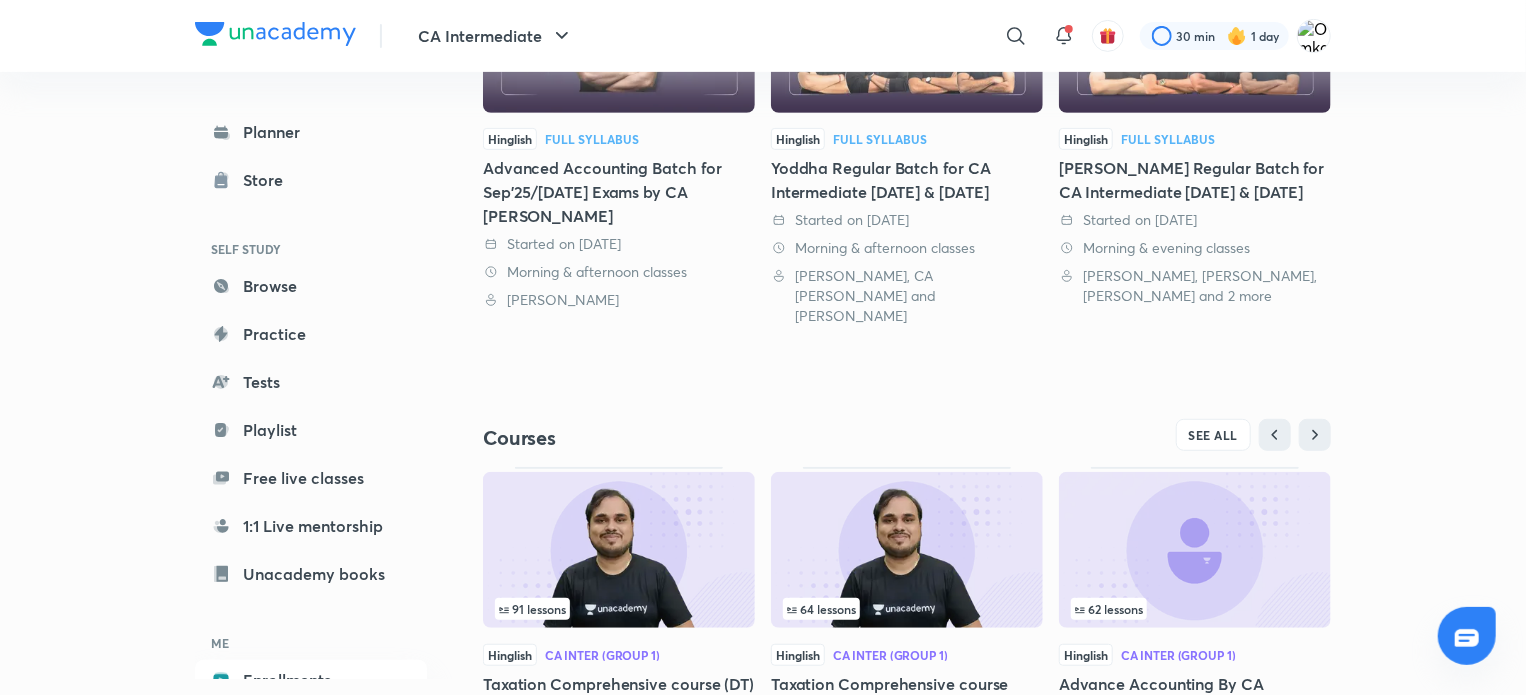 scroll, scrollTop: 480, scrollLeft: 0, axis: vertical 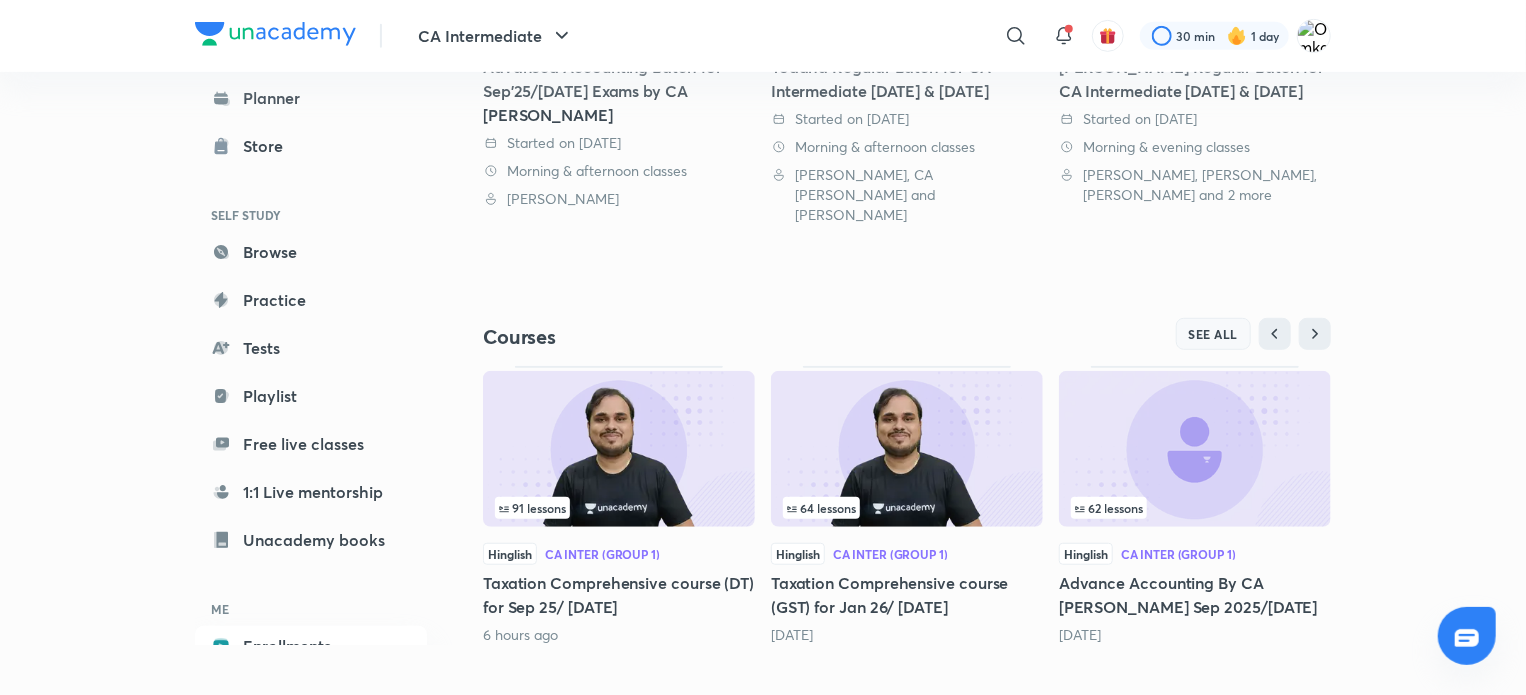 click on "SEE ALL" at bounding box center (1214, 334) 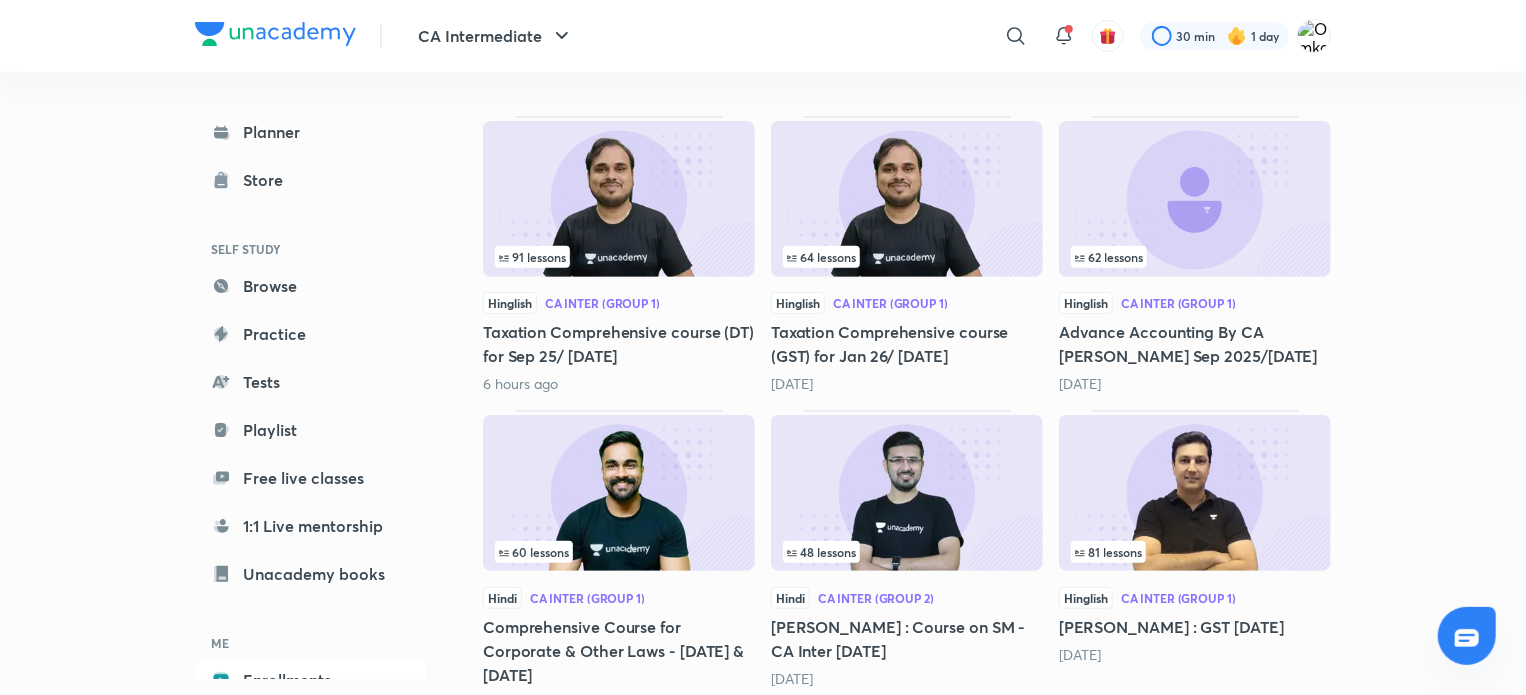 scroll, scrollTop: 0, scrollLeft: 0, axis: both 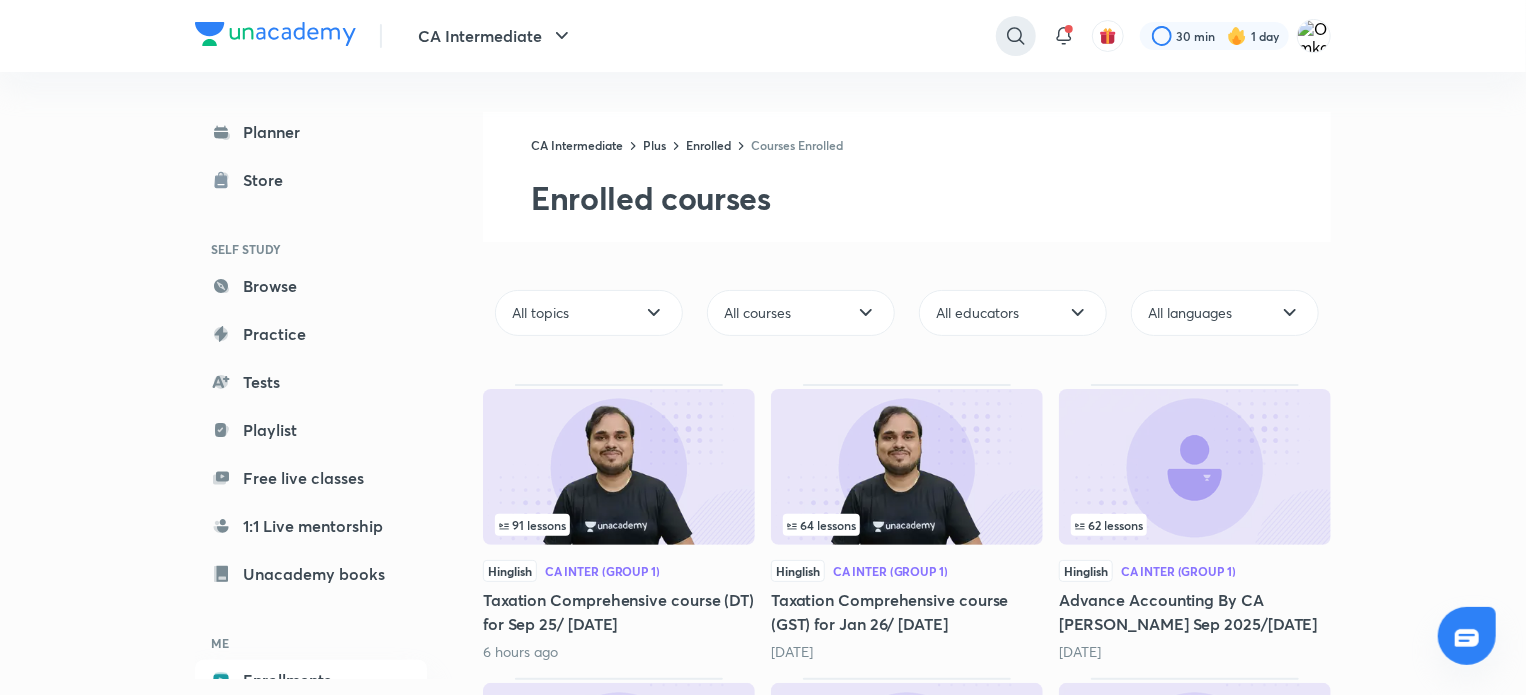 click 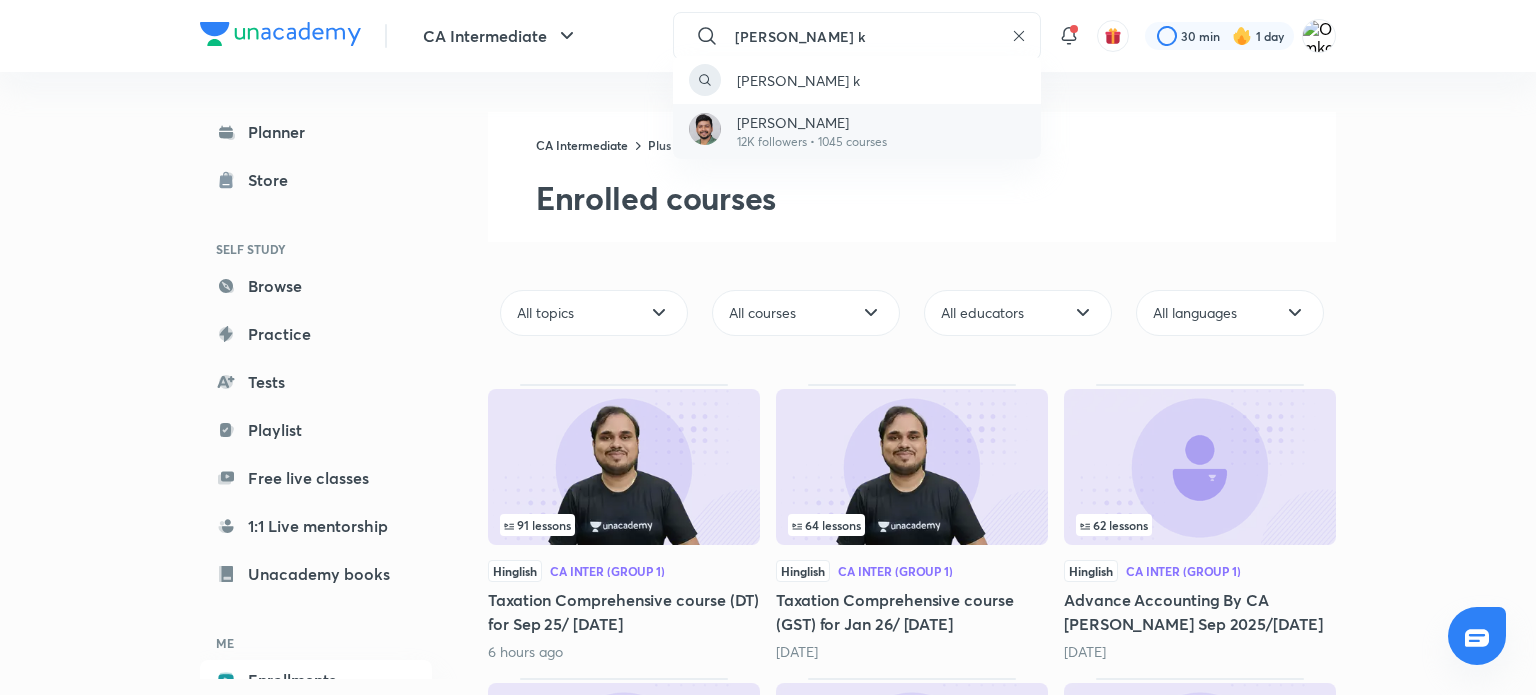 type on "nakul k" 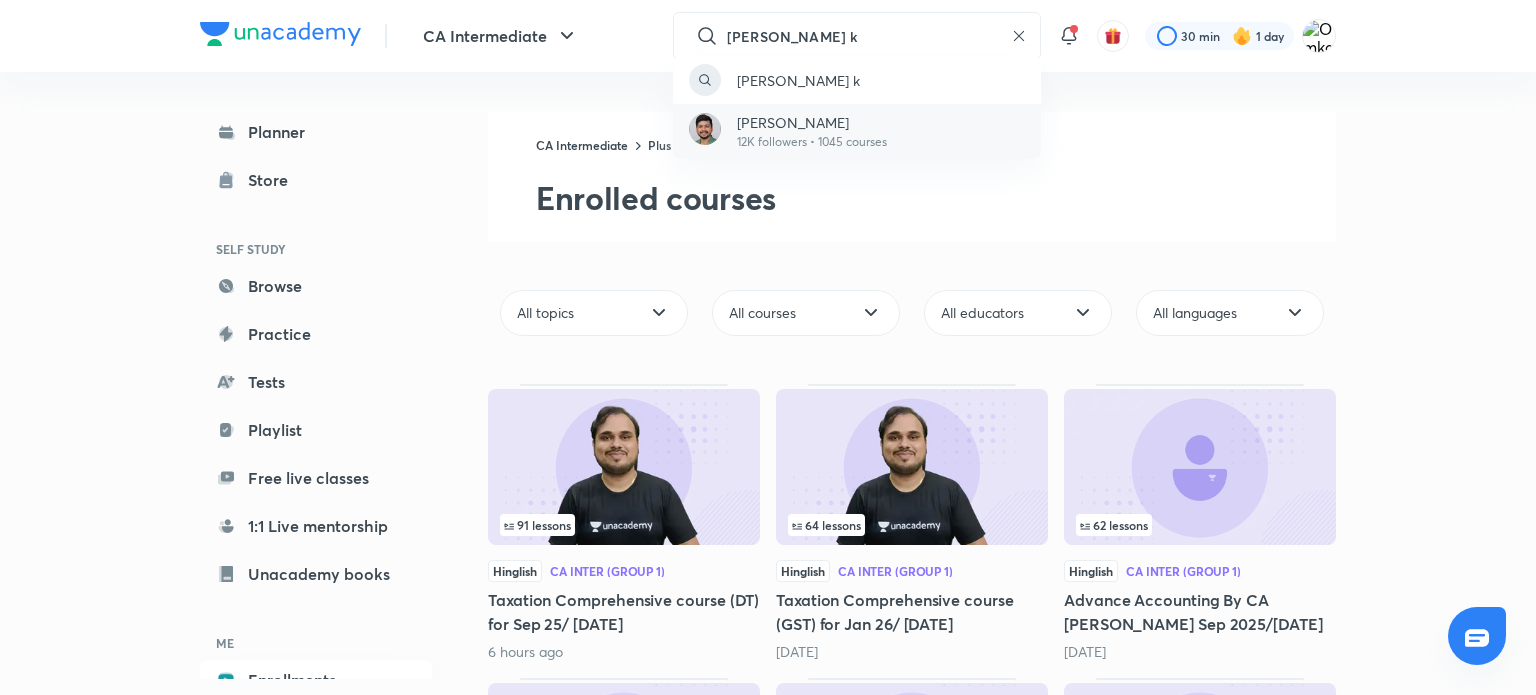click on "[PERSON_NAME]" at bounding box center [812, 122] 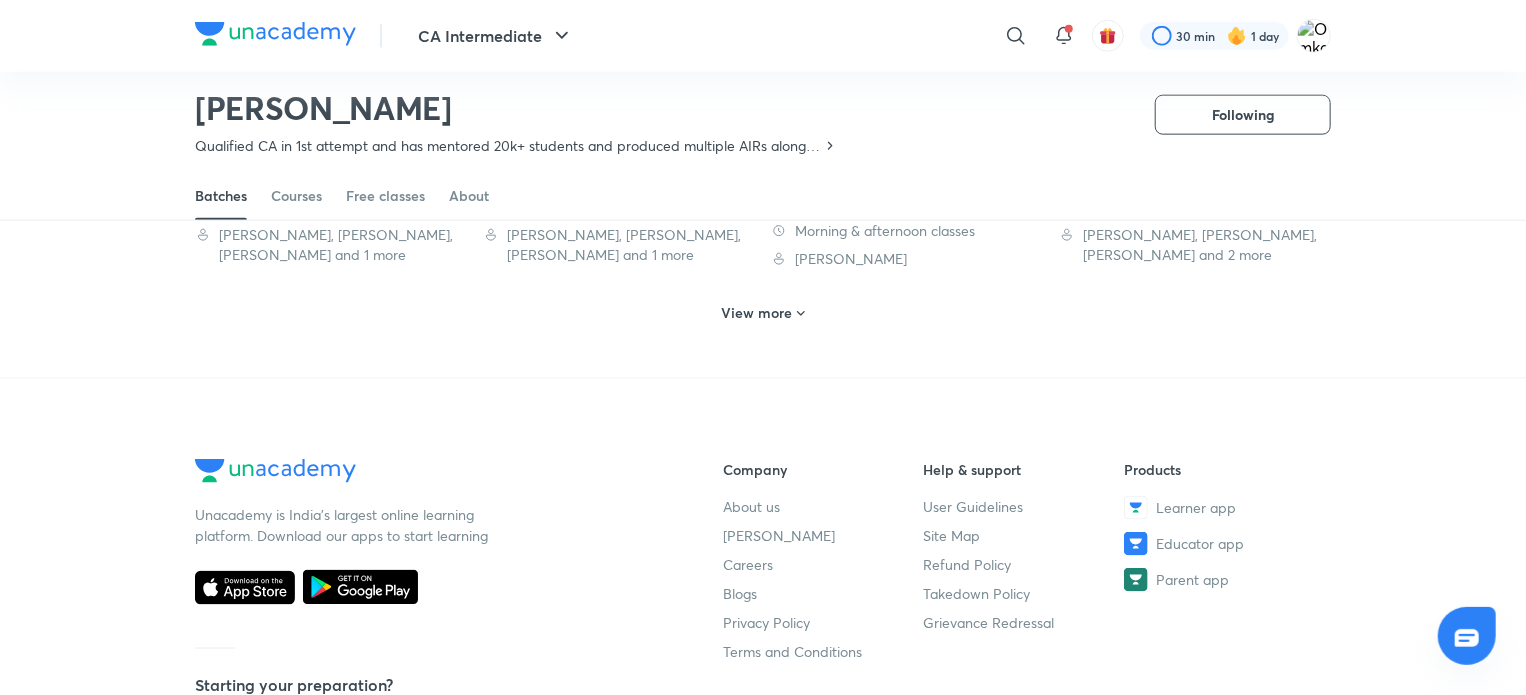scroll, scrollTop: 1181, scrollLeft: 0, axis: vertical 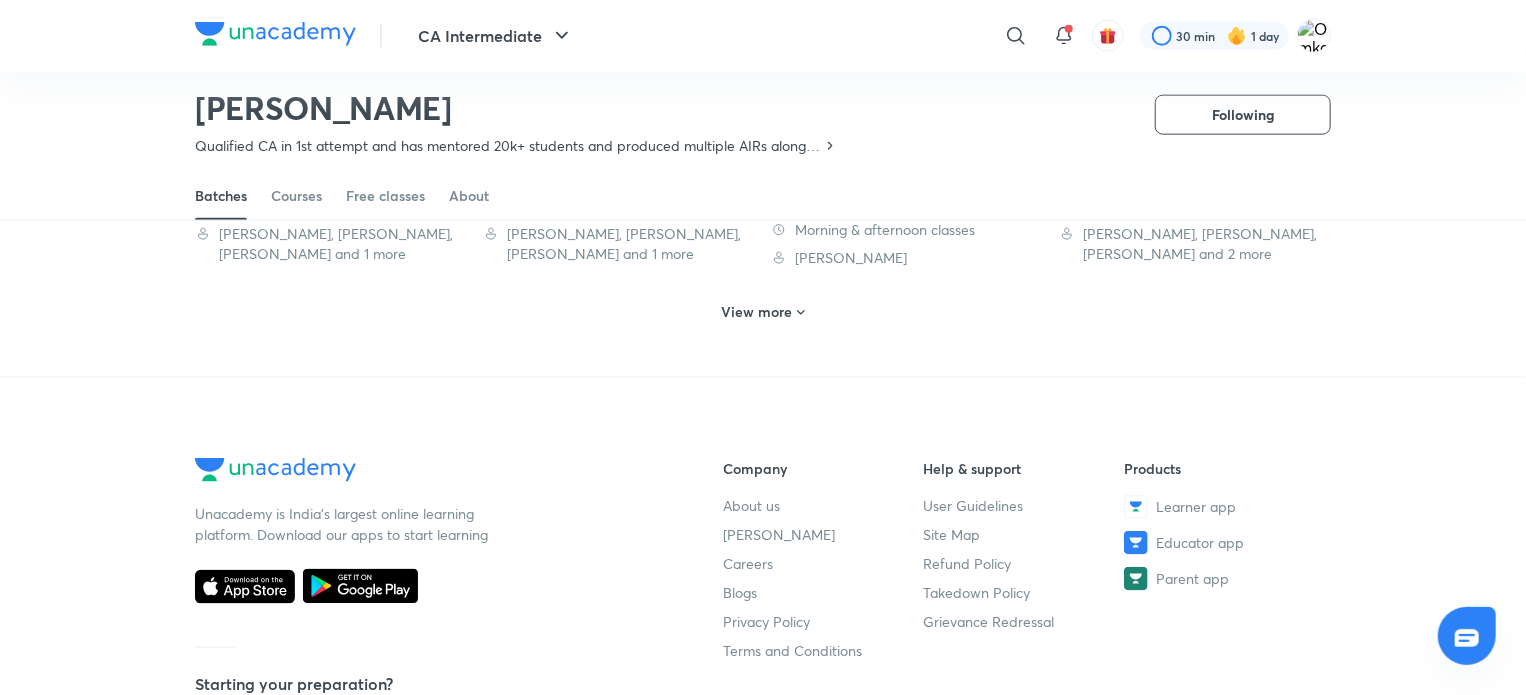 click 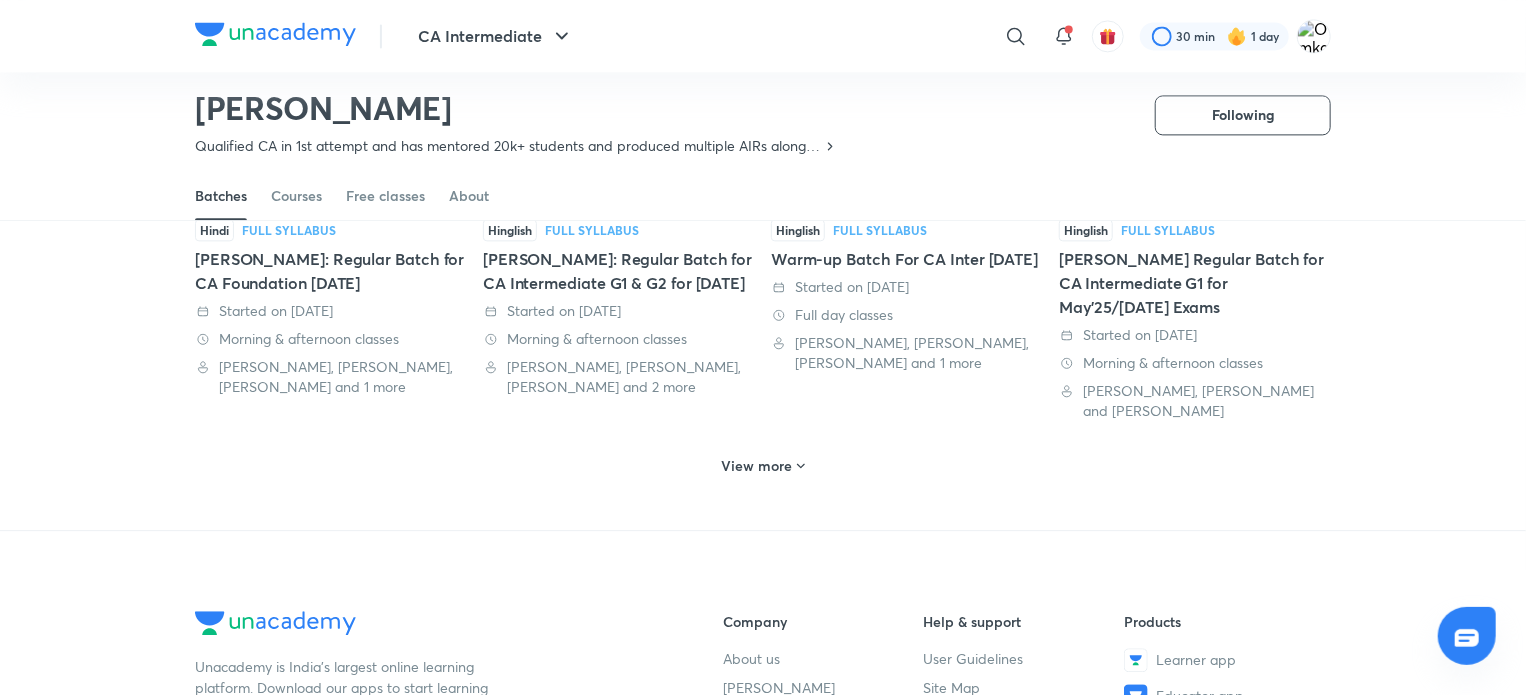 scroll, scrollTop: 2230, scrollLeft: 0, axis: vertical 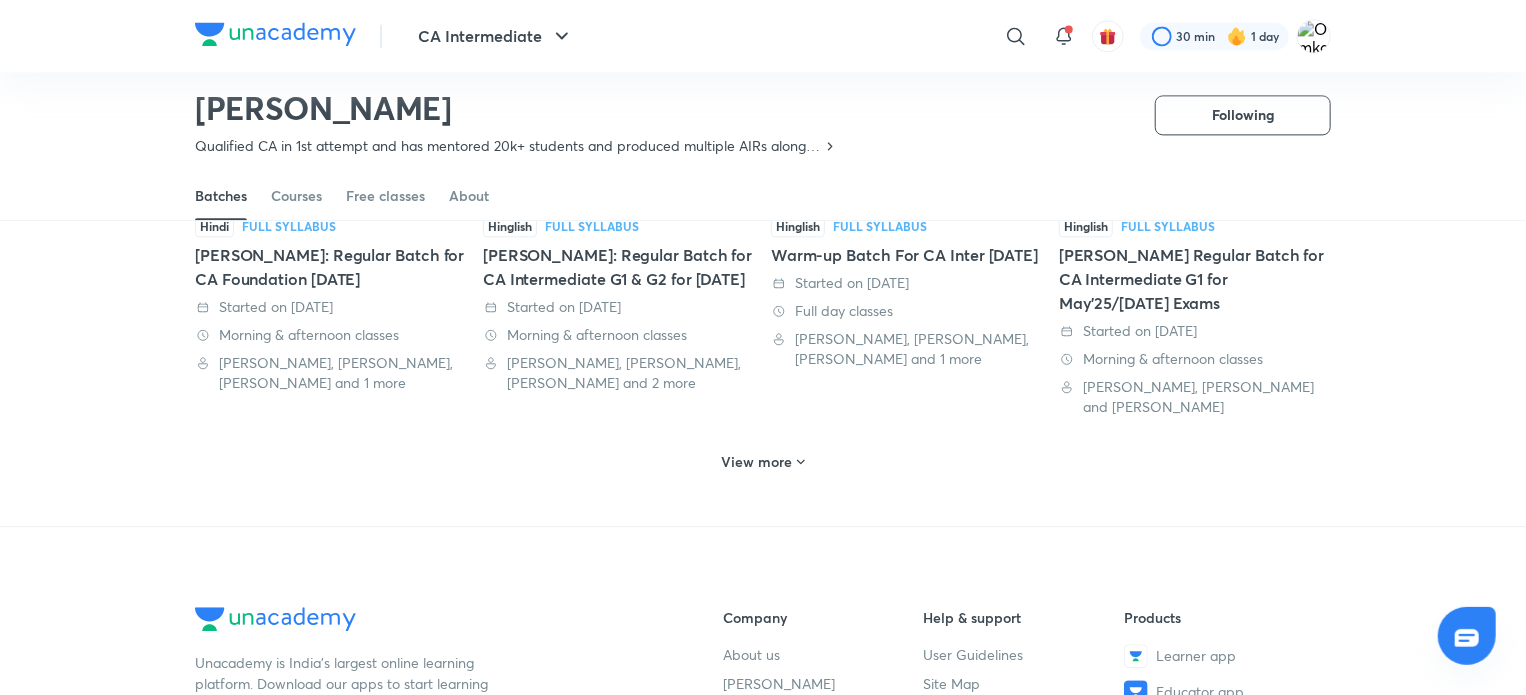 click on "View more" at bounding box center [757, 462] 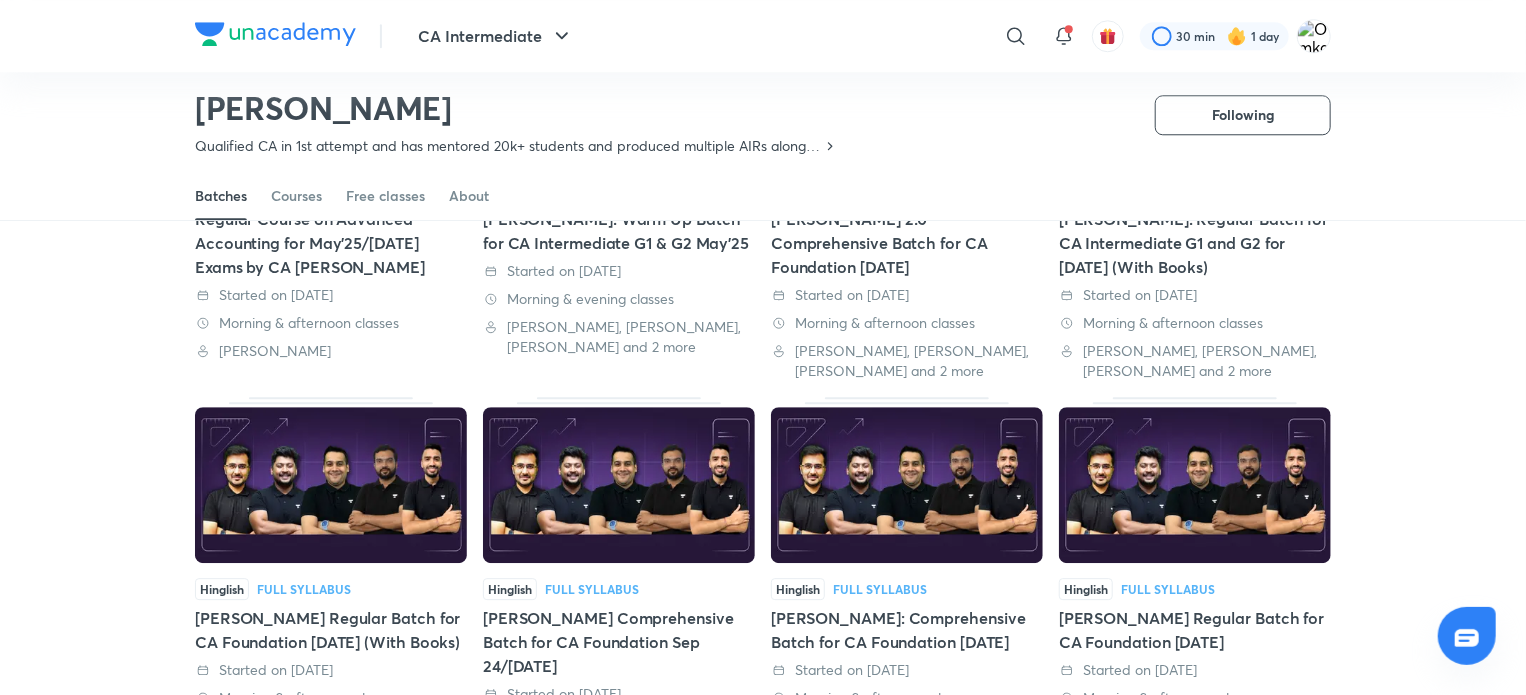 scroll, scrollTop: 2576, scrollLeft: 0, axis: vertical 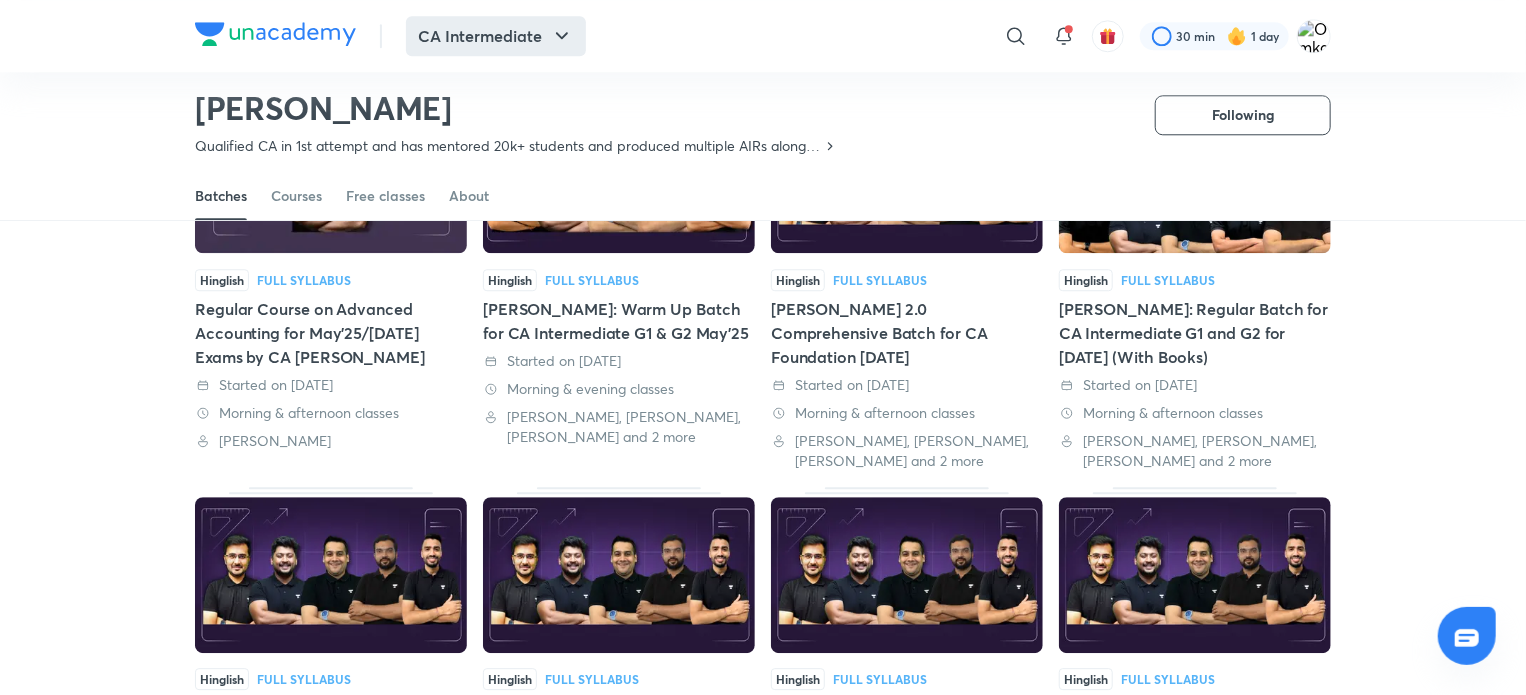 click on "CA Intermediate" at bounding box center (496, 36) 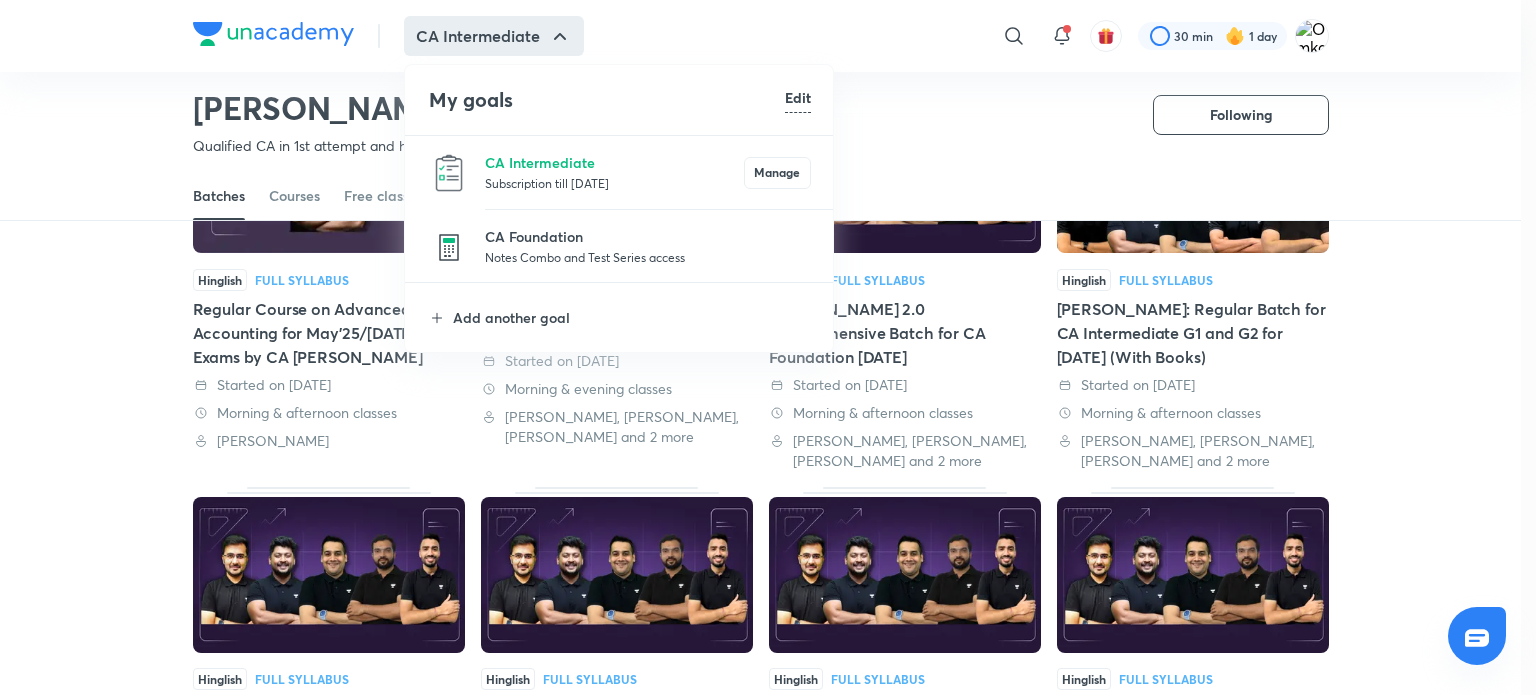 click on "Subscription till 12 Feb 2026" at bounding box center (614, 183) 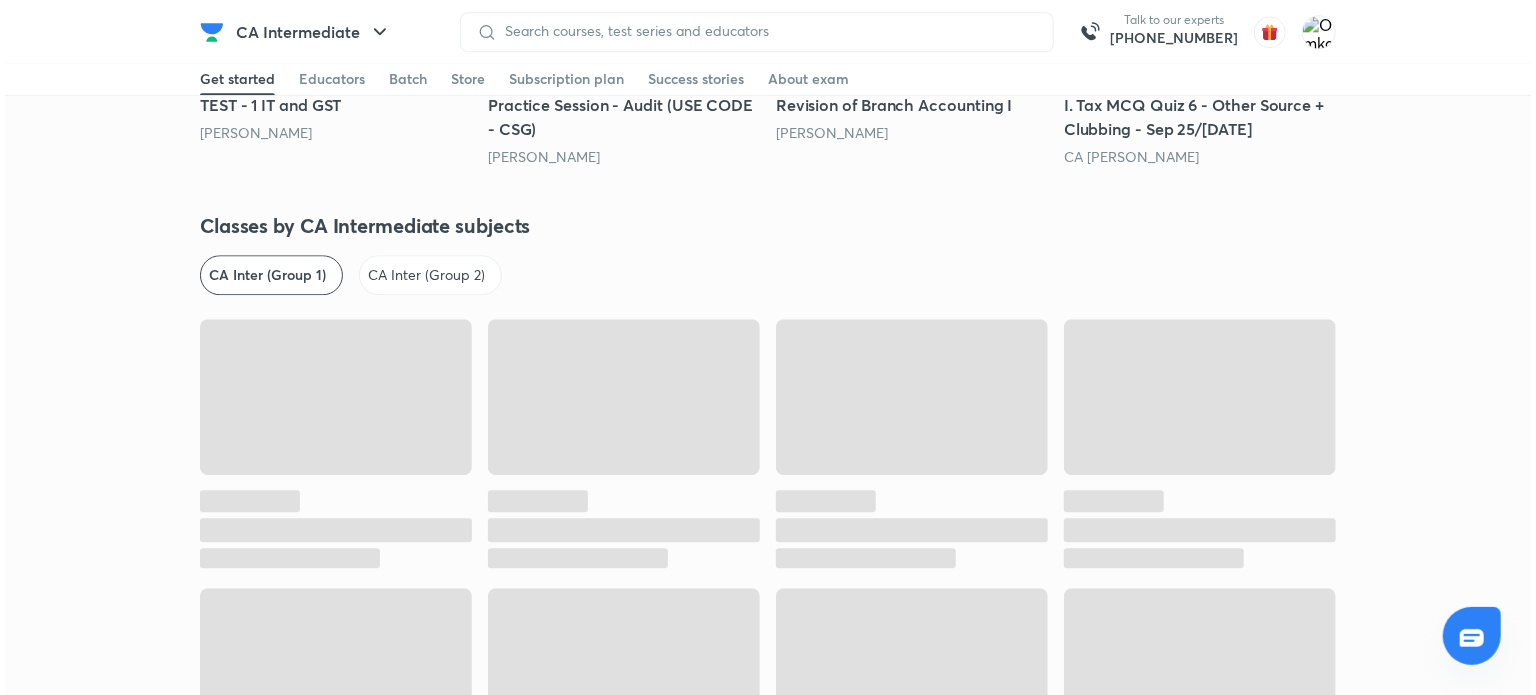 scroll, scrollTop: 0, scrollLeft: 0, axis: both 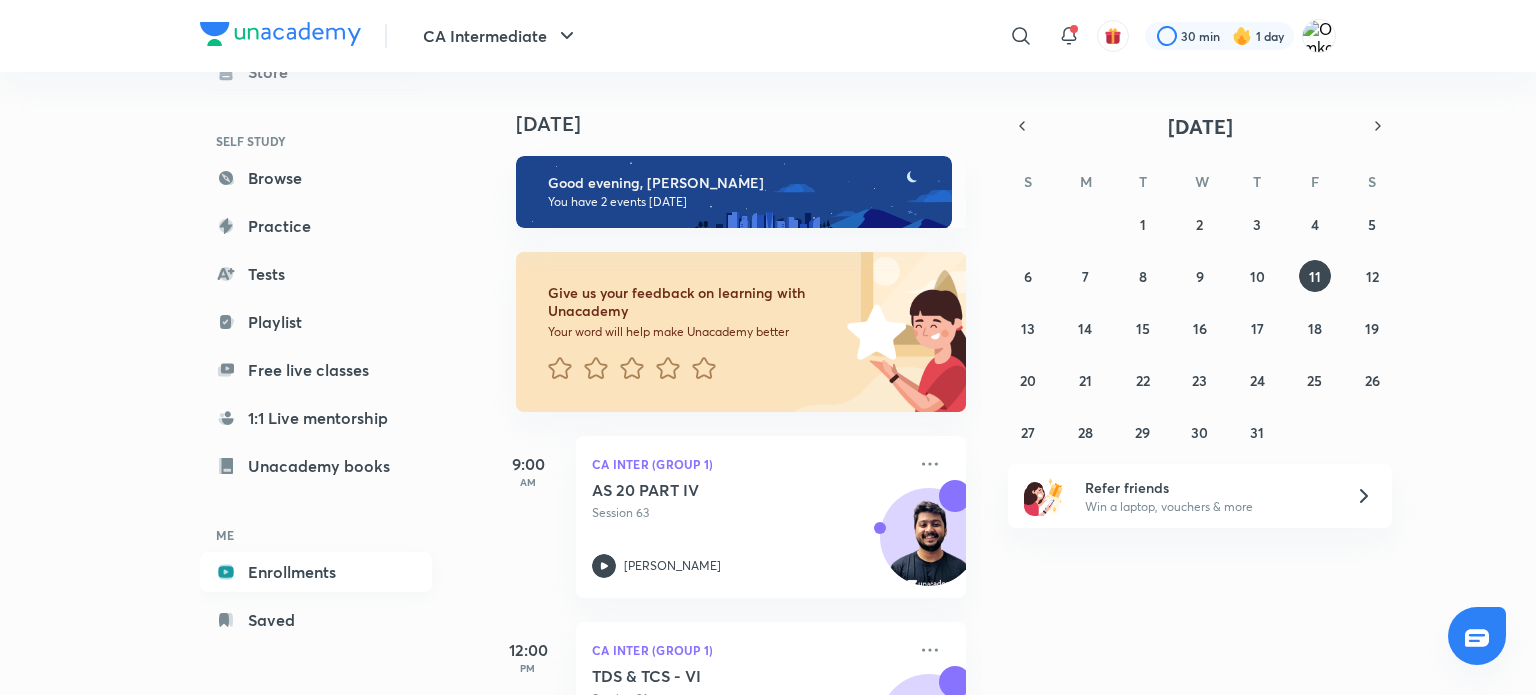 click on "Enrollments" at bounding box center (316, 572) 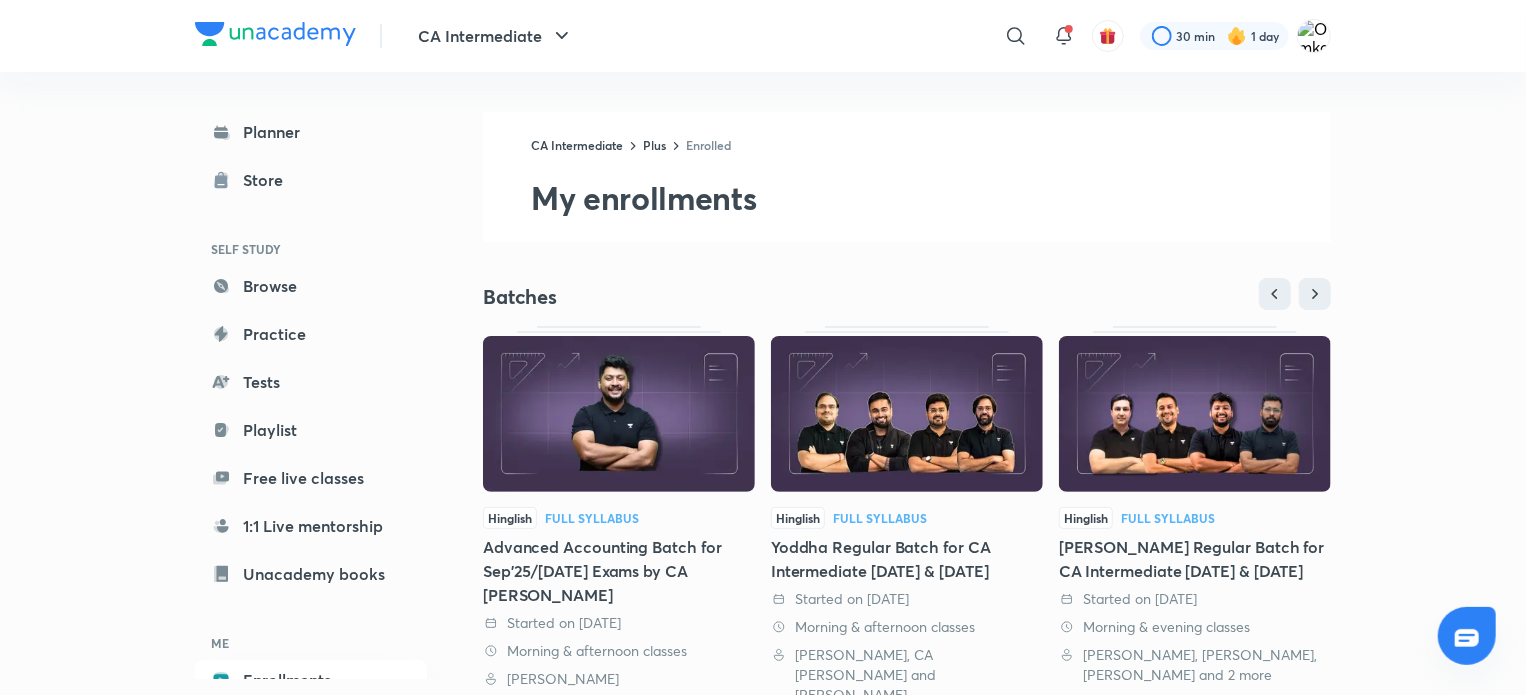 click at bounding box center [1195, 414] 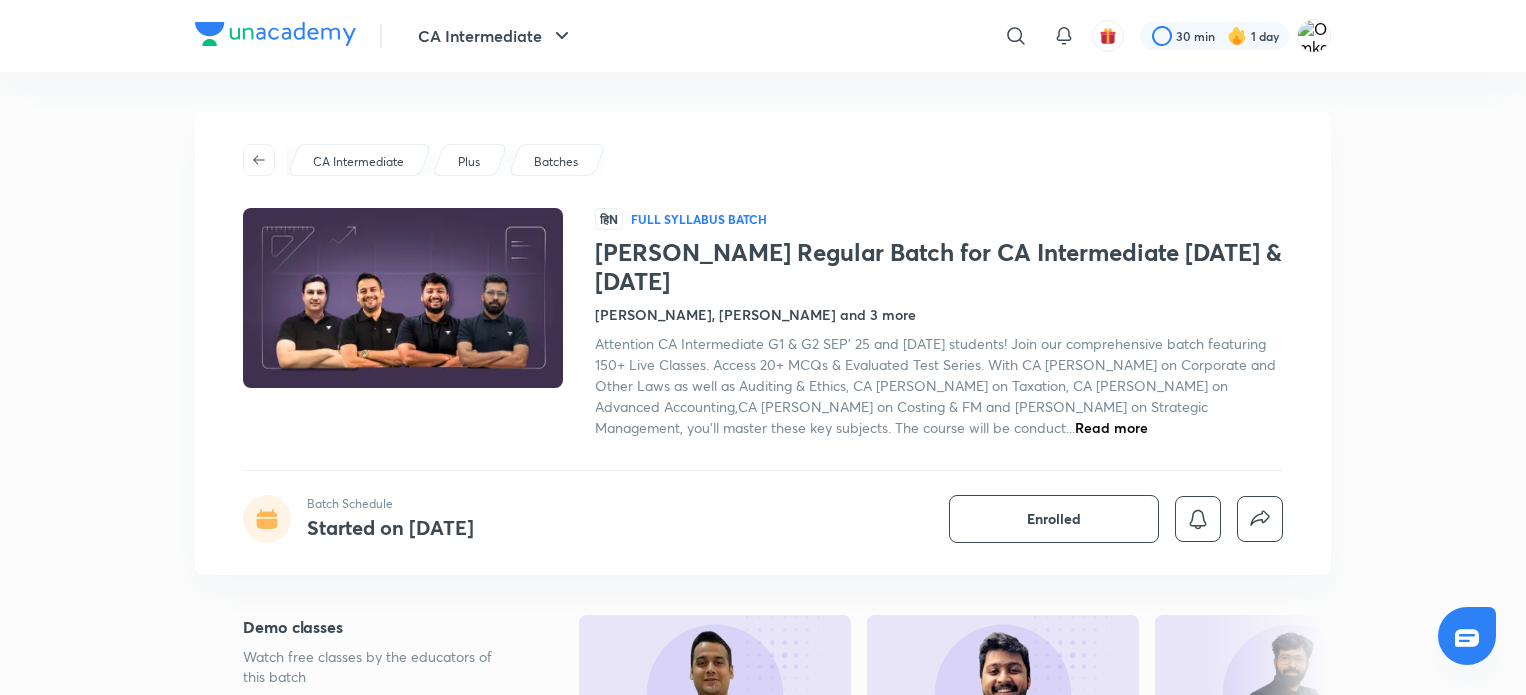 scroll, scrollTop: 218, scrollLeft: 0, axis: vertical 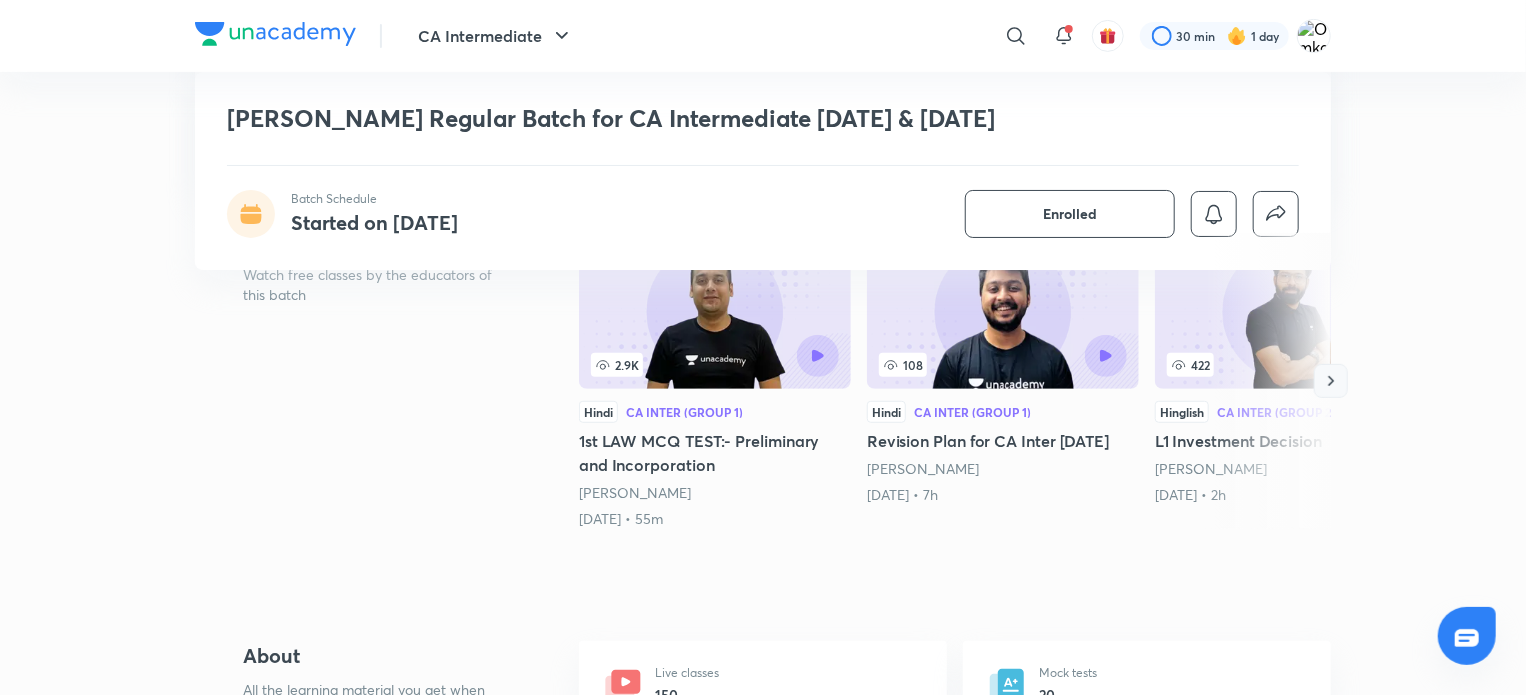 click 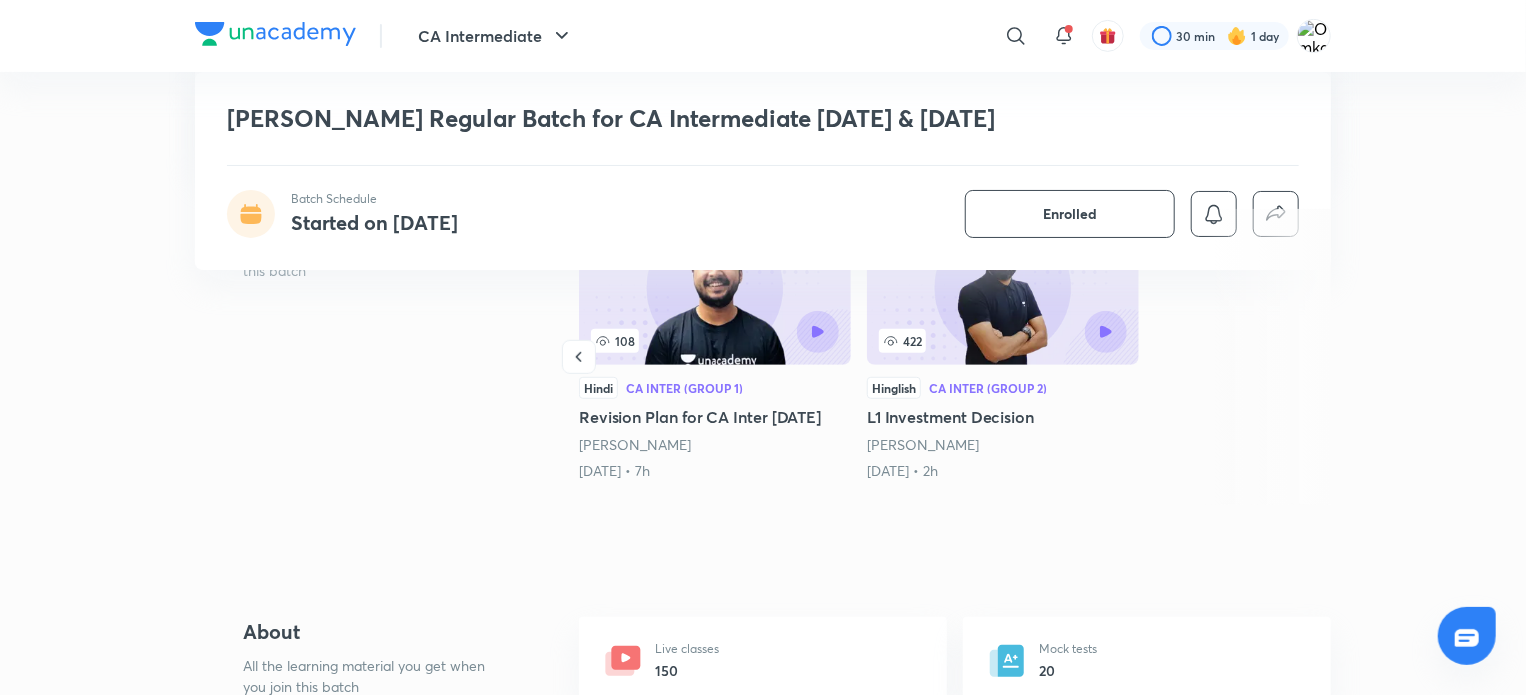 scroll, scrollTop: 260, scrollLeft: 0, axis: vertical 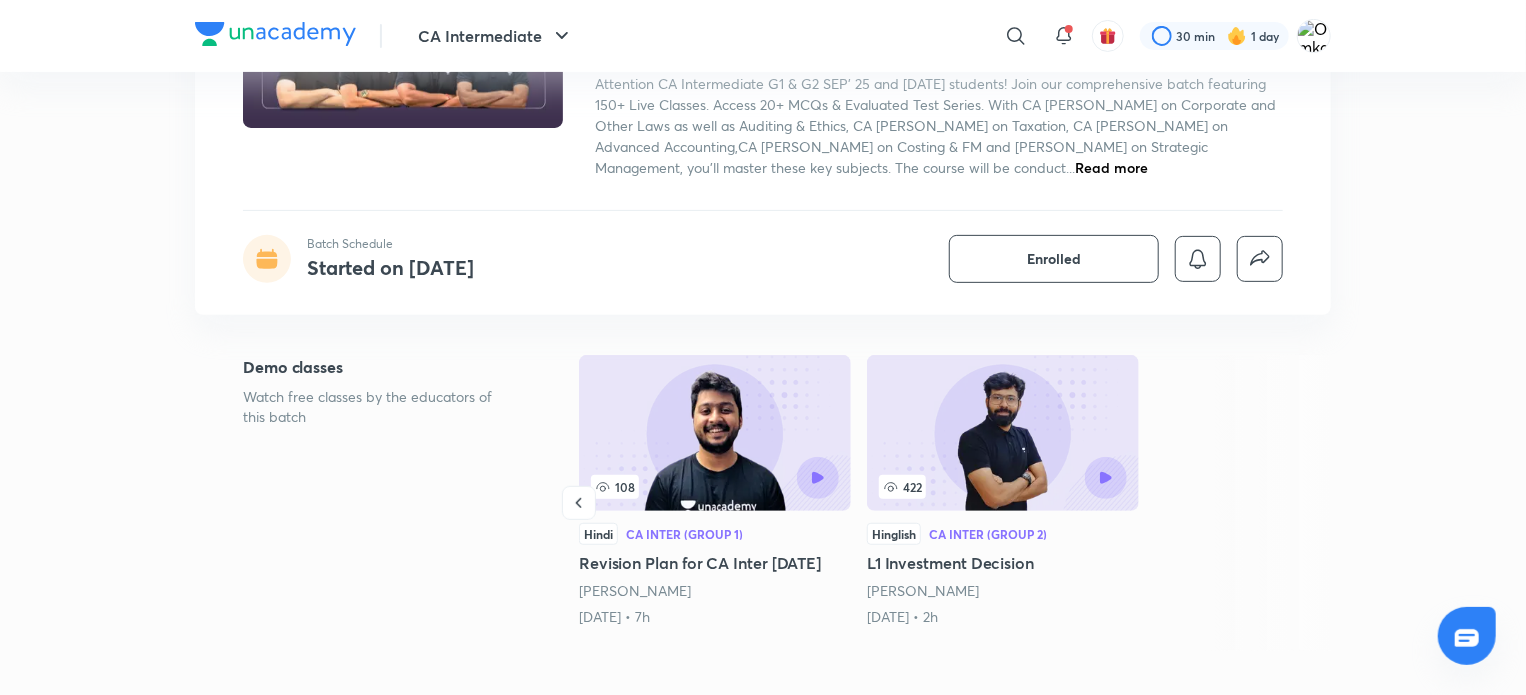 click at bounding box center (715, 433) 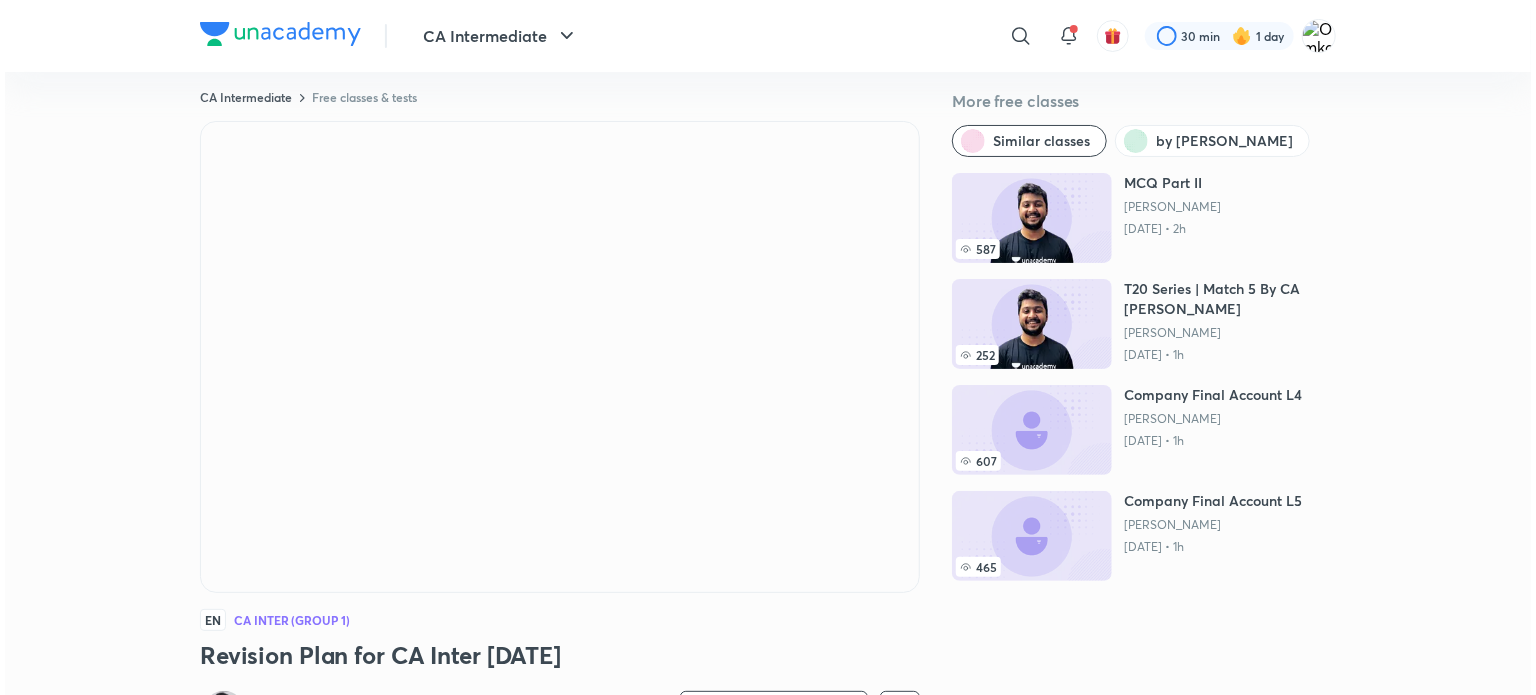 scroll, scrollTop: 0, scrollLeft: 0, axis: both 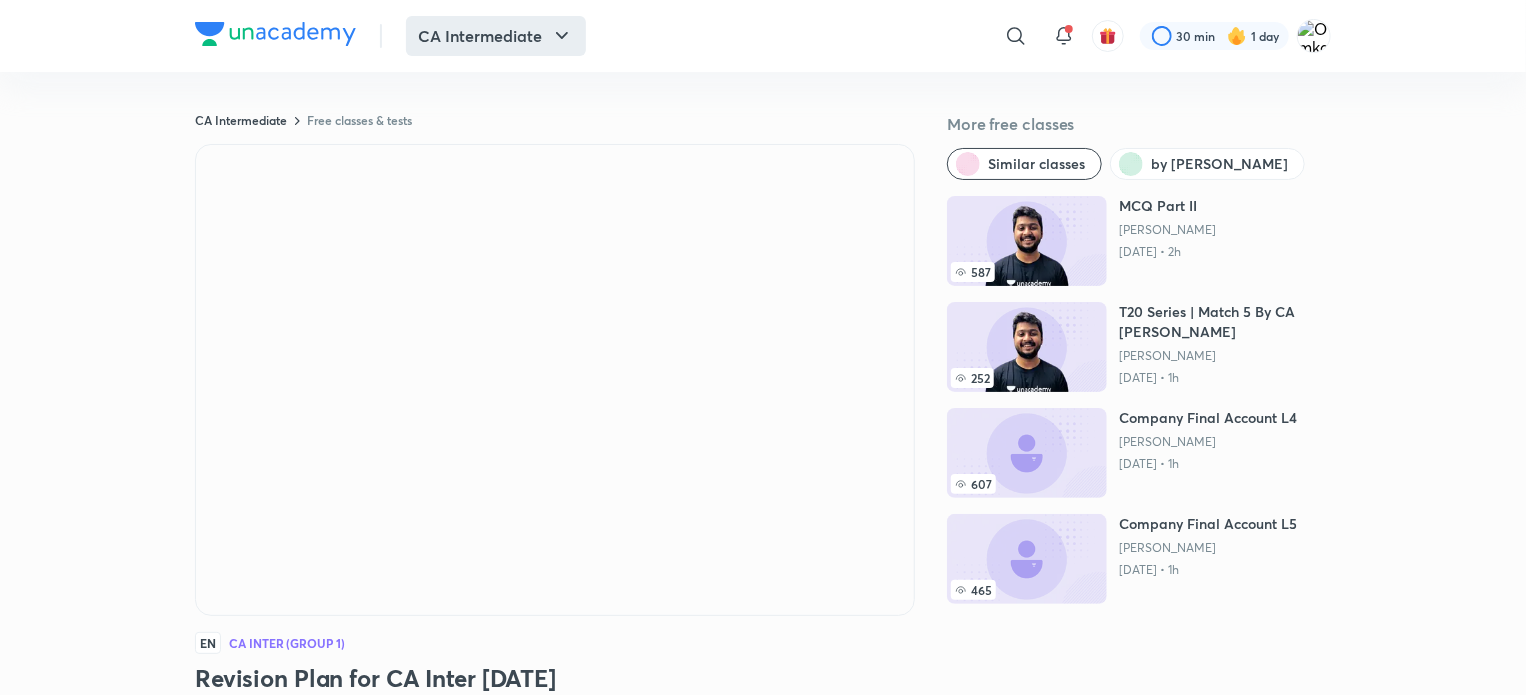 click on "CA Intermediate" at bounding box center [496, 36] 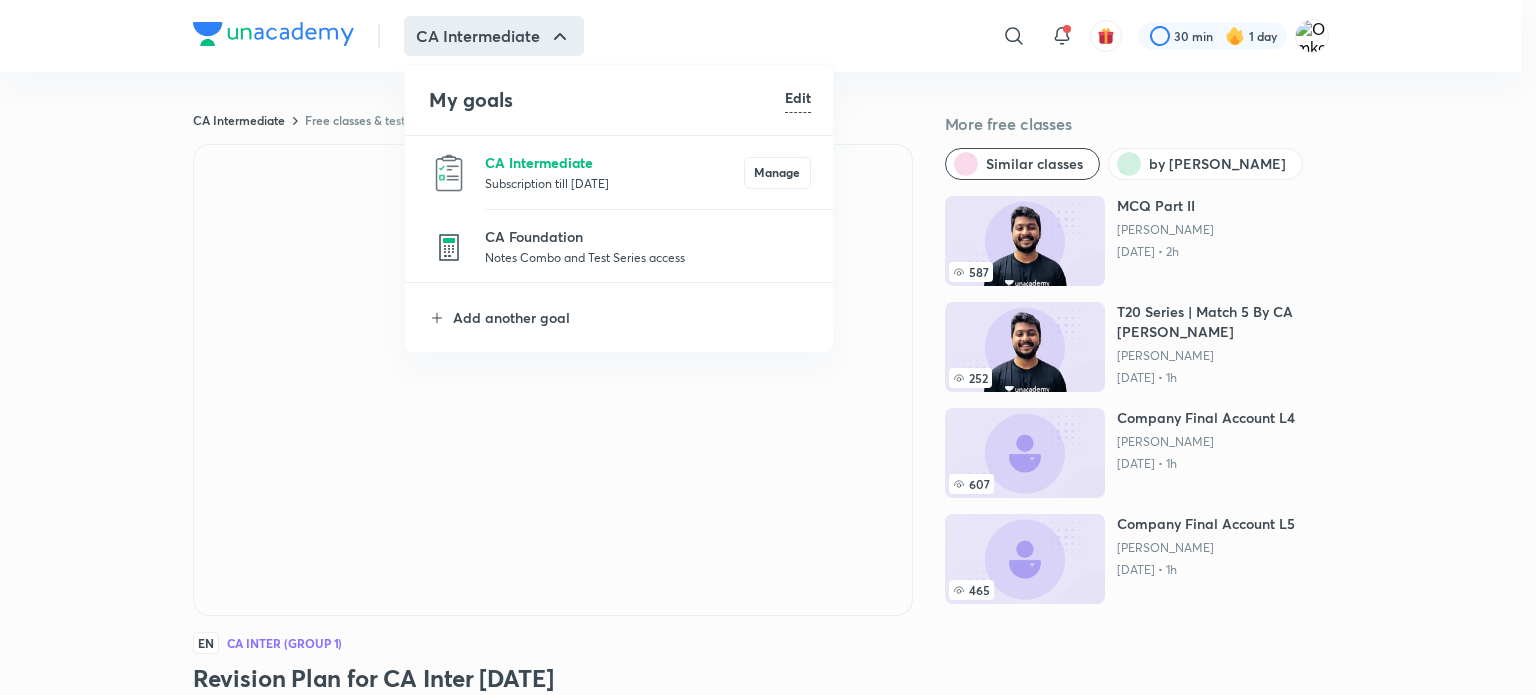 click on "CA Intermediate" at bounding box center [614, 162] 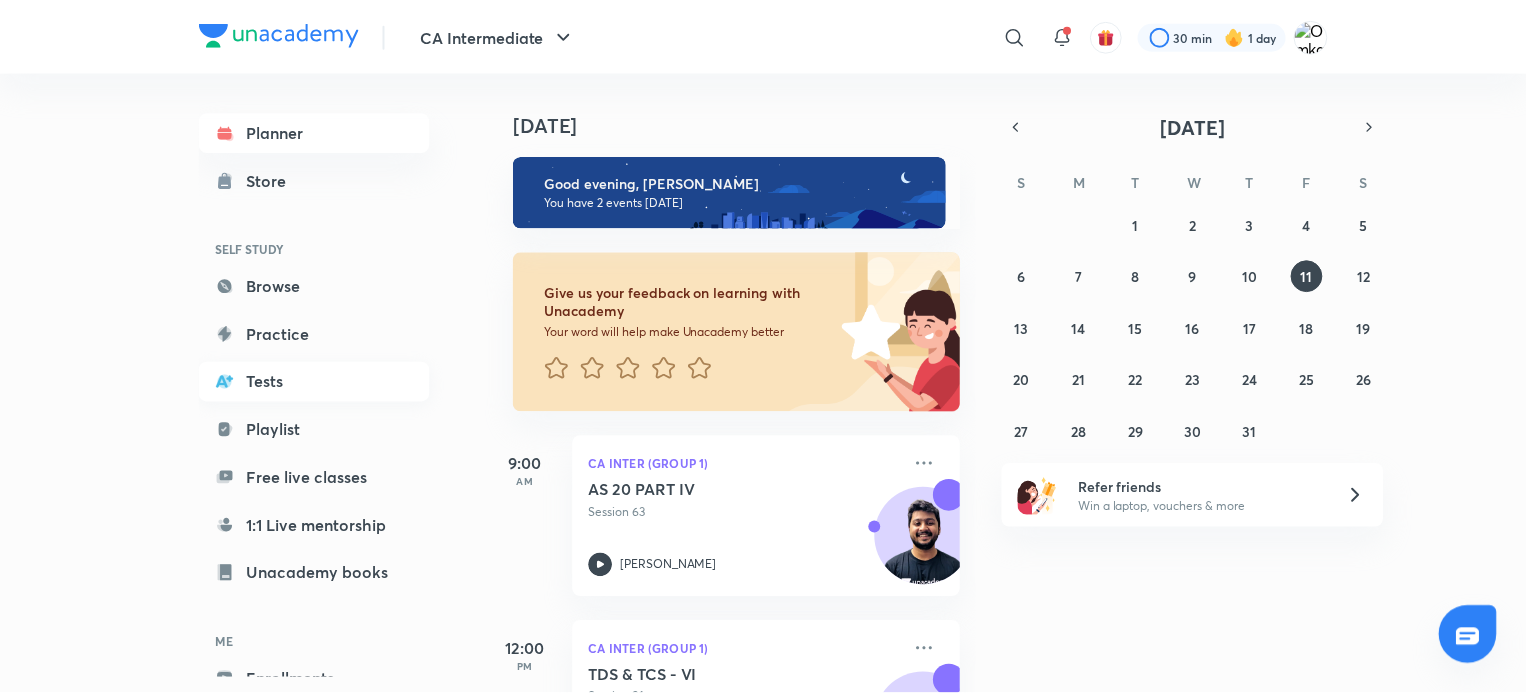 scroll, scrollTop: 108, scrollLeft: 0, axis: vertical 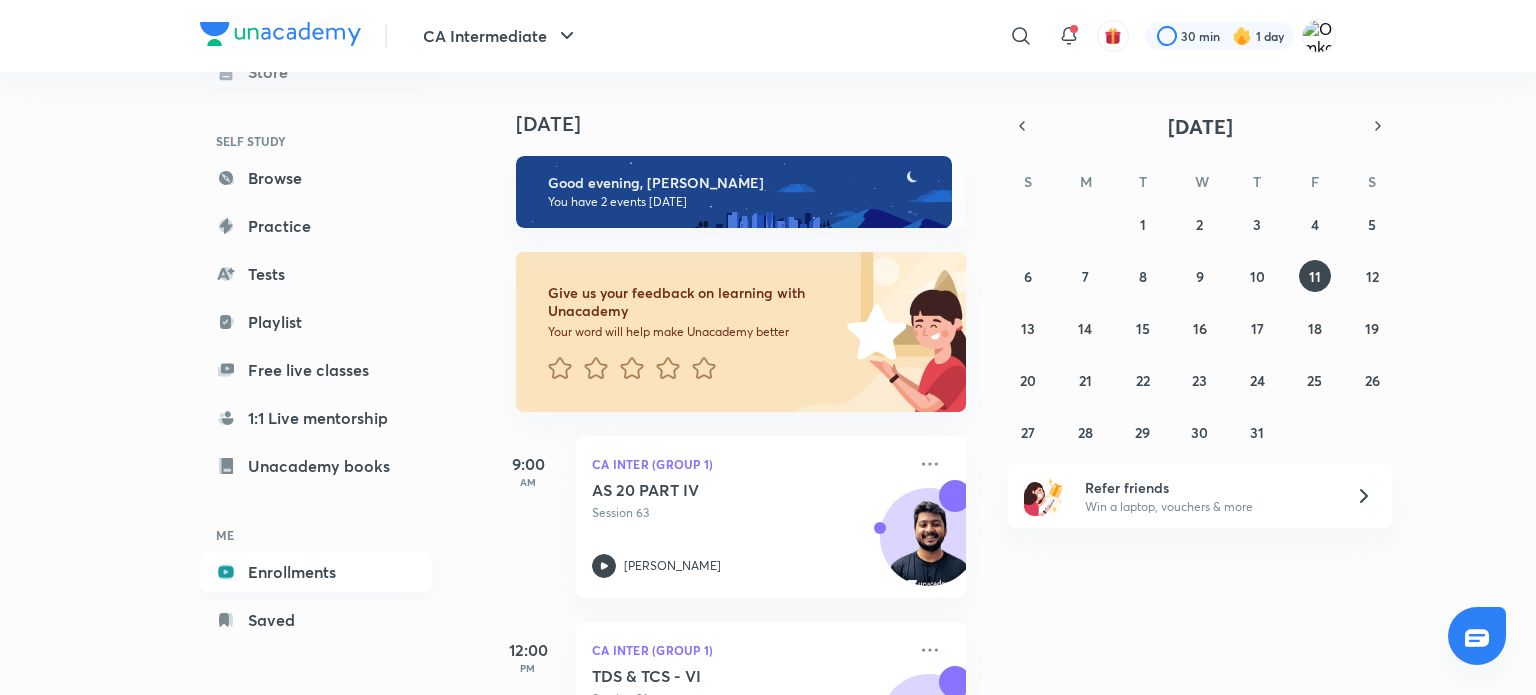 click on "Enrollments" at bounding box center (316, 572) 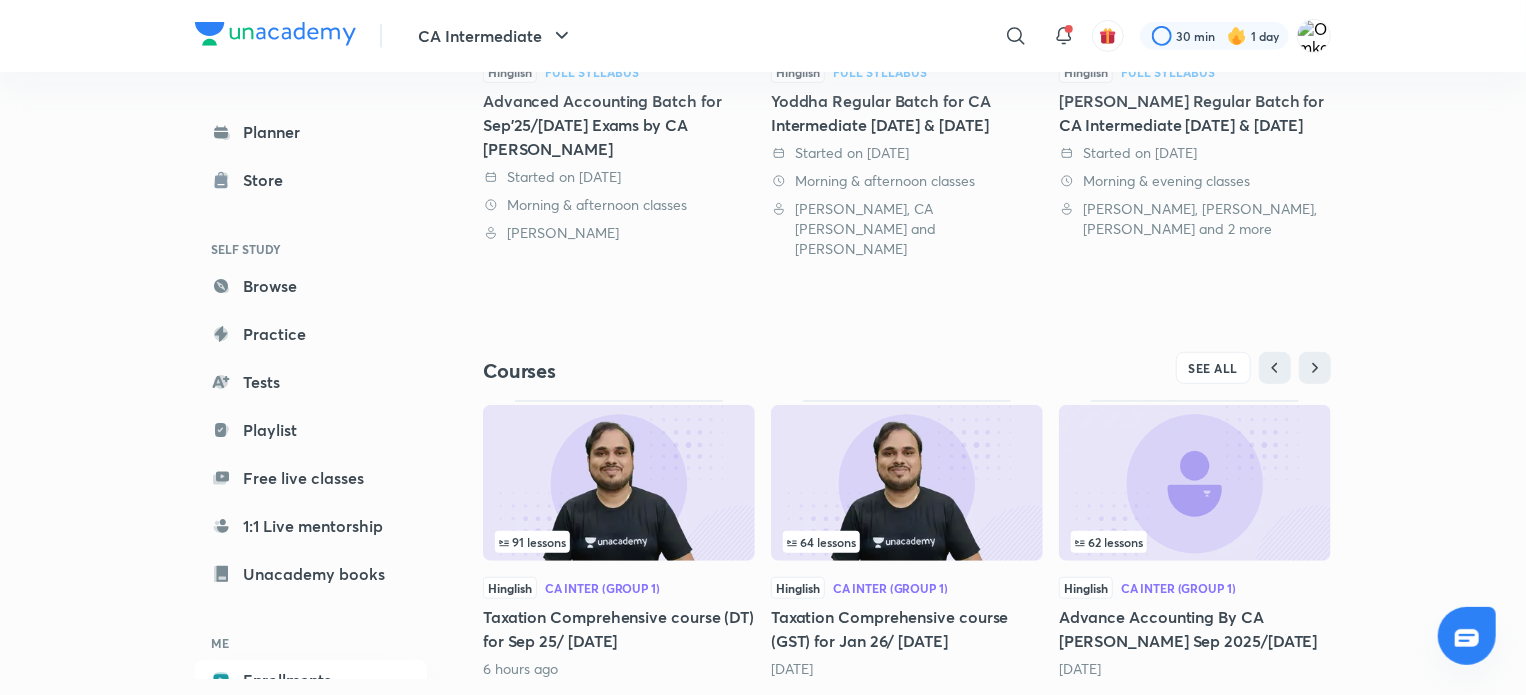 scroll, scrollTop: 480, scrollLeft: 0, axis: vertical 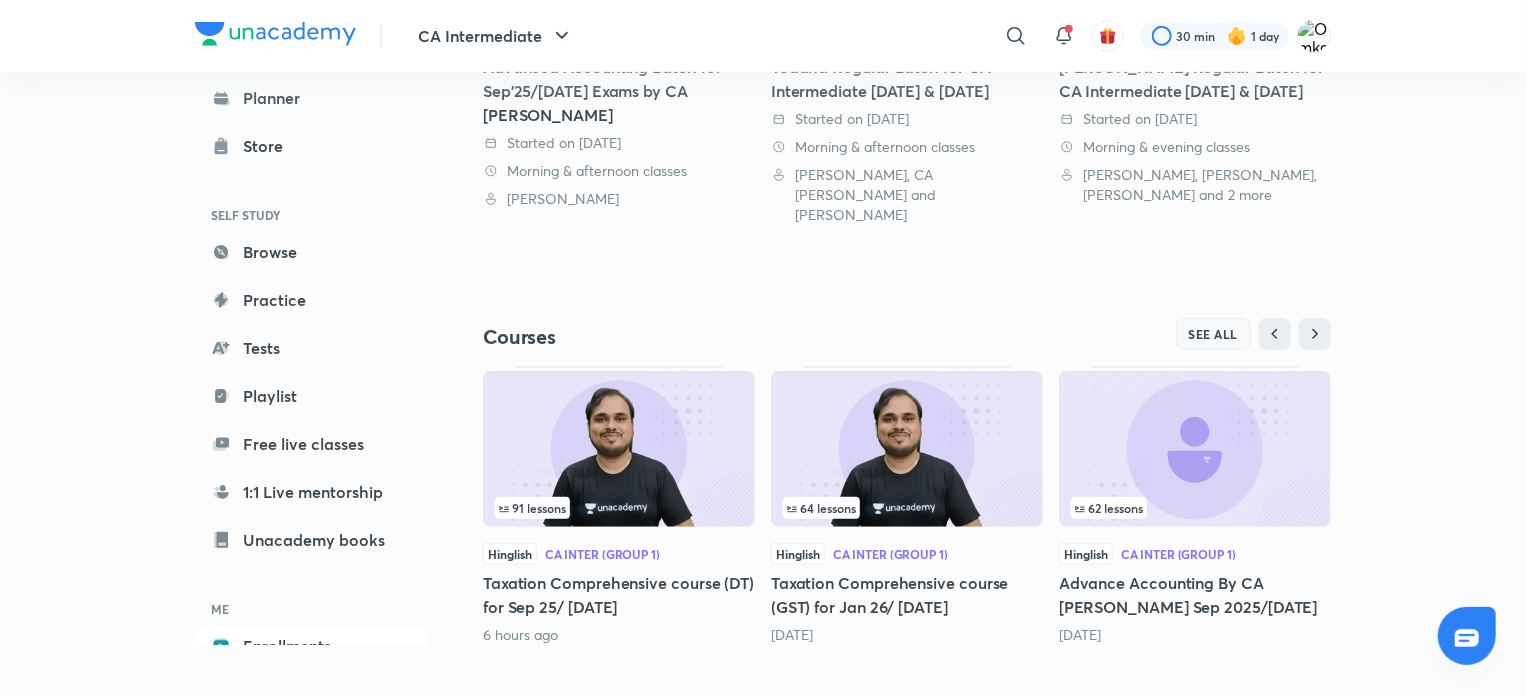 click on "SEE ALL" at bounding box center [1214, 334] 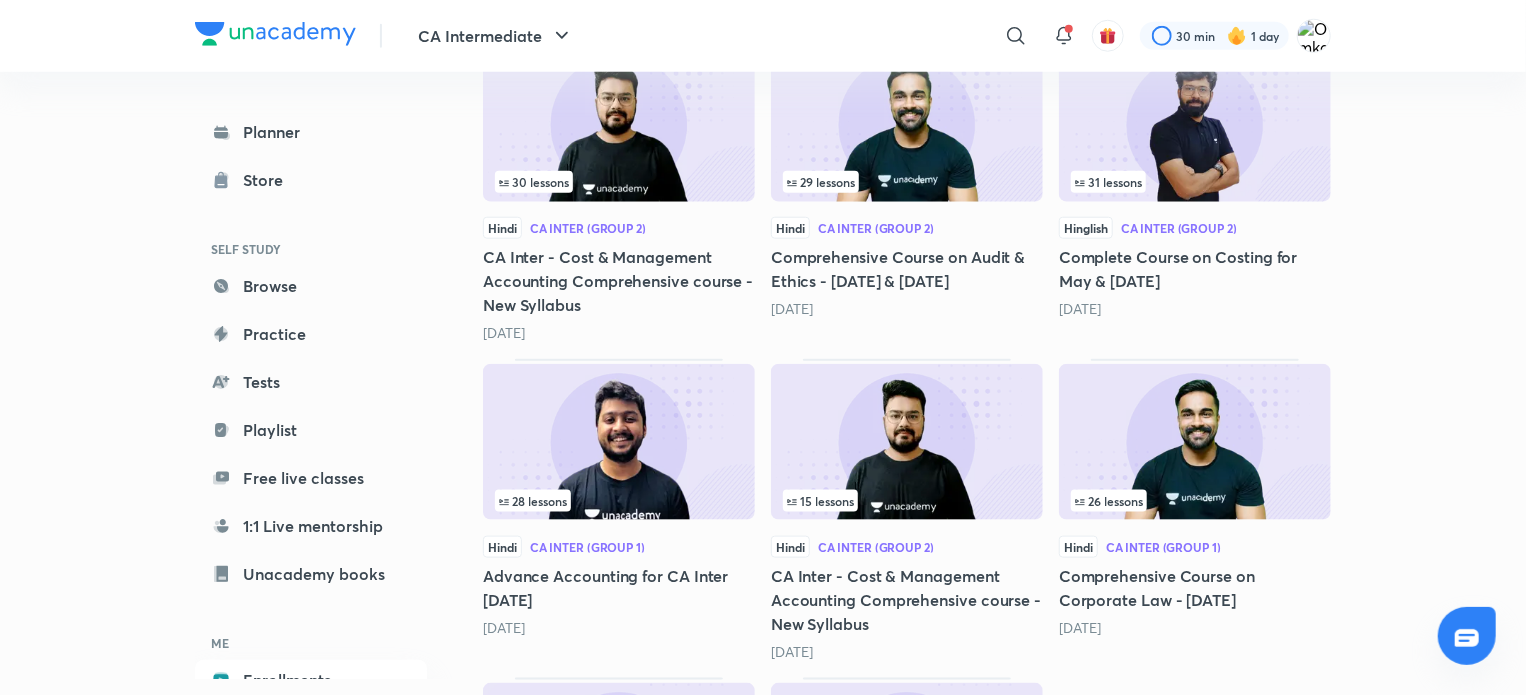 scroll, scrollTop: 1249, scrollLeft: 0, axis: vertical 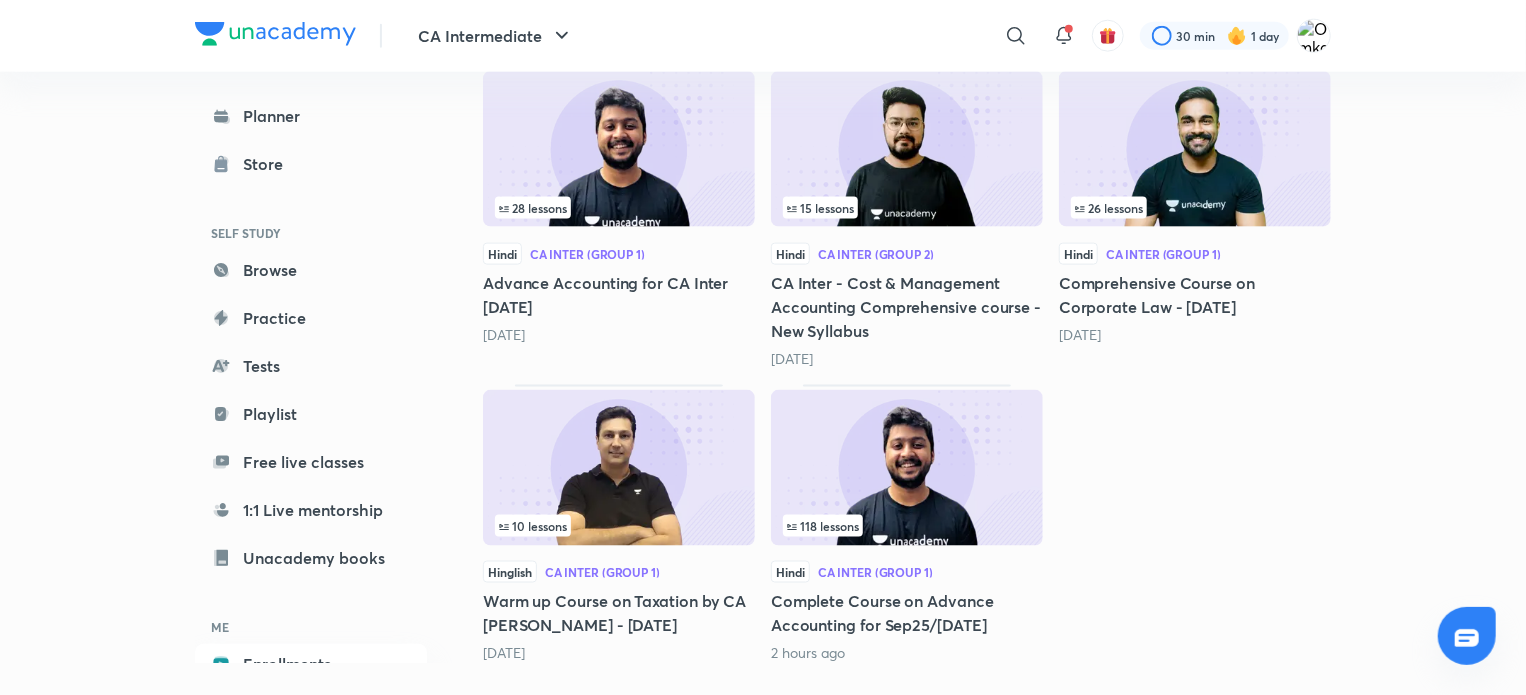click at bounding box center [907, 468] 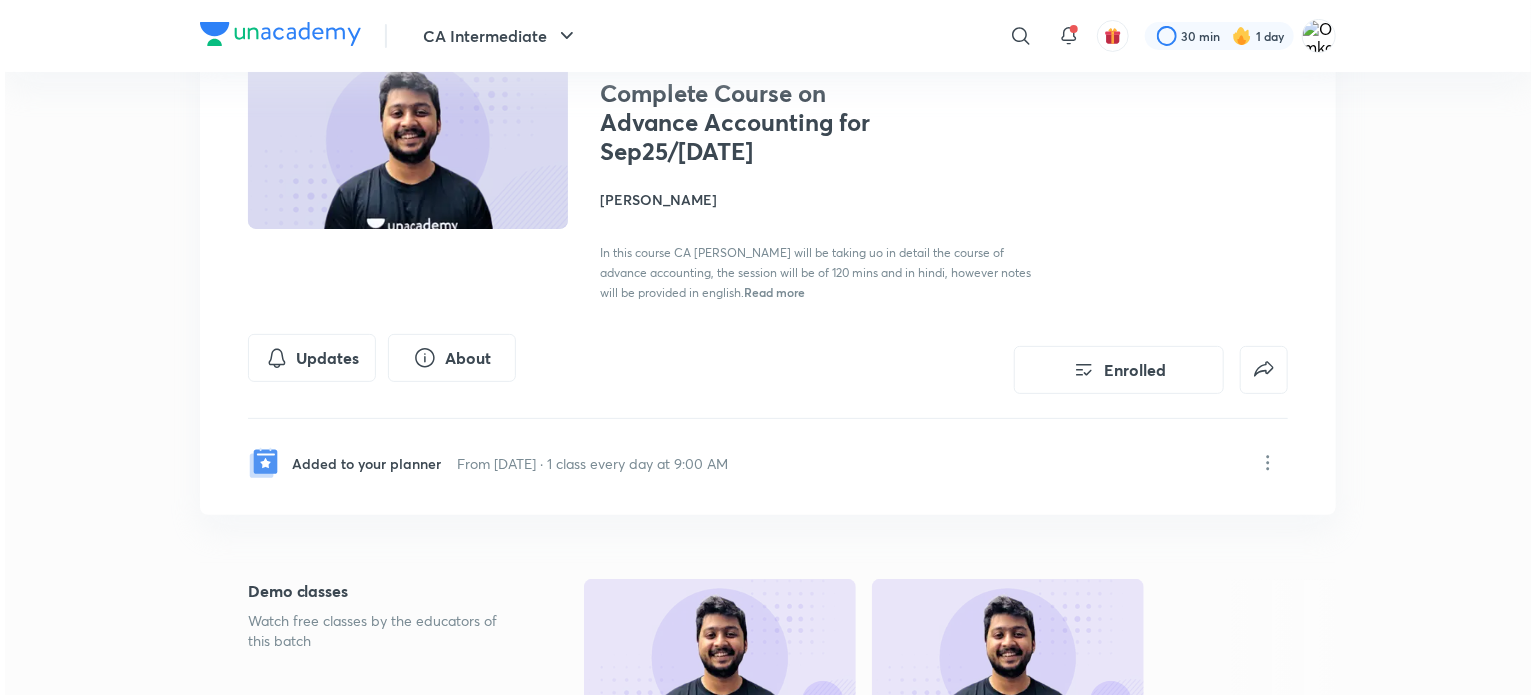scroll, scrollTop: 0, scrollLeft: 0, axis: both 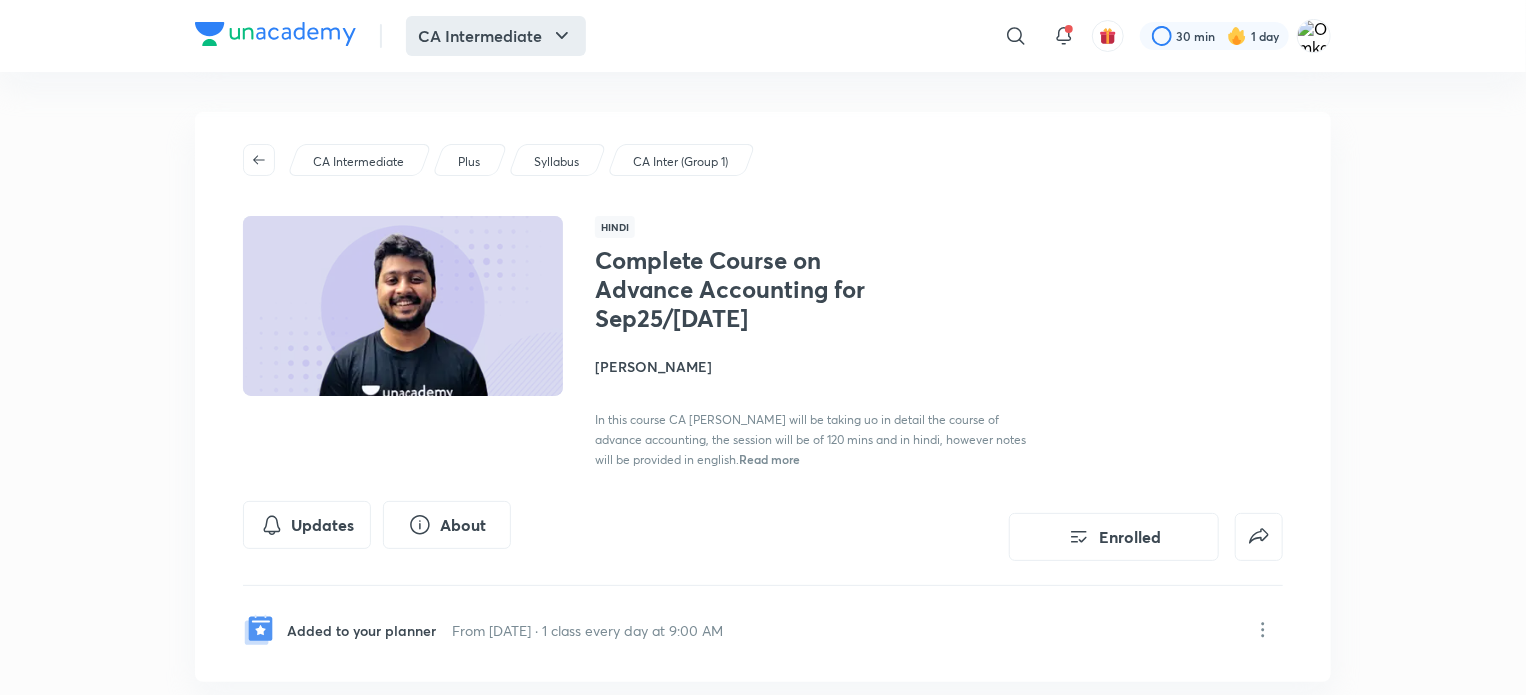 click on "CA Intermediate" at bounding box center [496, 36] 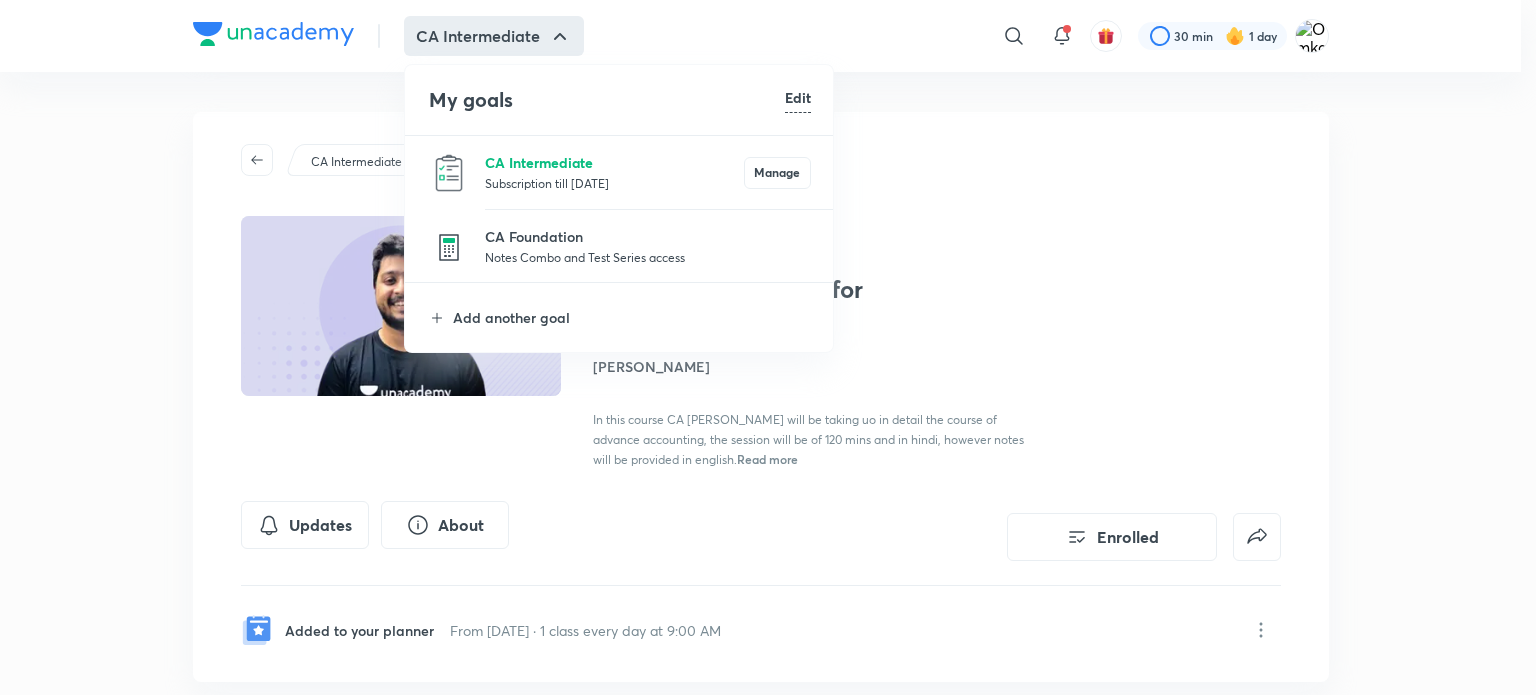 click on "CA Intermediate" at bounding box center [614, 162] 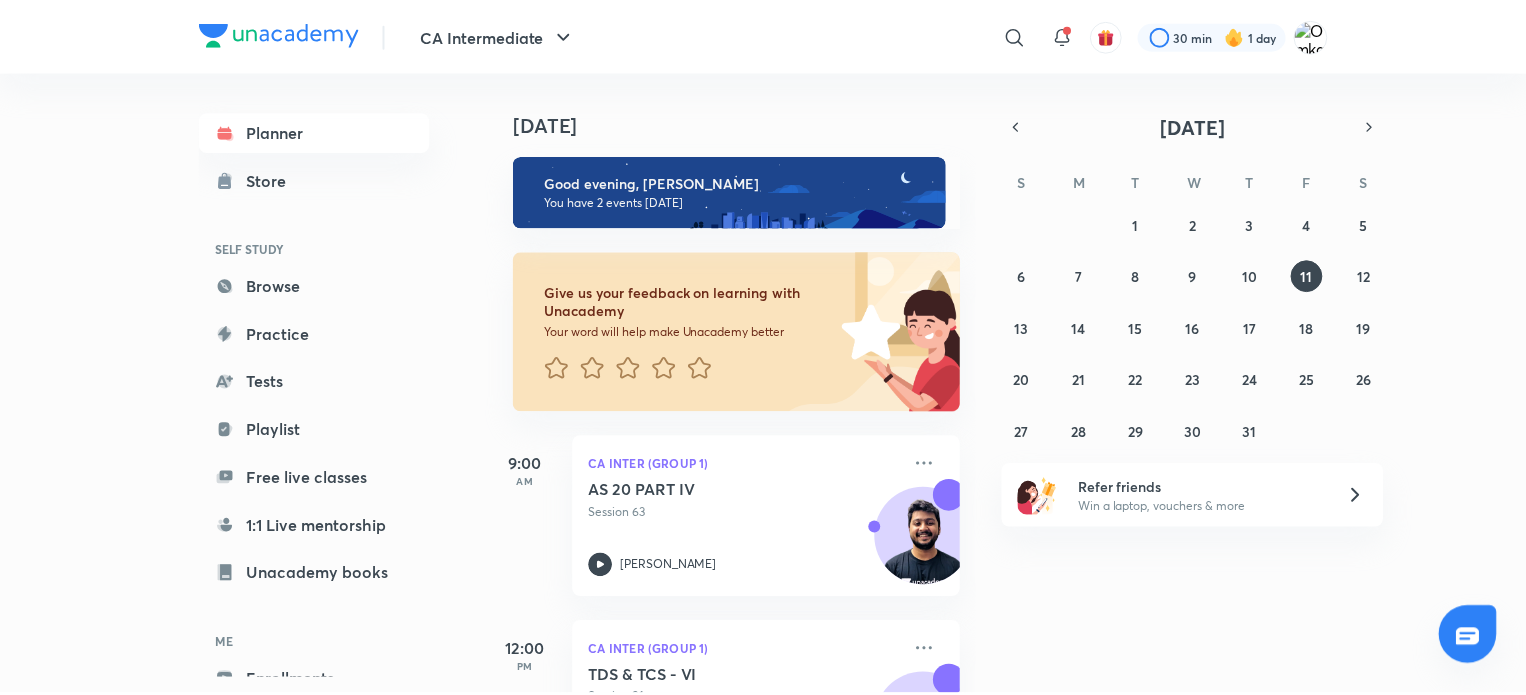 scroll, scrollTop: 108, scrollLeft: 0, axis: vertical 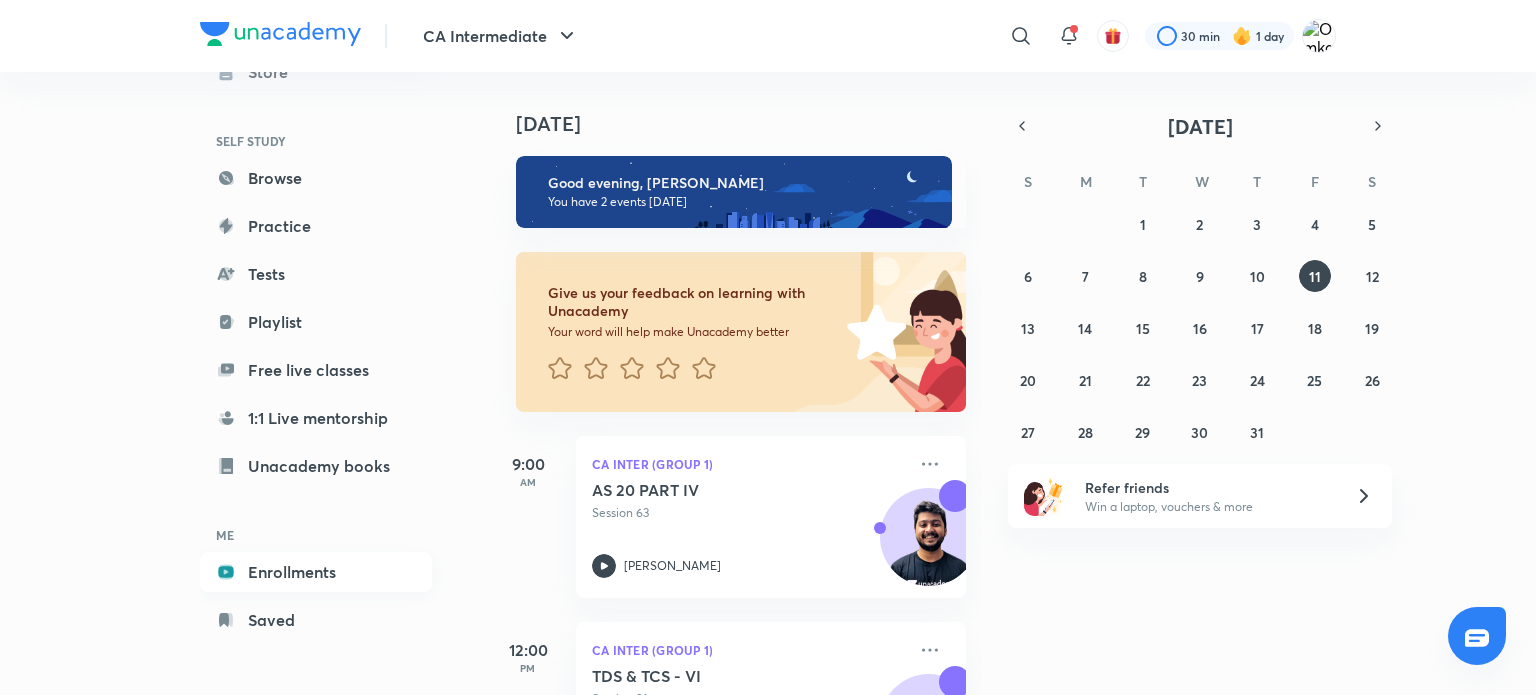 click on "Enrollments" at bounding box center [316, 572] 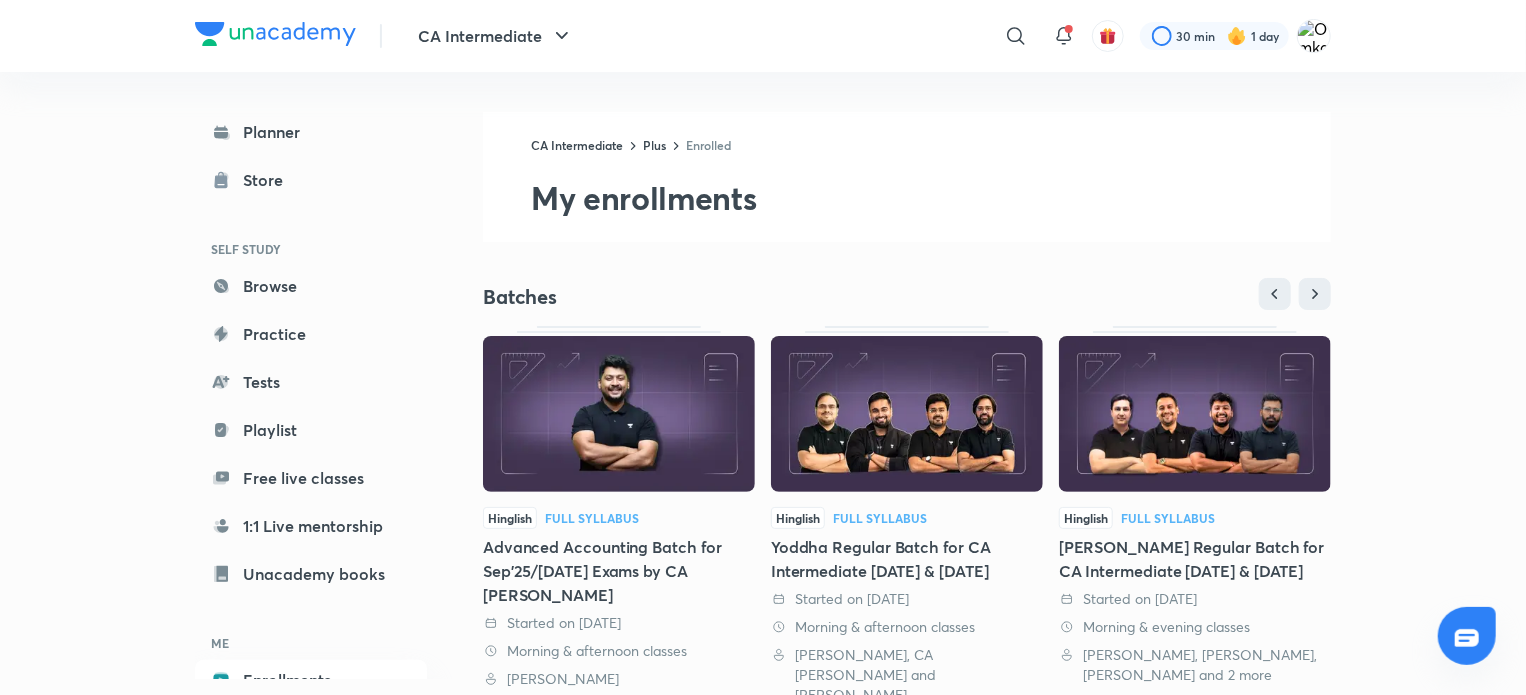 click at bounding box center [619, 414] 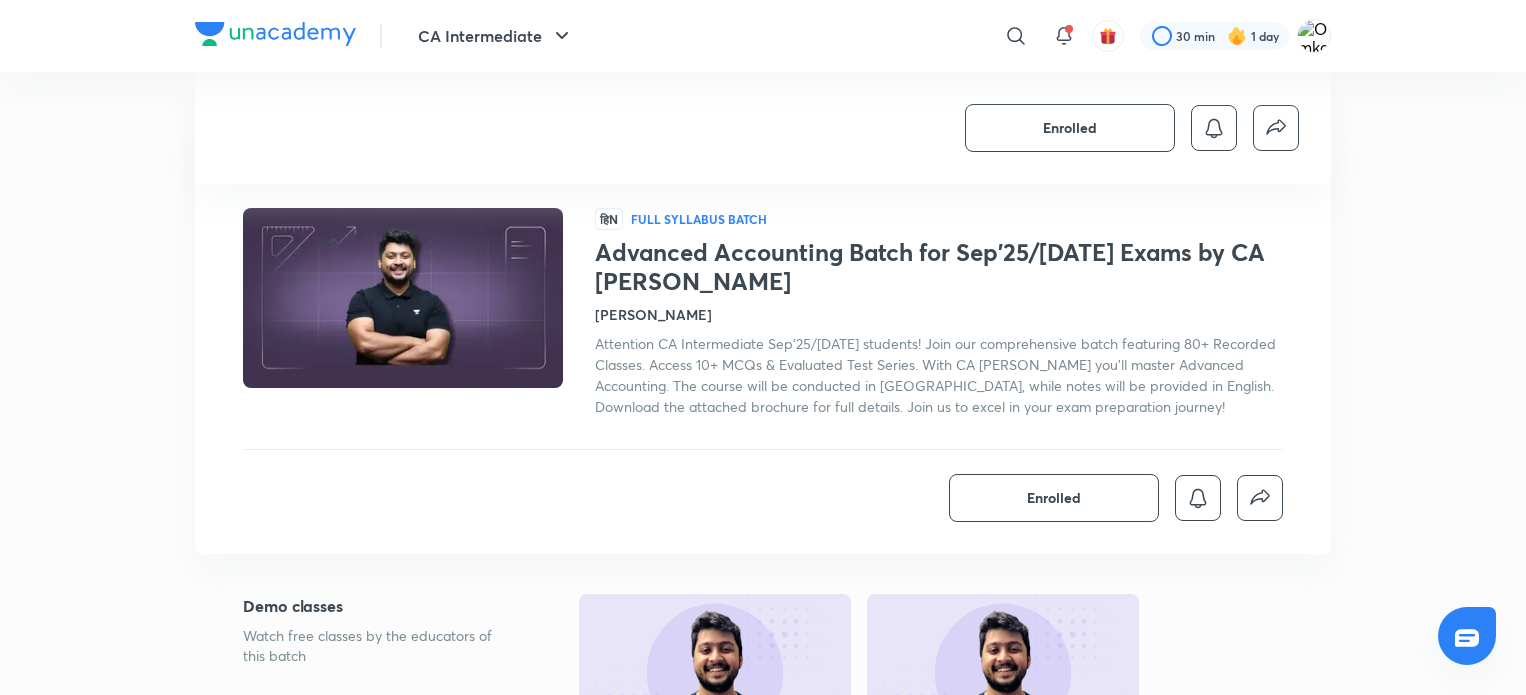 scroll, scrollTop: 344, scrollLeft: 0, axis: vertical 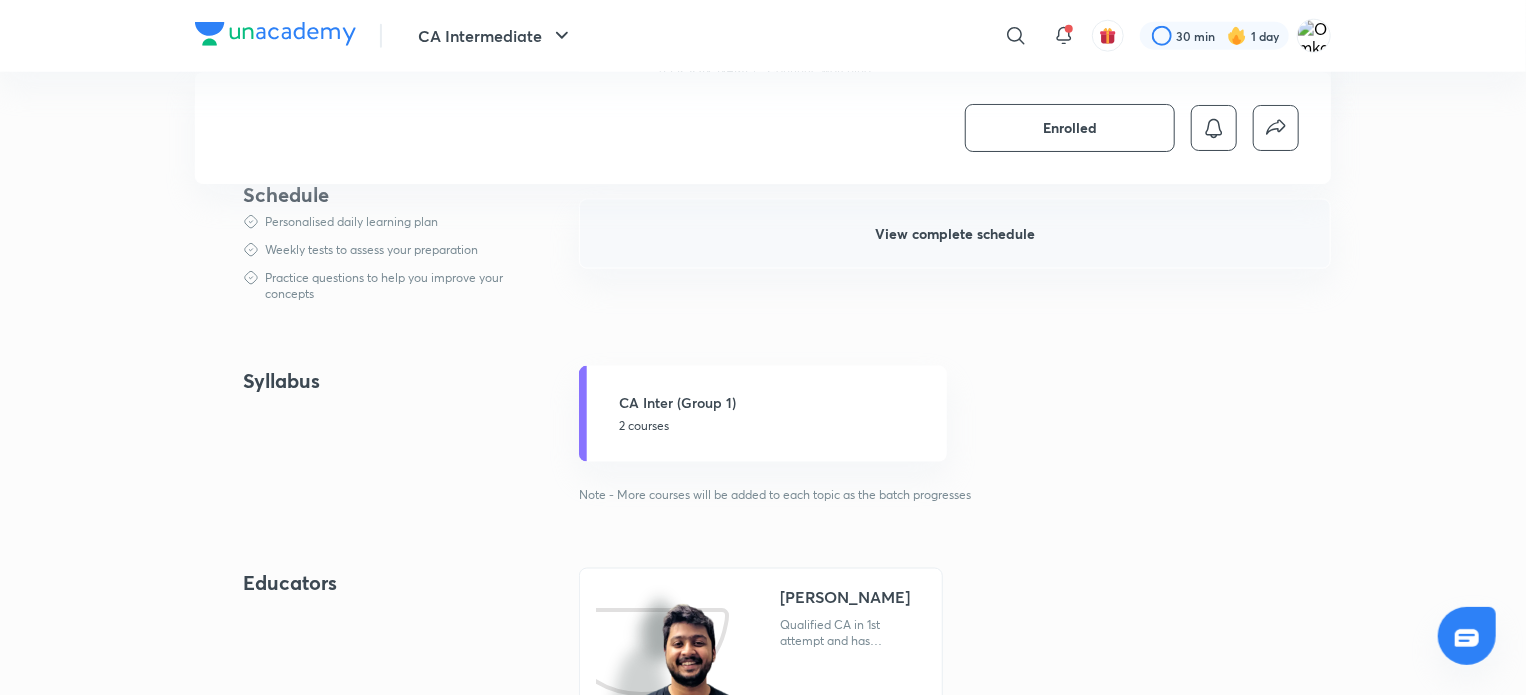 click on "View complete schedule" at bounding box center (955, 234) 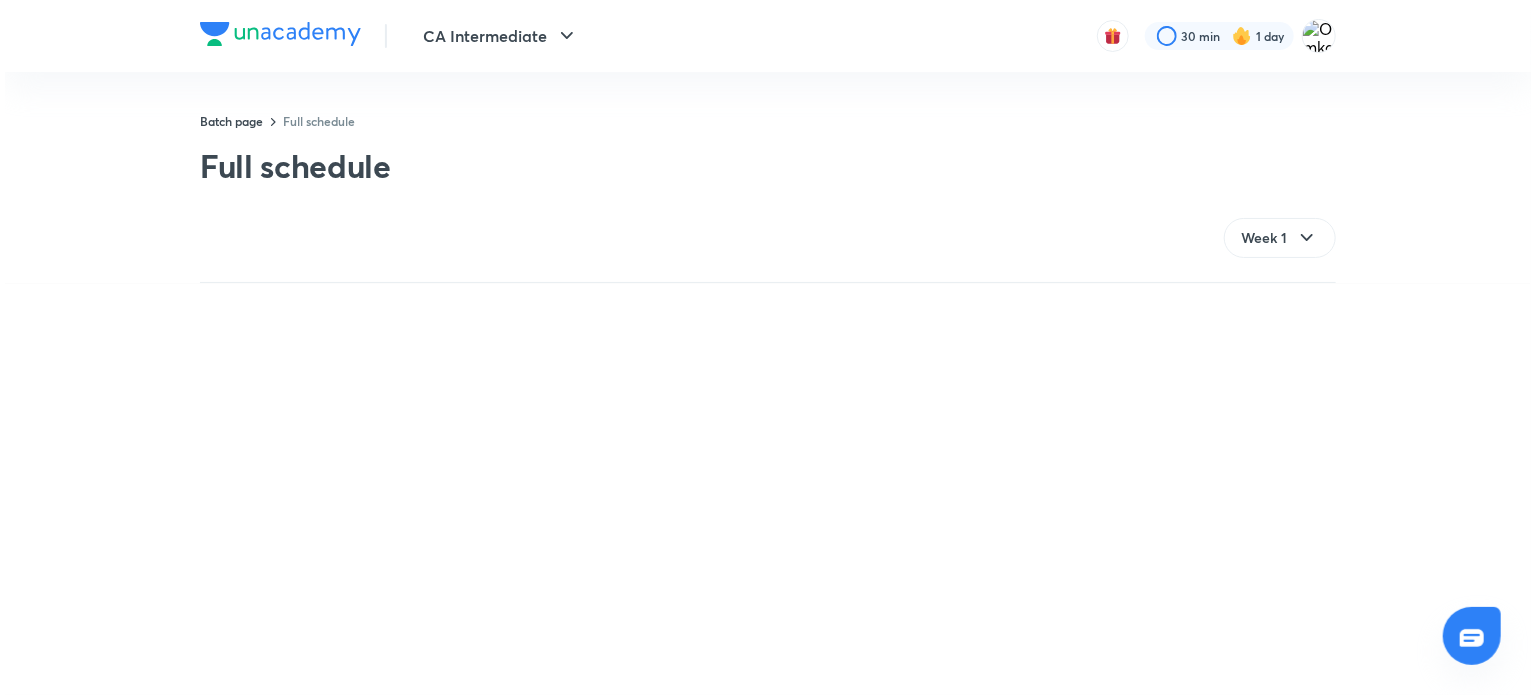 scroll, scrollTop: 0, scrollLeft: 0, axis: both 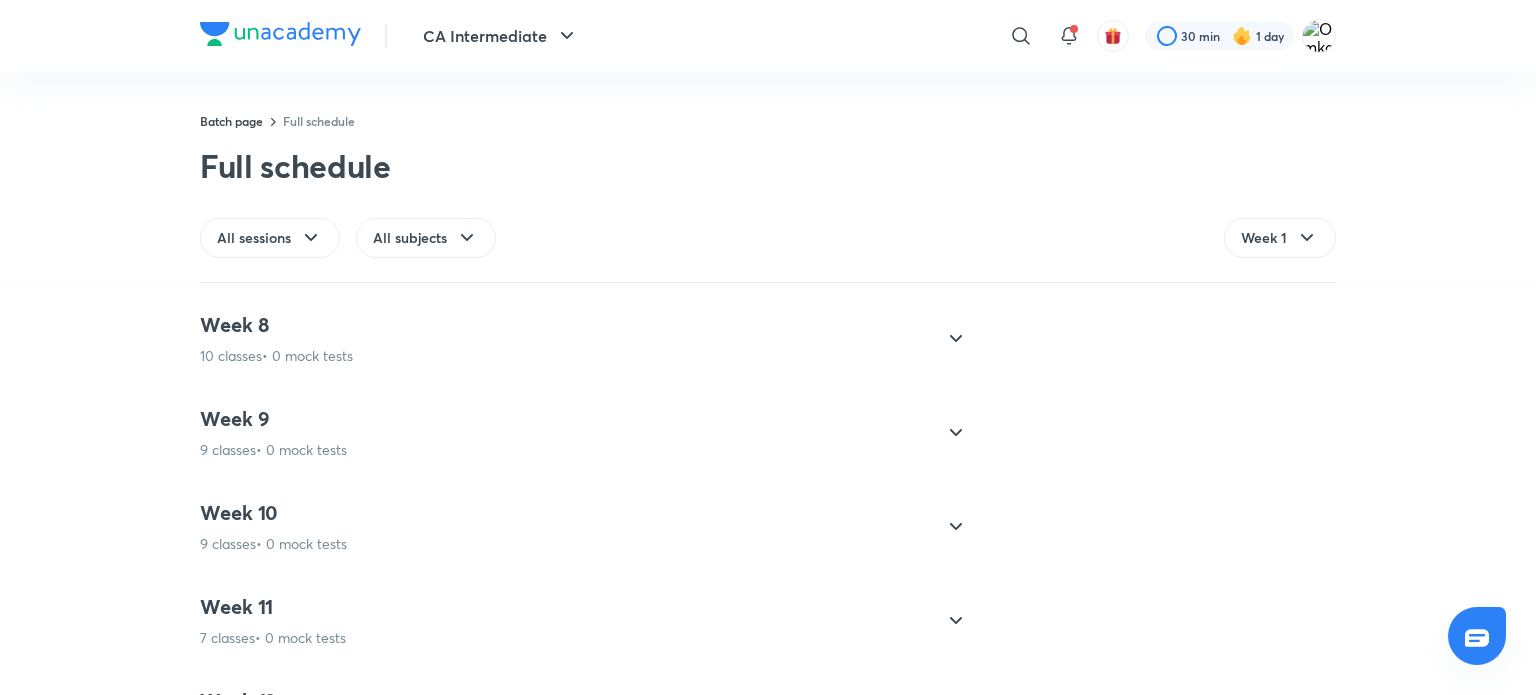 click on "Week 10 9 classes  •   0 mock tests" at bounding box center [566, 527] 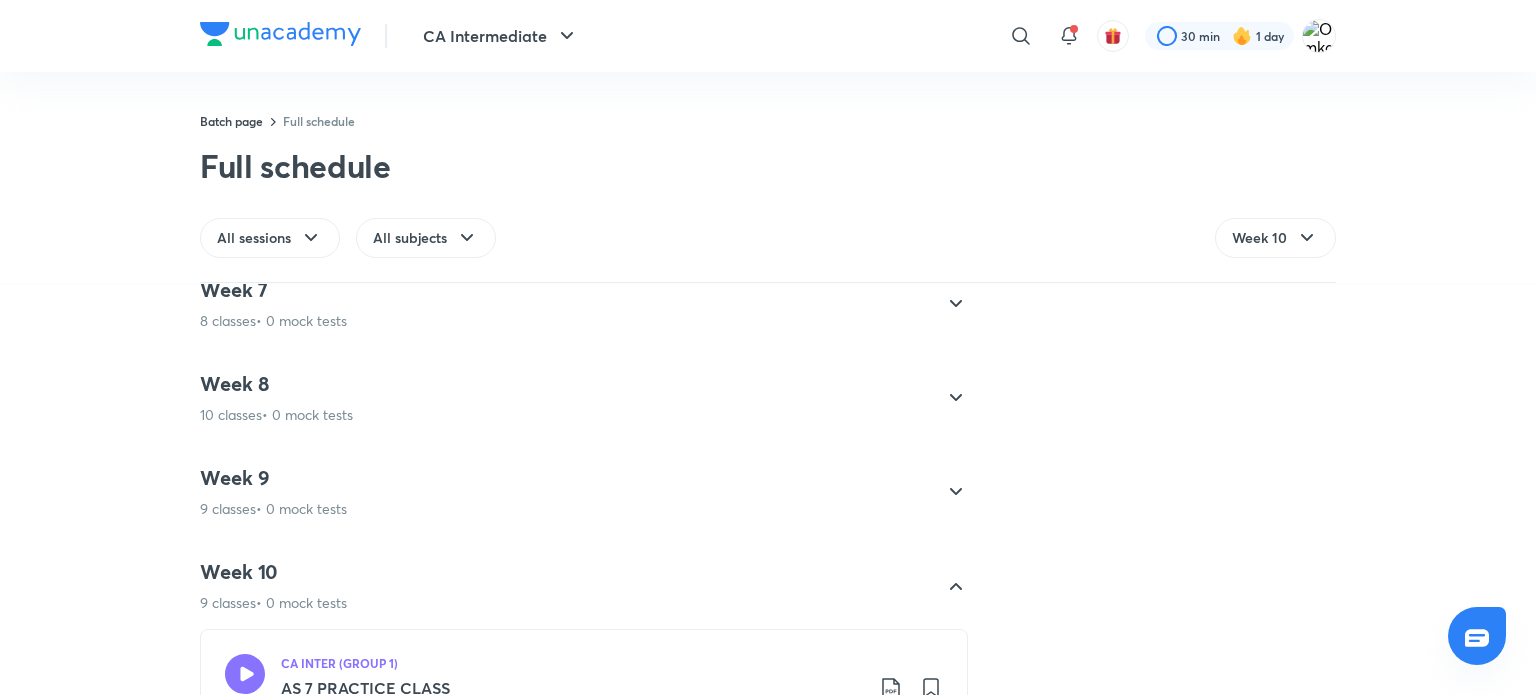 scroll, scrollTop: 593, scrollLeft: 0, axis: vertical 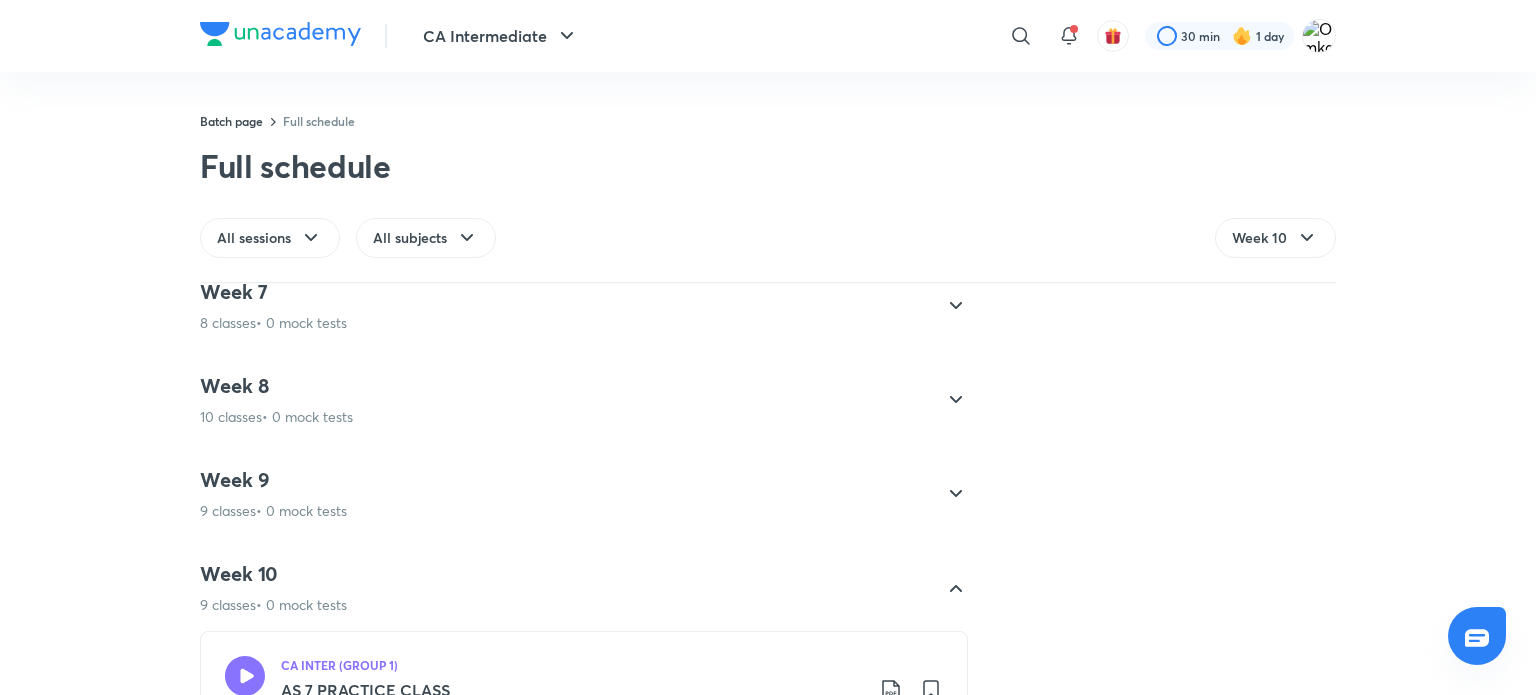 click on "Week 9 9 classes  •   0 mock tests" at bounding box center (566, 494) 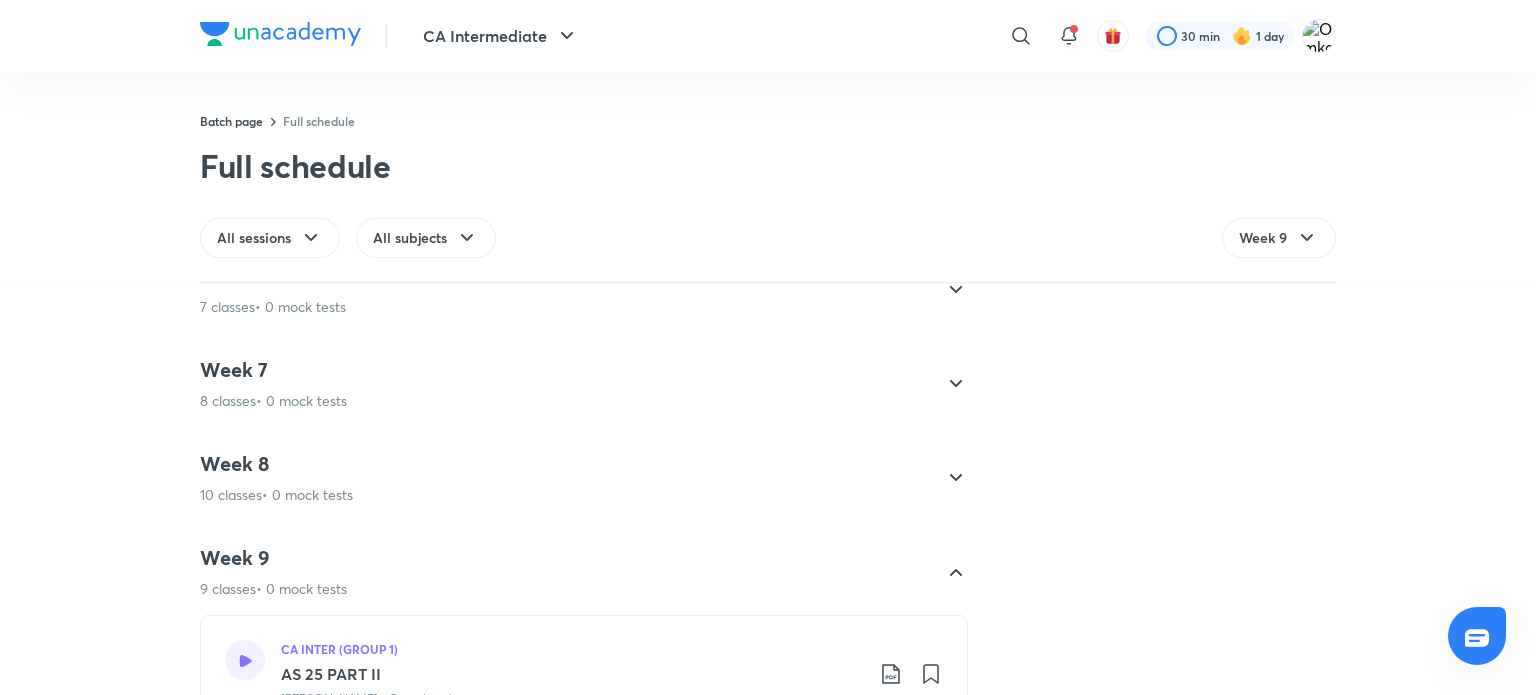 scroll, scrollTop: 480, scrollLeft: 0, axis: vertical 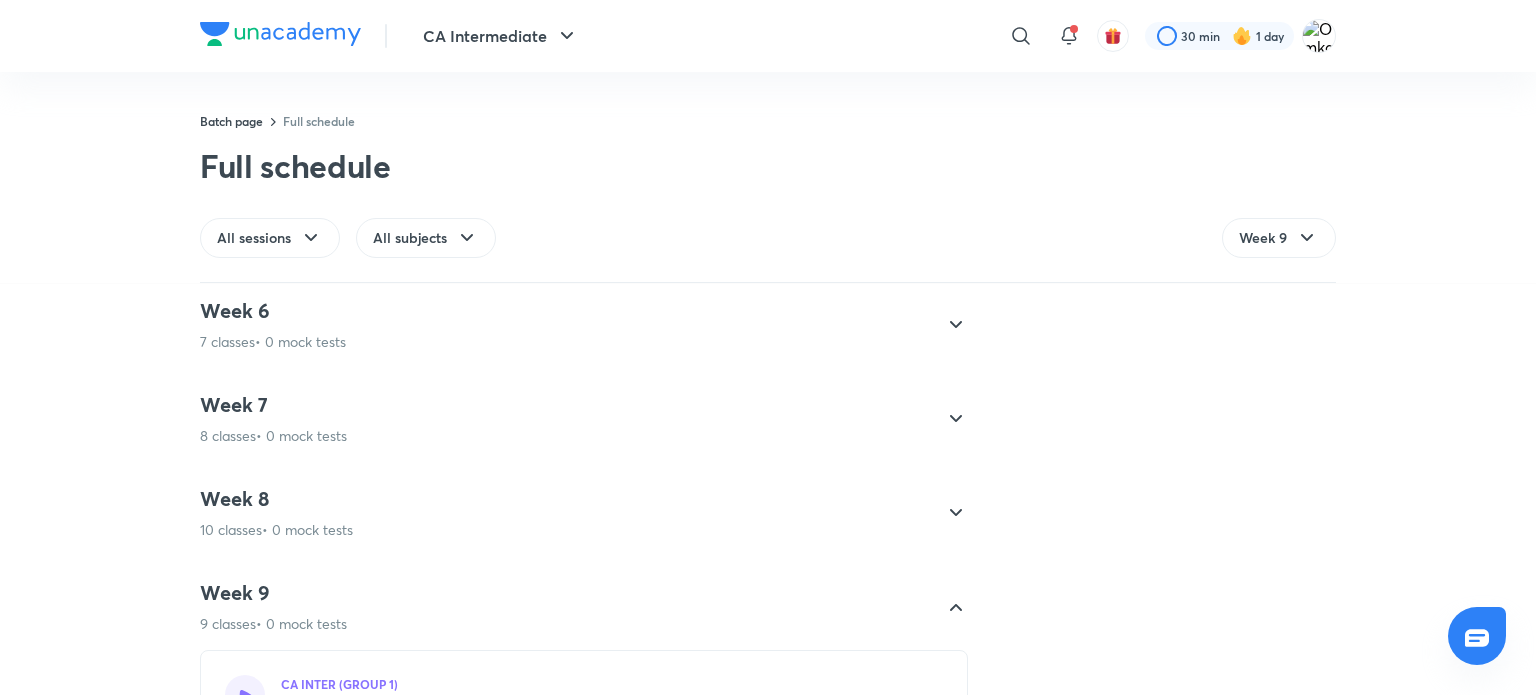 click on "Week 7 8 classes  •   0 mock tests" at bounding box center [566, 419] 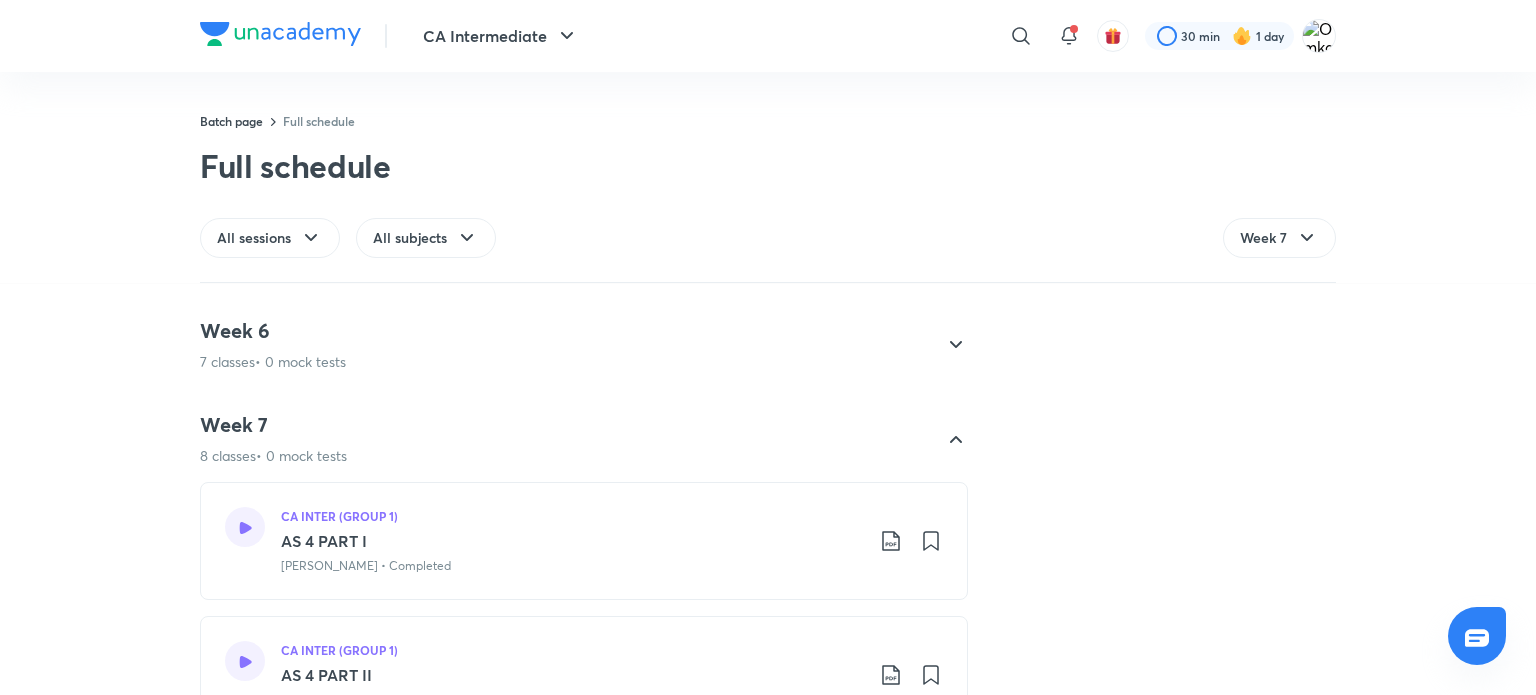 scroll, scrollTop: 375, scrollLeft: 0, axis: vertical 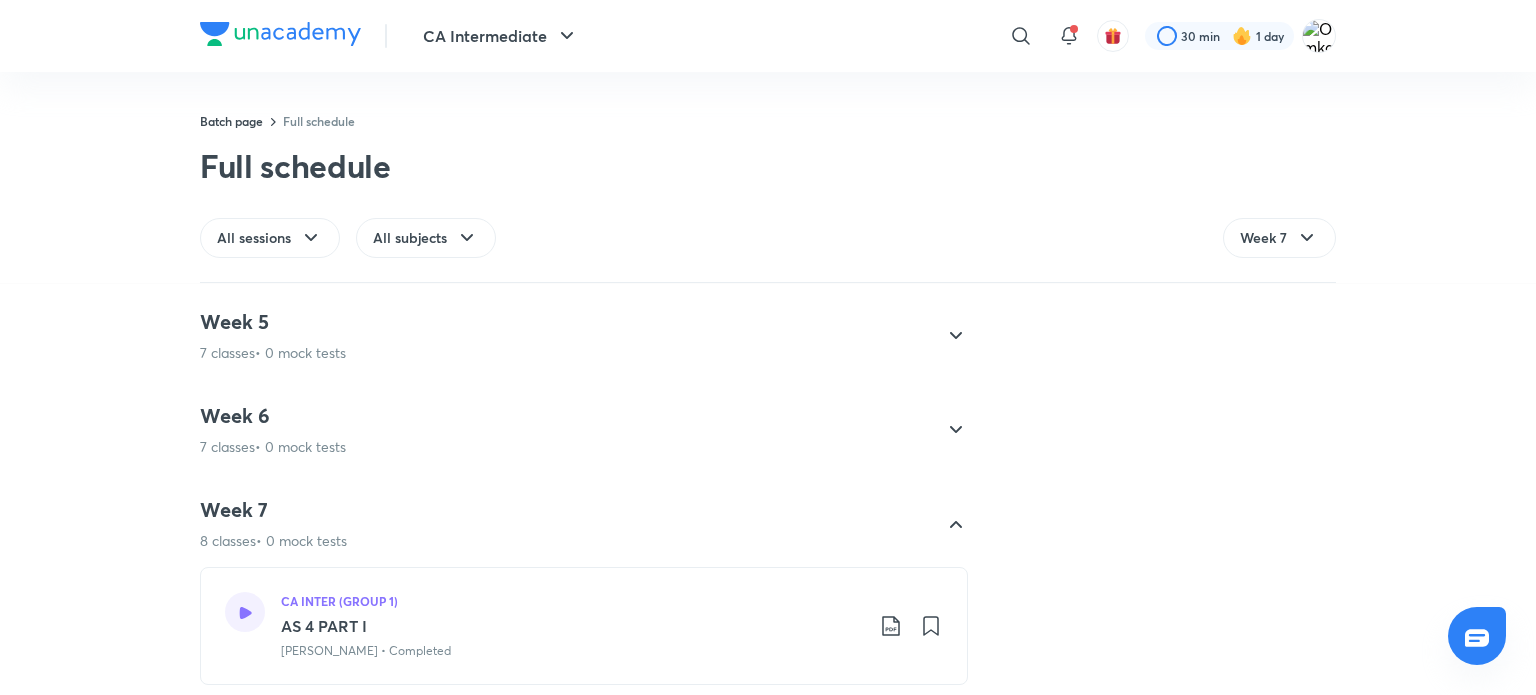 click on "Week 6 7 classes  •   0 mock tests" at bounding box center (566, 430) 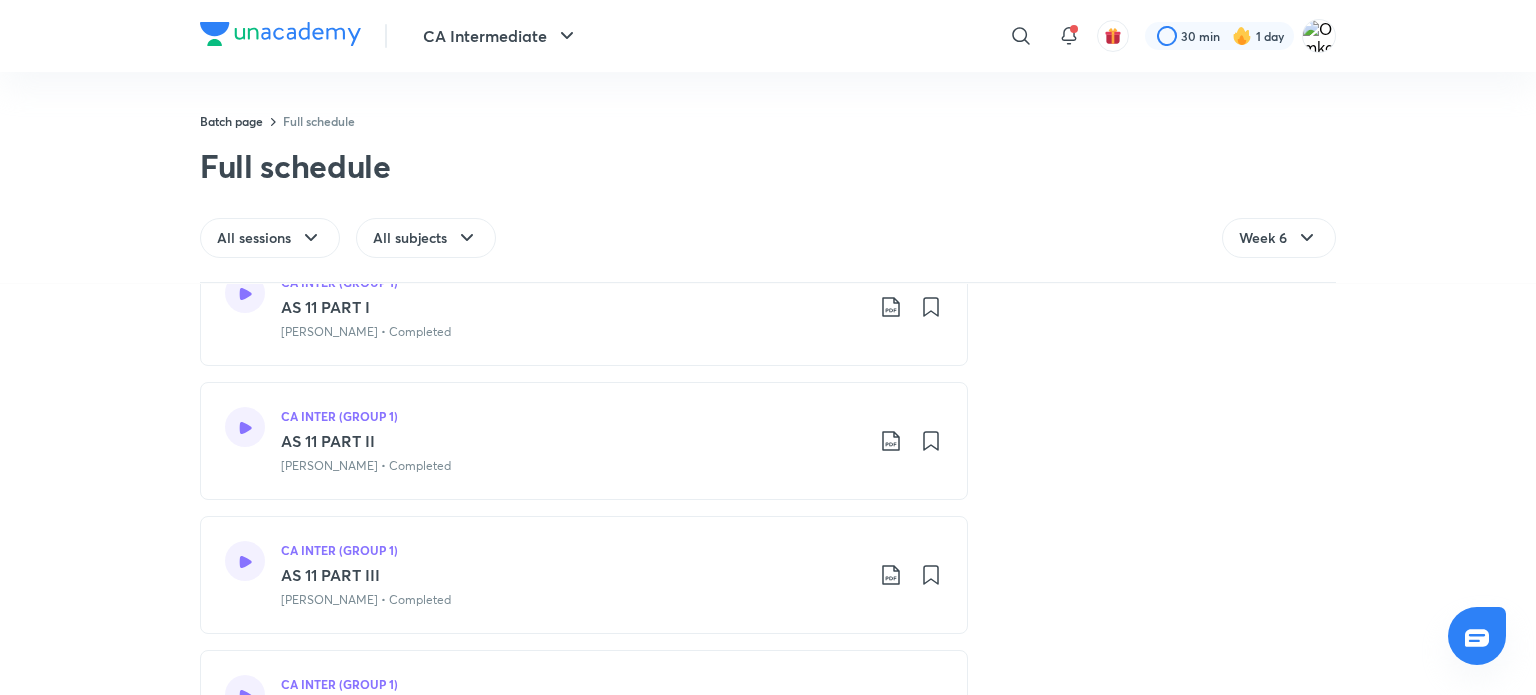 scroll, scrollTop: 160, scrollLeft: 0, axis: vertical 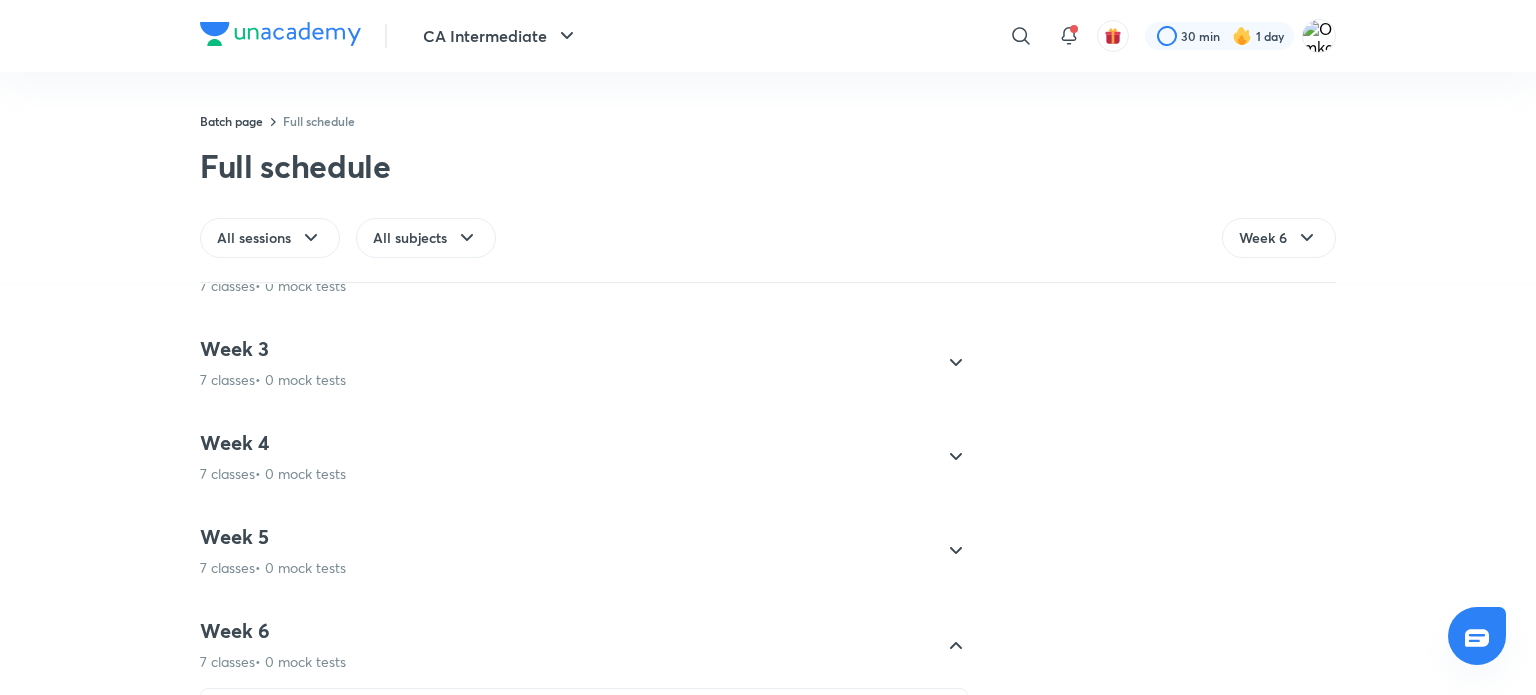 click on "7 classes  •   0 mock tests" at bounding box center [273, 568] 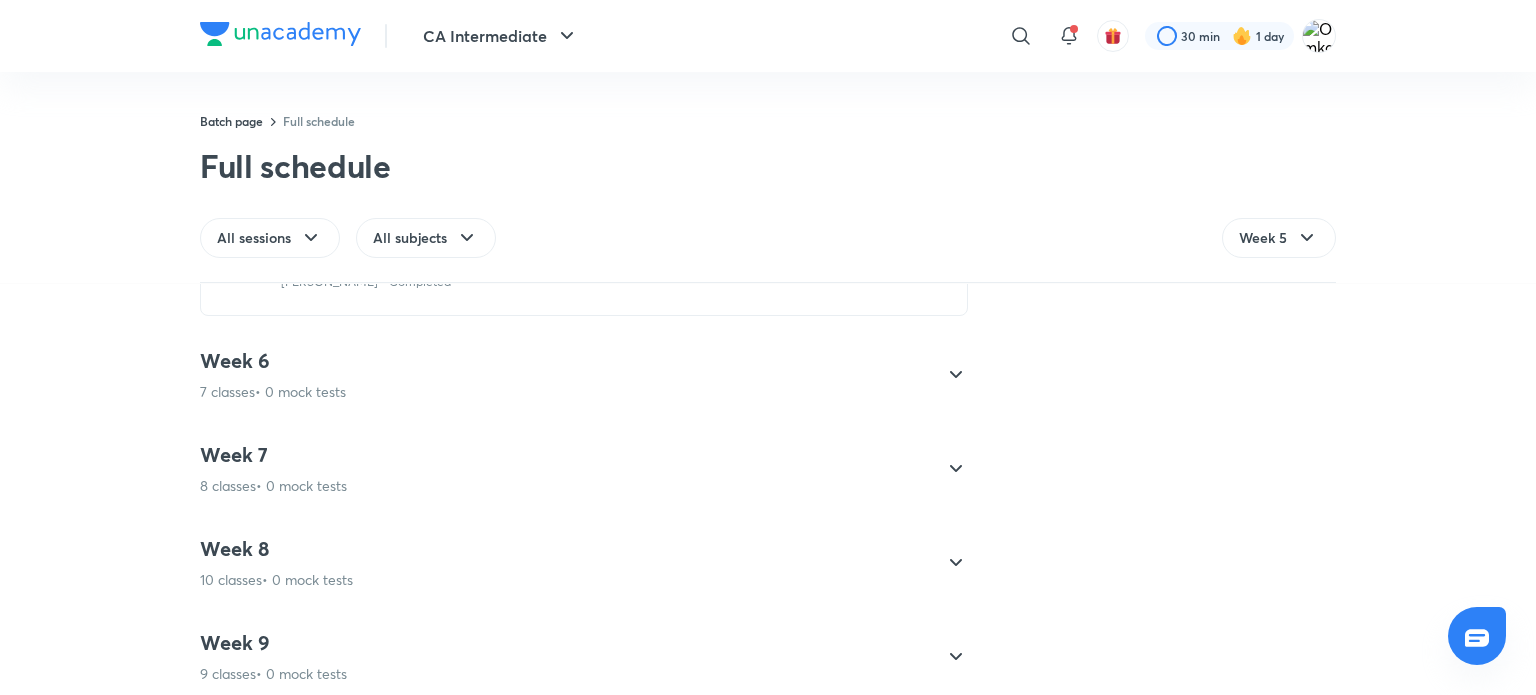scroll, scrollTop: 1331, scrollLeft: 0, axis: vertical 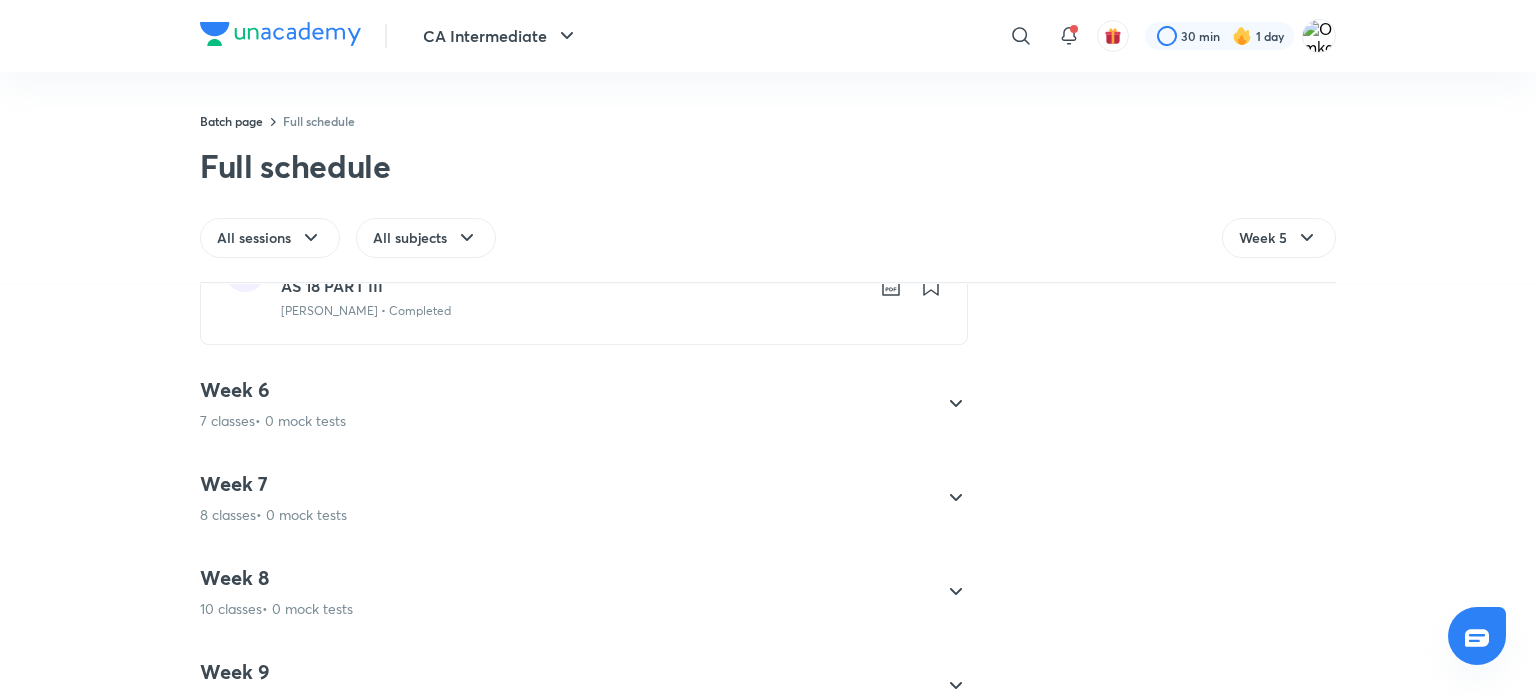 click on "Week 6" at bounding box center [273, 390] 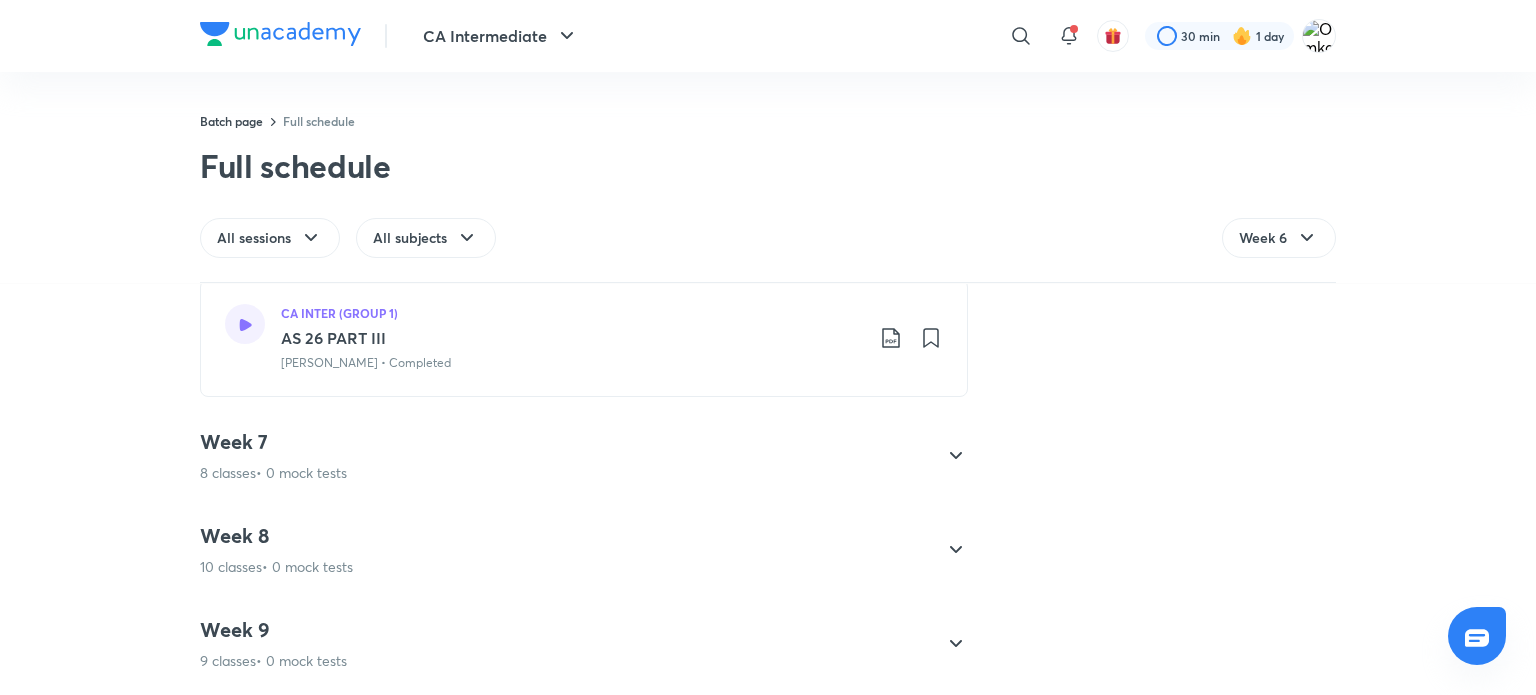 scroll, scrollTop: 1376, scrollLeft: 0, axis: vertical 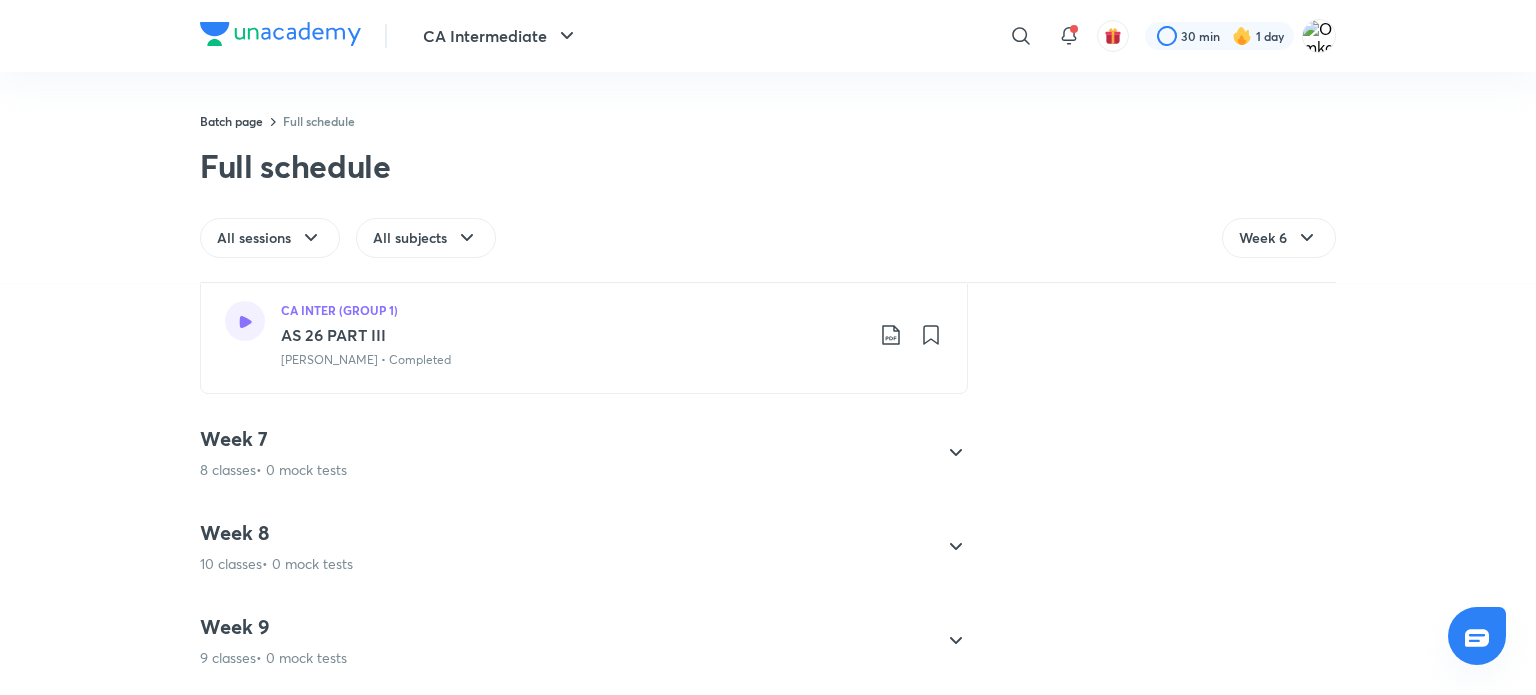 click on "Week 7 8 classes  •   0 mock tests CA INTER (GROUP 1) AS 4 PART I Nakul Katheria • Completed CA INTER (GROUP 1) AS 4 PART II Nakul Katheria • Completed CA INTER (GROUP 1) WRITING PRACTICE Nakul Katheria • Continue watching CA INTER (GROUP 1) WRITING PRACTICE Nakul Katheria • 2h  CA INTER (GROUP 1) TEST Nakul Katheria • 1h 14m  CA INTER (GROUP 1) AS 5 PART I Nakul Katheria • Continue watching CA INTER (GROUP 1) AS 5 PART I Nakul Katheria • Completed CA INTER (GROUP 1) AS 5 PART II Nakul Katheria • Completed" at bounding box center [584, 453] 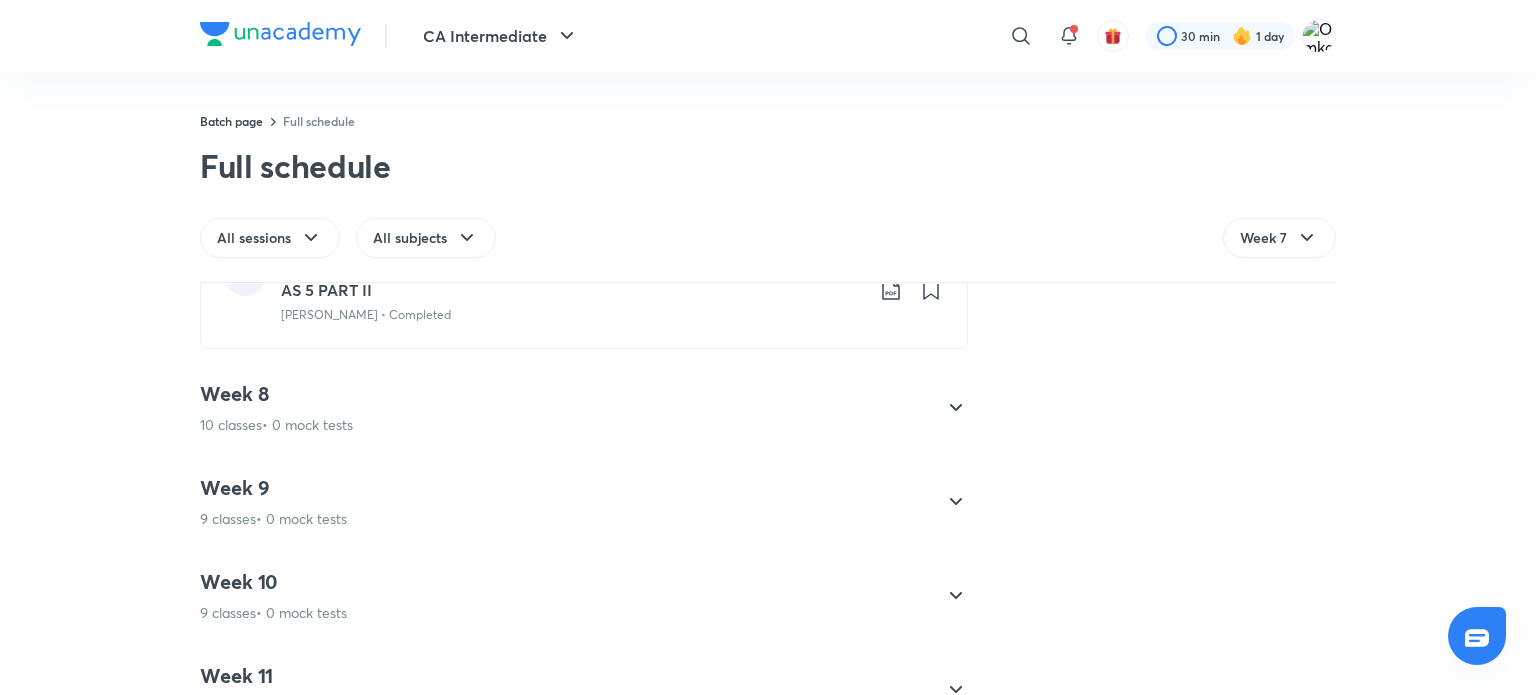 scroll, scrollTop: 1651, scrollLeft: 0, axis: vertical 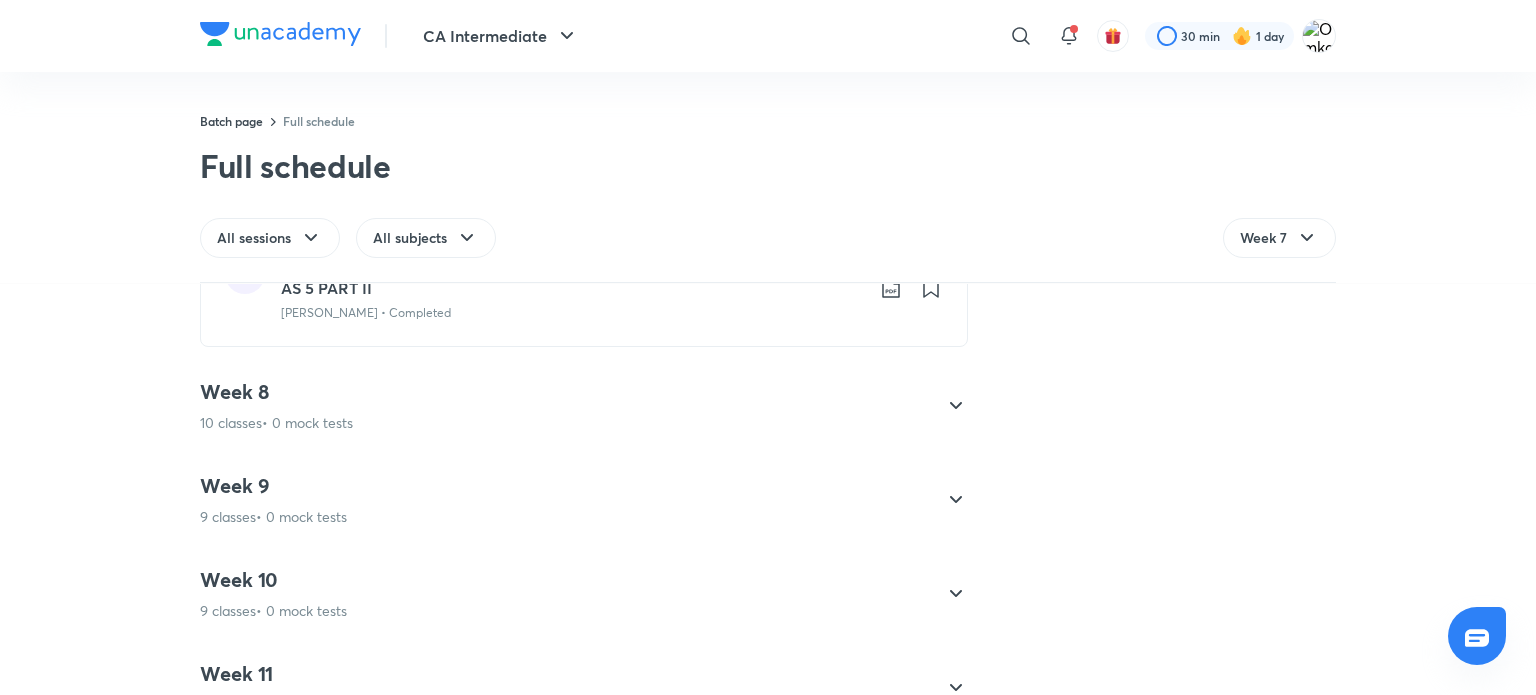 click on "10 classes  •   0 mock tests" at bounding box center (276, 423) 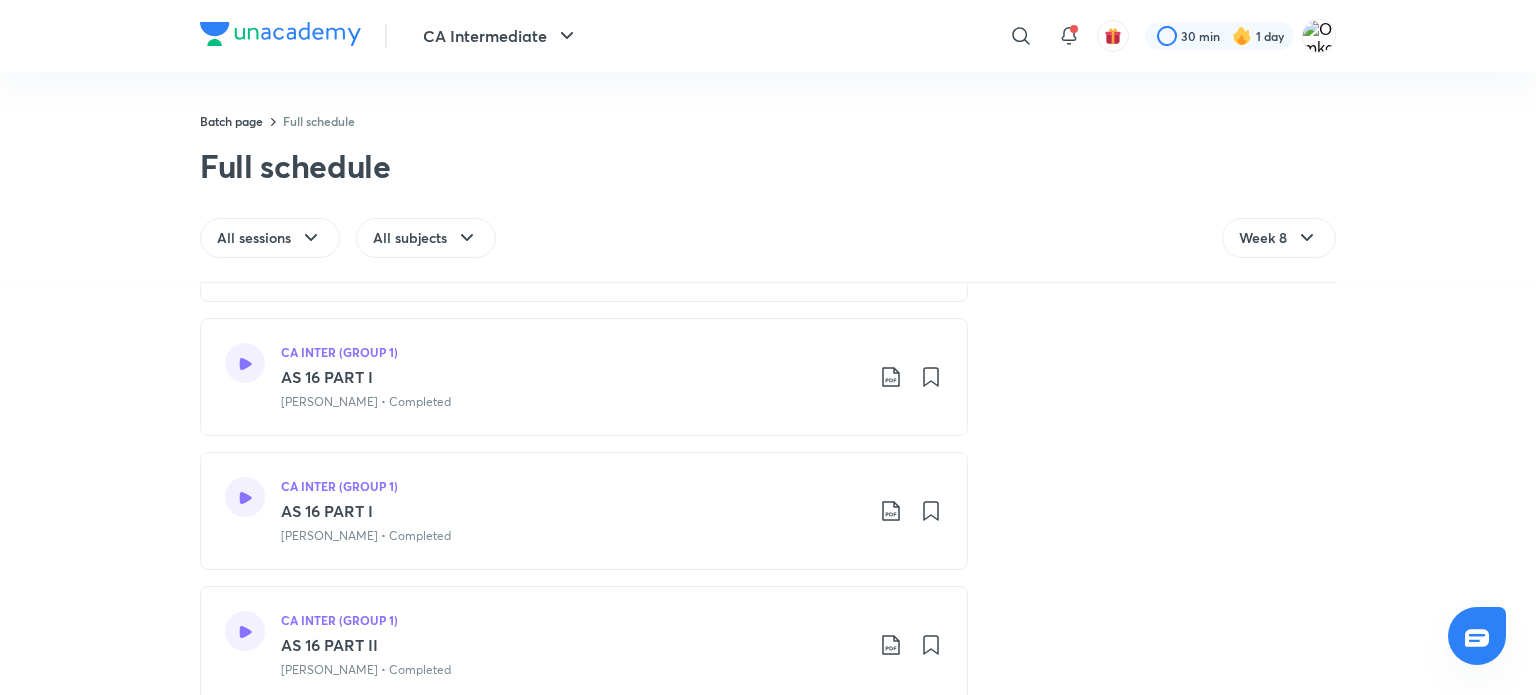 scroll, scrollTop: 843, scrollLeft: 0, axis: vertical 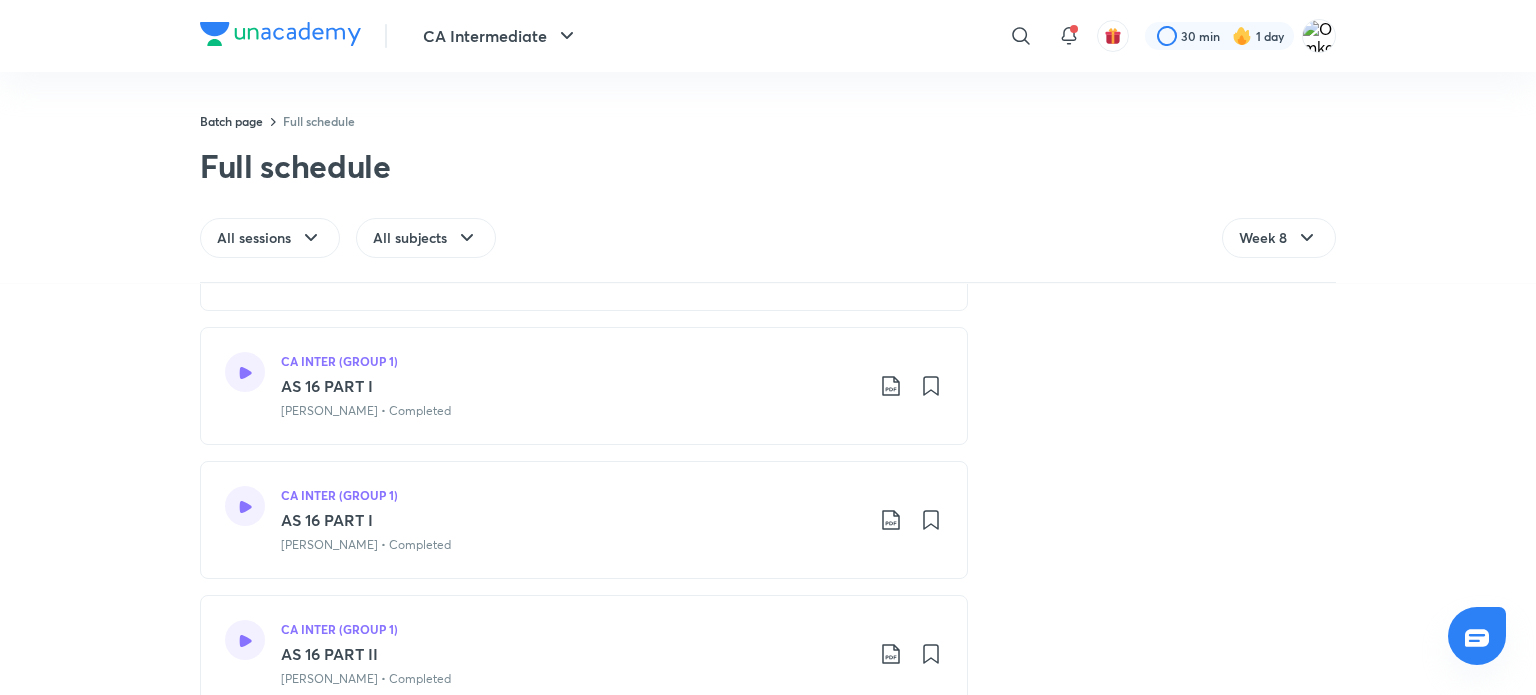 click 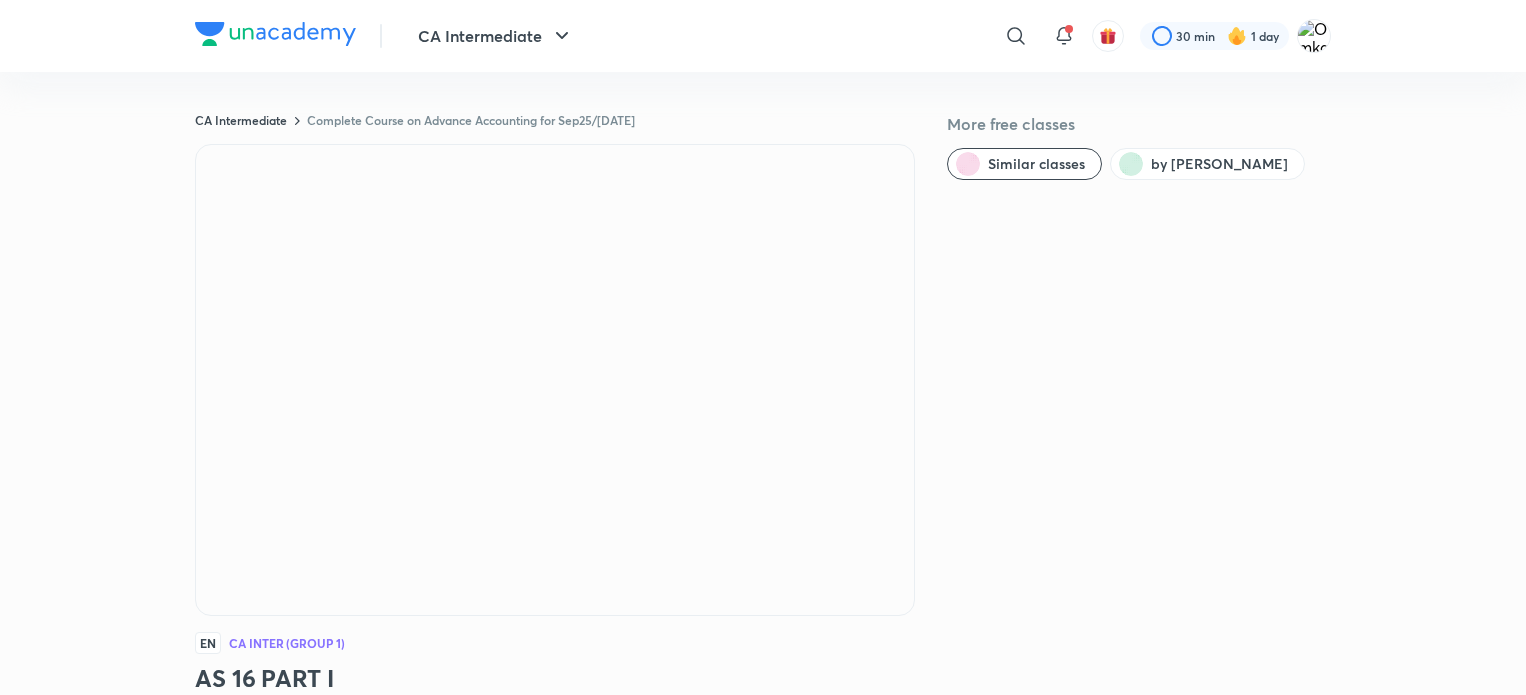 scroll, scrollTop: 0, scrollLeft: 0, axis: both 